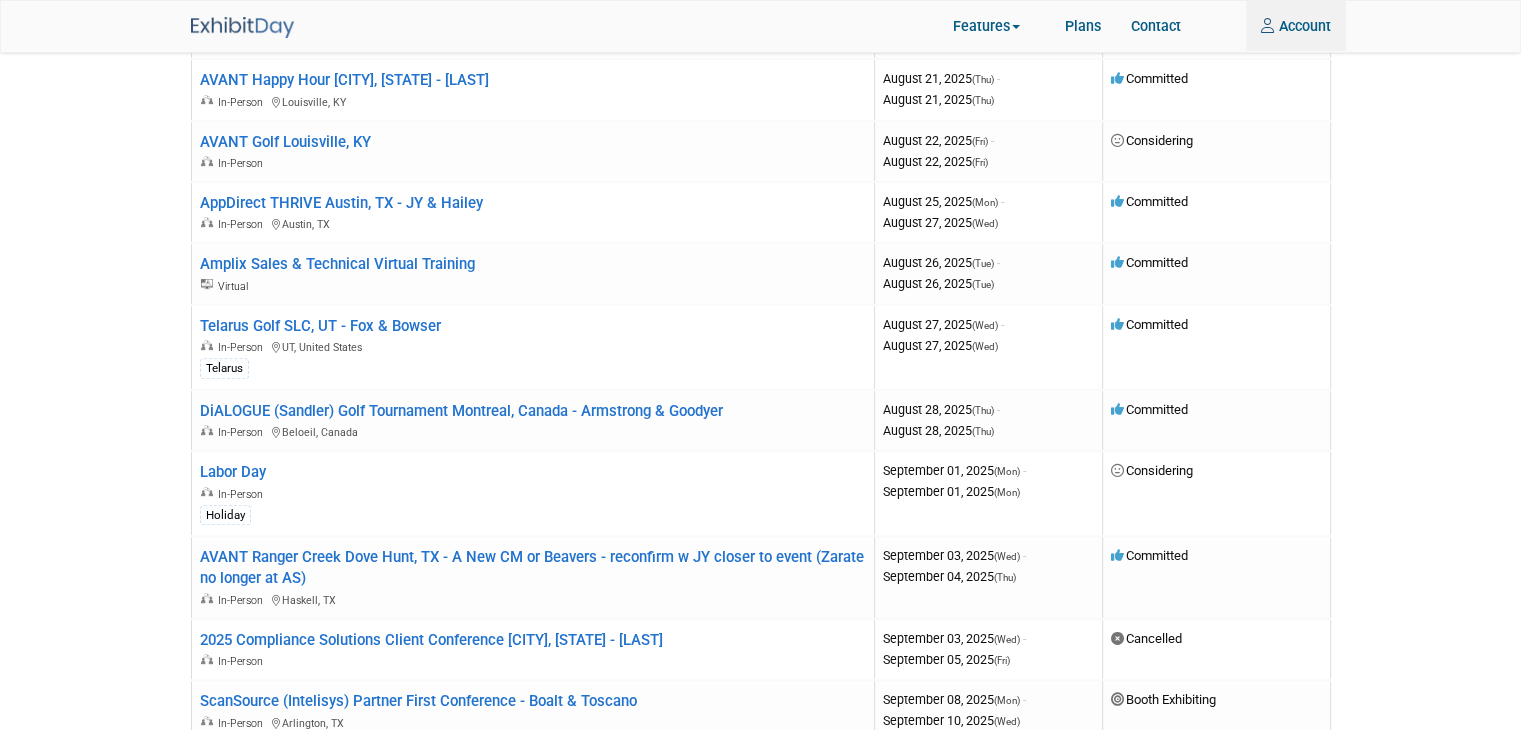 scroll, scrollTop: 0, scrollLeft: 0, axis: both 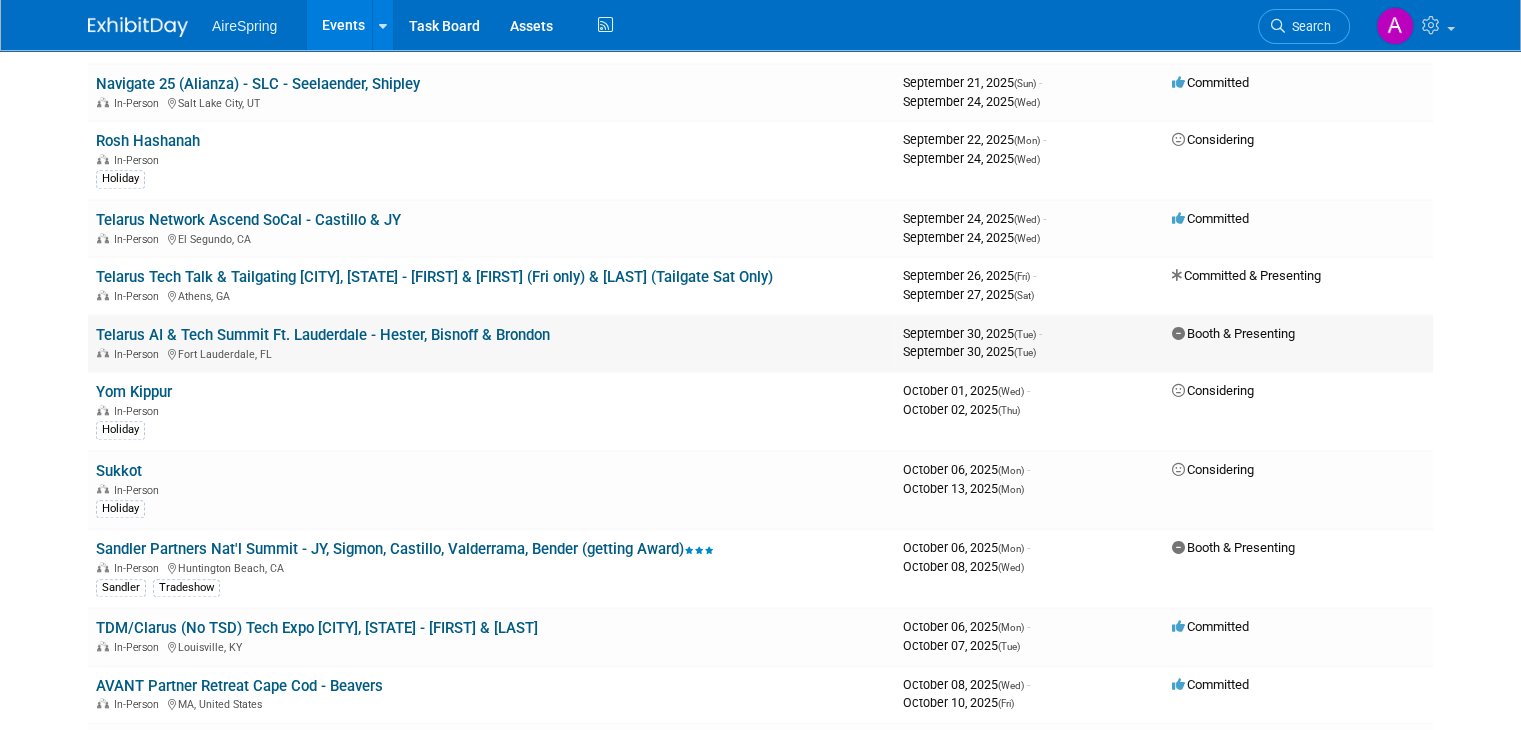 click on "Telarus AI & Tech Summit Ft. Lauderdale - Hester, Bisnoff & Brondon" at bounding box center [323, 335] 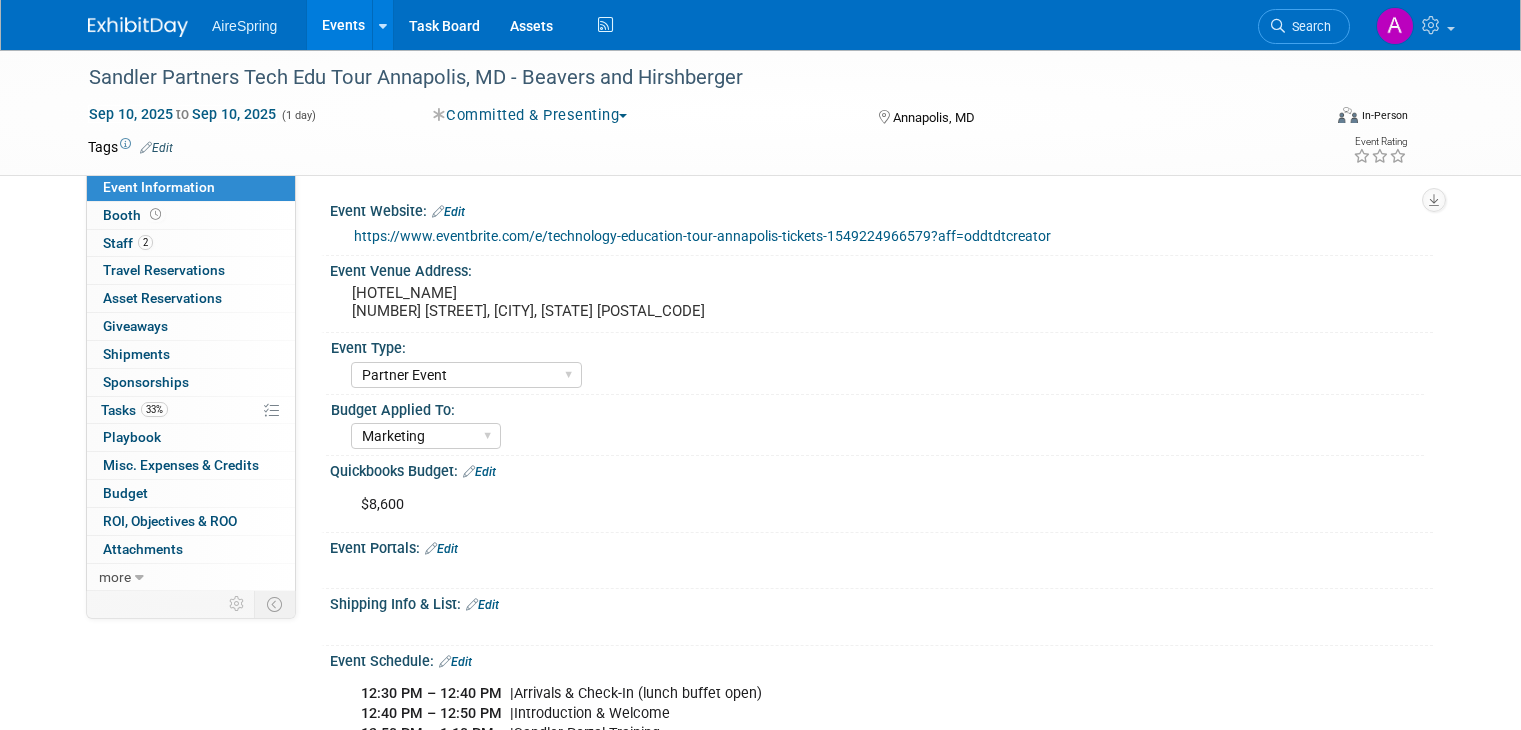 select on "Partner Event" 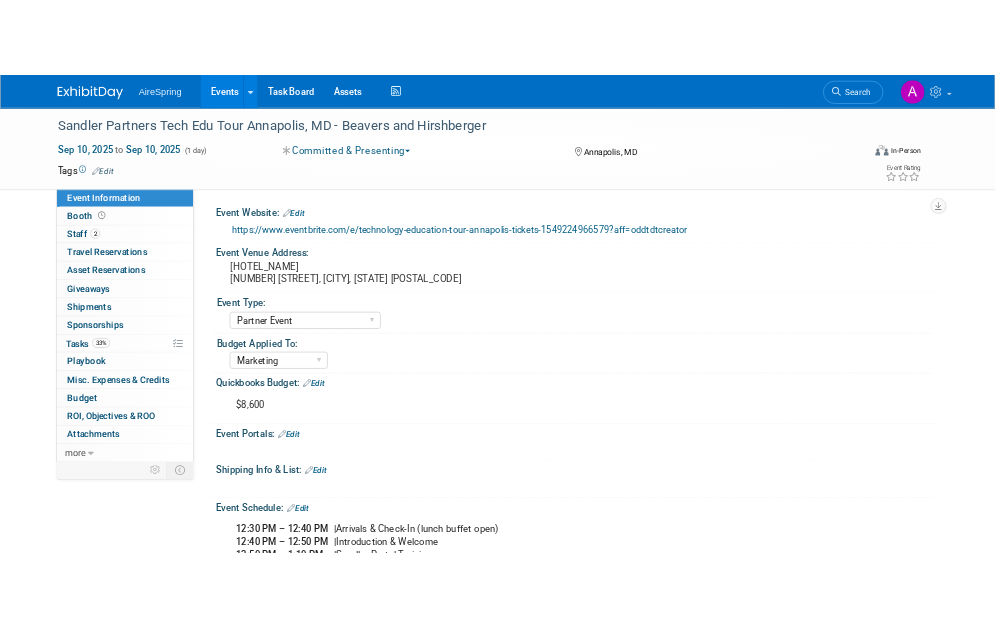 scroll, scrollTop: 0, scrollLeft: 0, axis: both 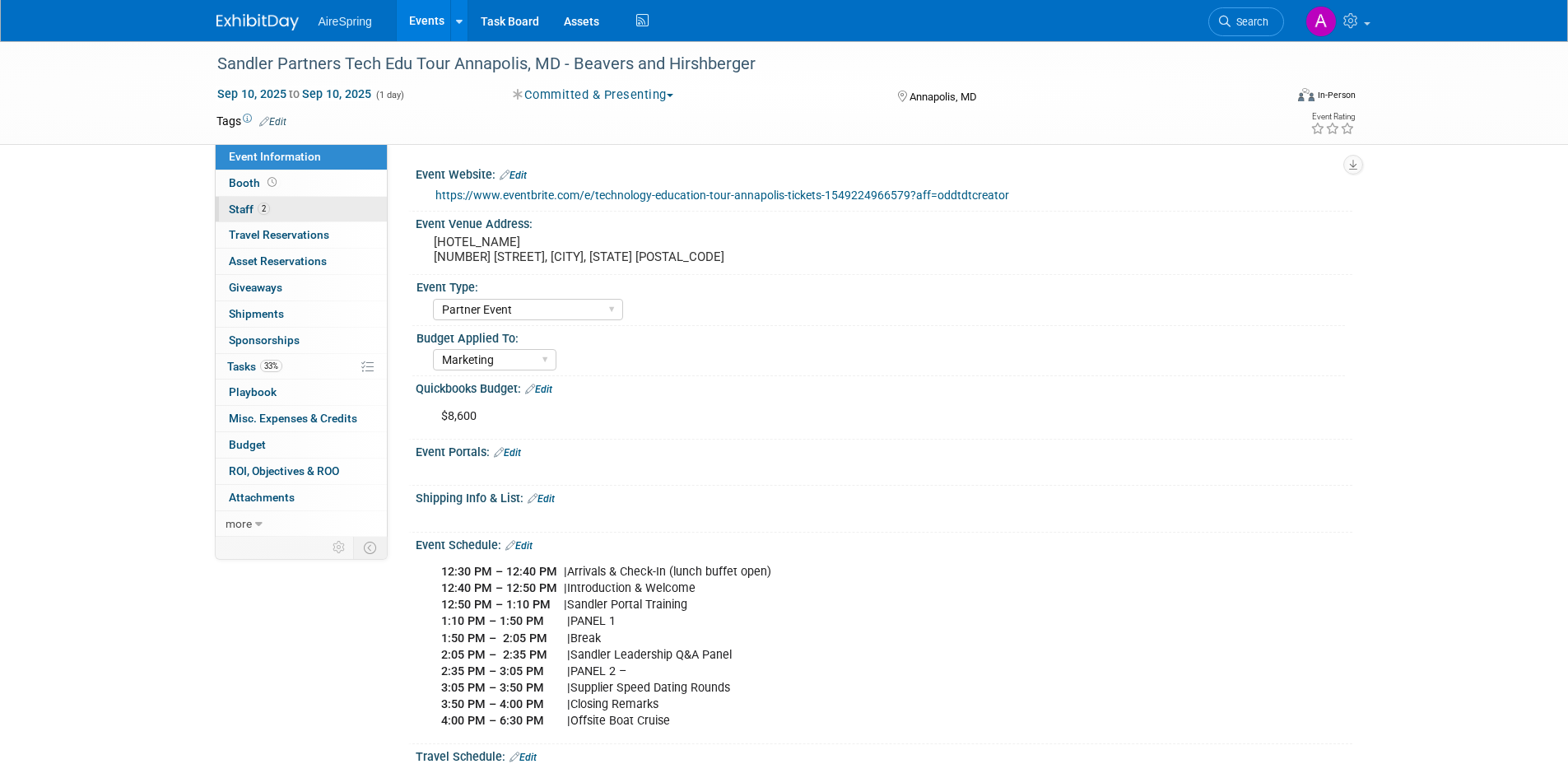 click on "2
Staff 2" at bounding box center [301, 209] 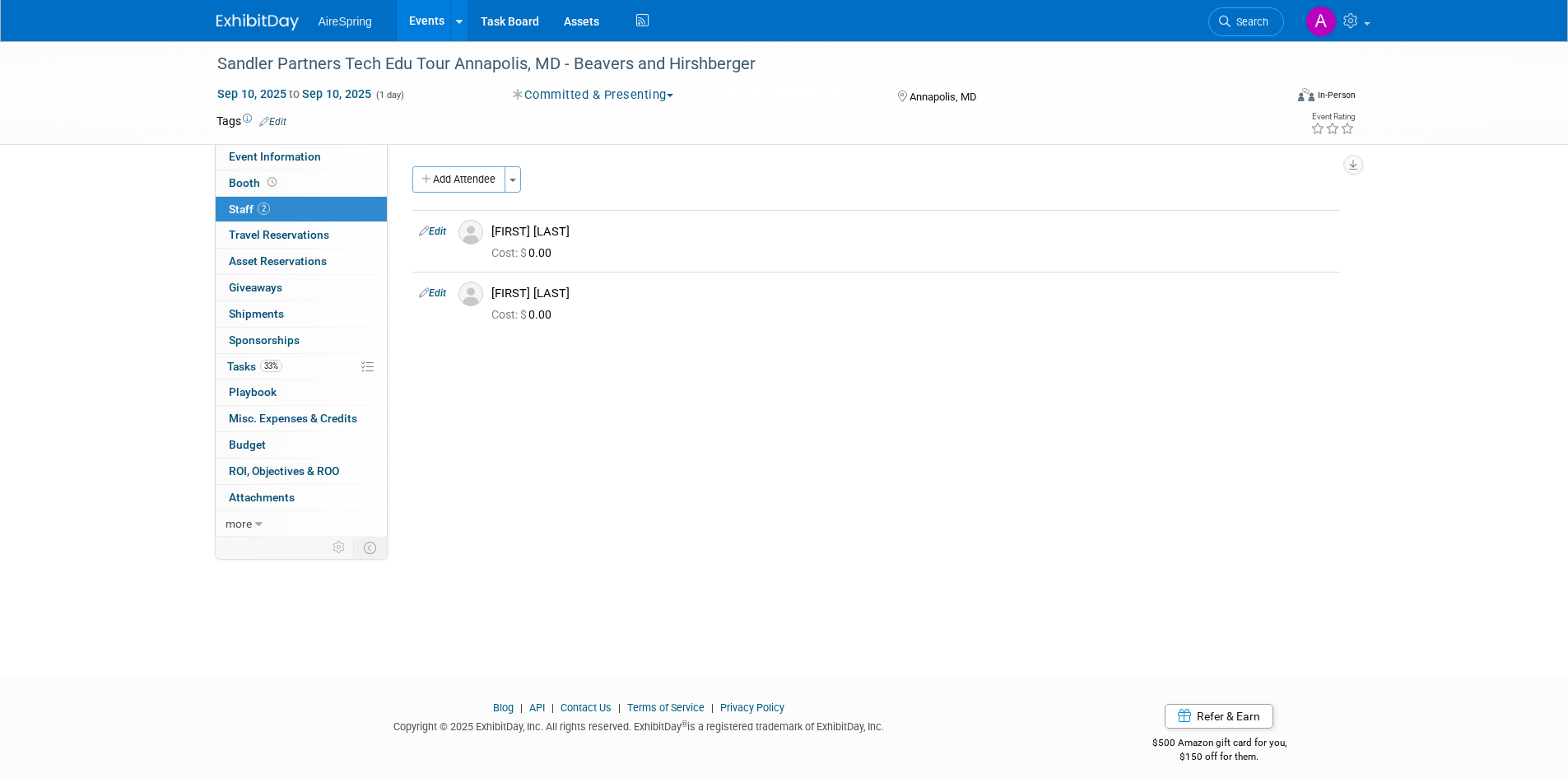 click on "Event Website:
Edit
https://www.eventbrite.com/e/technology-education-tour-annapolis-tickets-1549224966579?aff=oddtdtcreator
Event Venue Address:
The Westin Annapolis
100 Westgate Cir, Annapolis, MD 21401
Event Type:
AireSpring Event
AireSpring Internal
Partner Event
Training
Tradeshow - Exhibiting
Tradeshow - Attending
Partner Visit
Customer Visit
Customer Event
Sales Presentation
Conference
Carrier Event (ATT Verizon etc)
Budget Applied To:
Marketing
Sales
Operations
Customer
Quickbooks Budget:
Edit
$8,600
X
Event Portals:
Edit
X
Shipping Info & List:
Edit
X
Event Schedule:
Edit
12:30 PM – 12:40 PM  |  Arrivals & Check-In (lunch buffet open) 12:40 PM – 12:50 PM  |  Introduction & Welcome PANEL 1 Break" at bounding box center (870, 340) 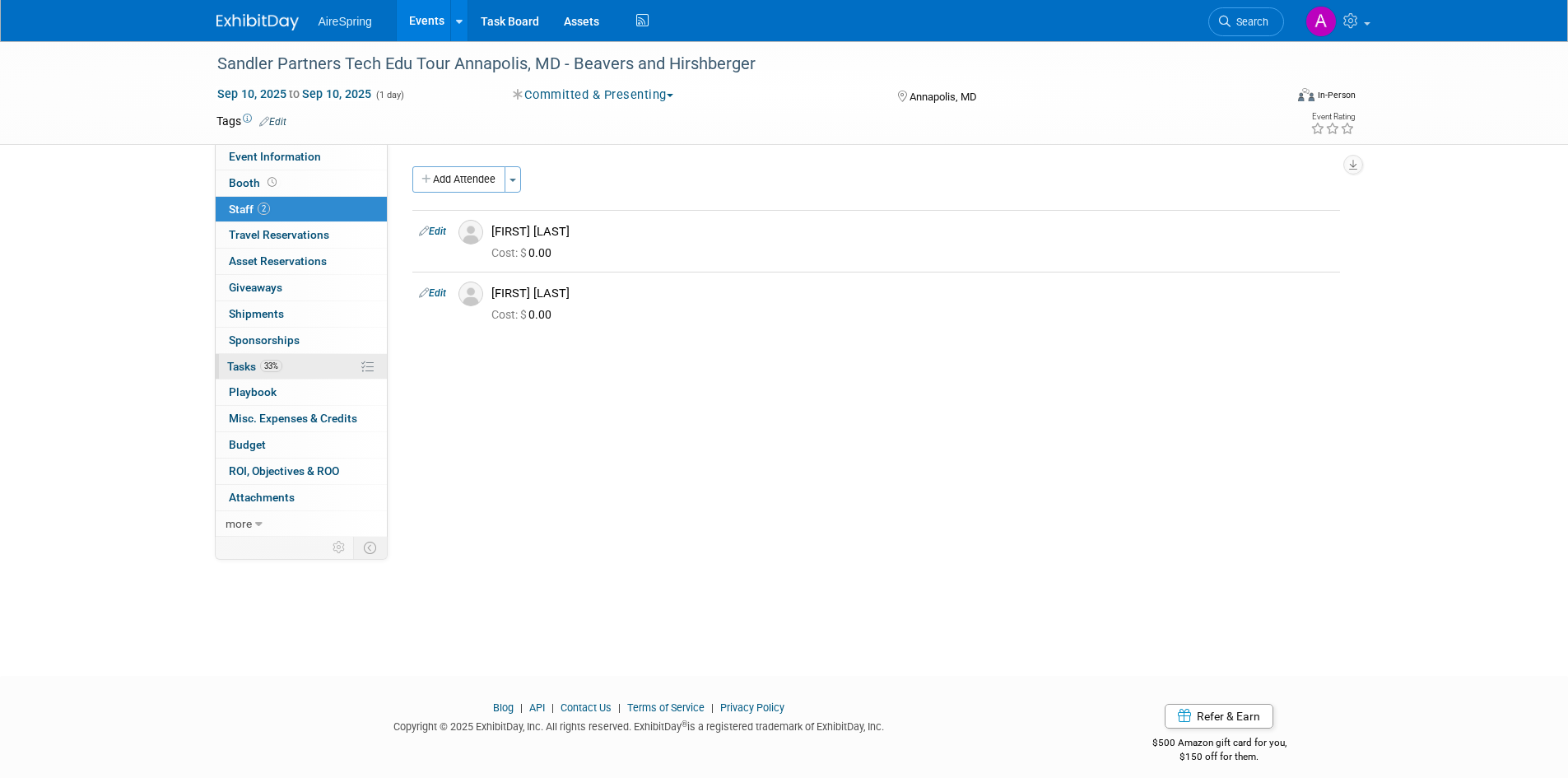 click on "33%
Tasks 33%" at bounding box center [301, 366] 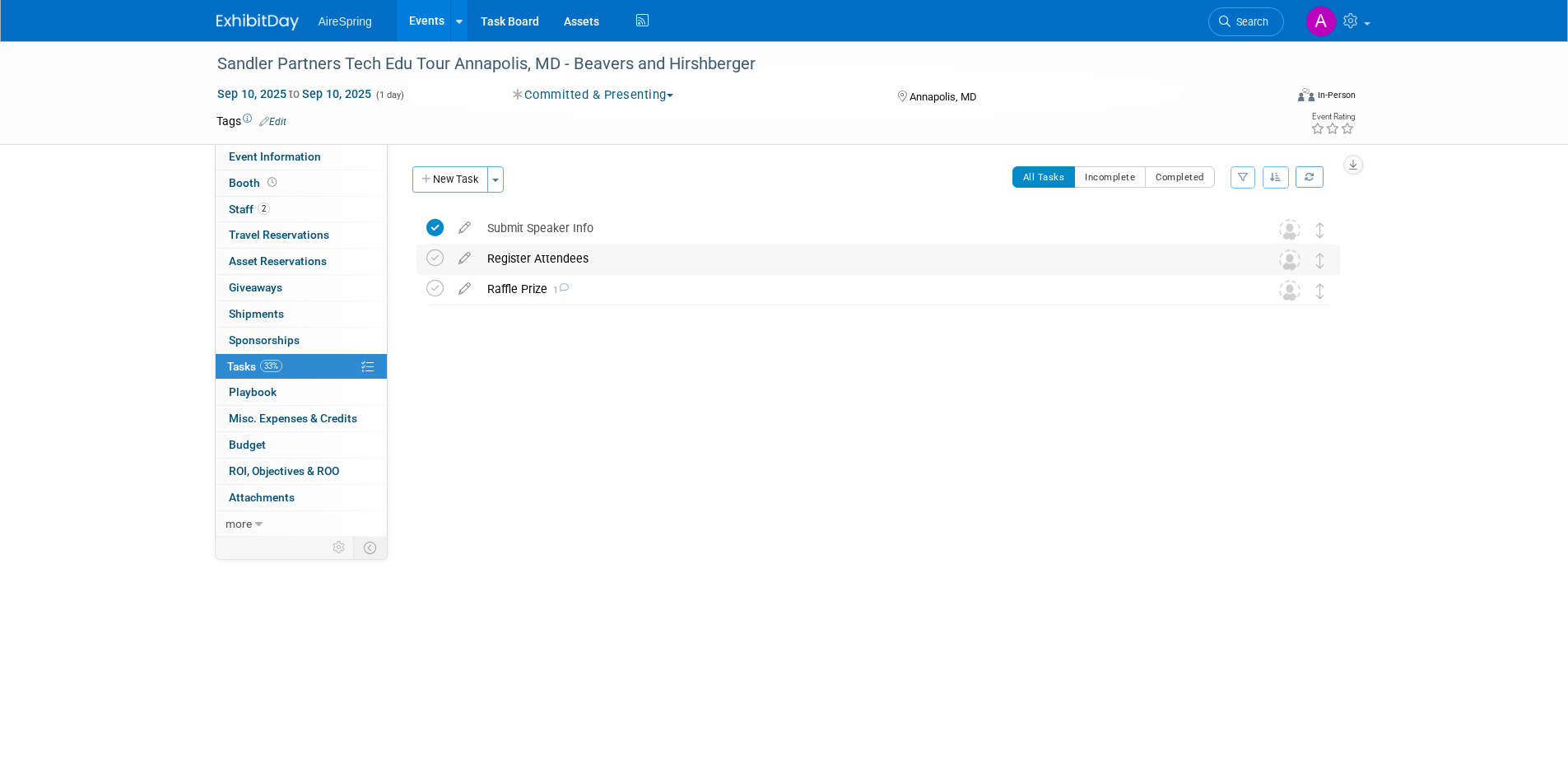 click on "Register Attendees" at bounding box center (863, 259) 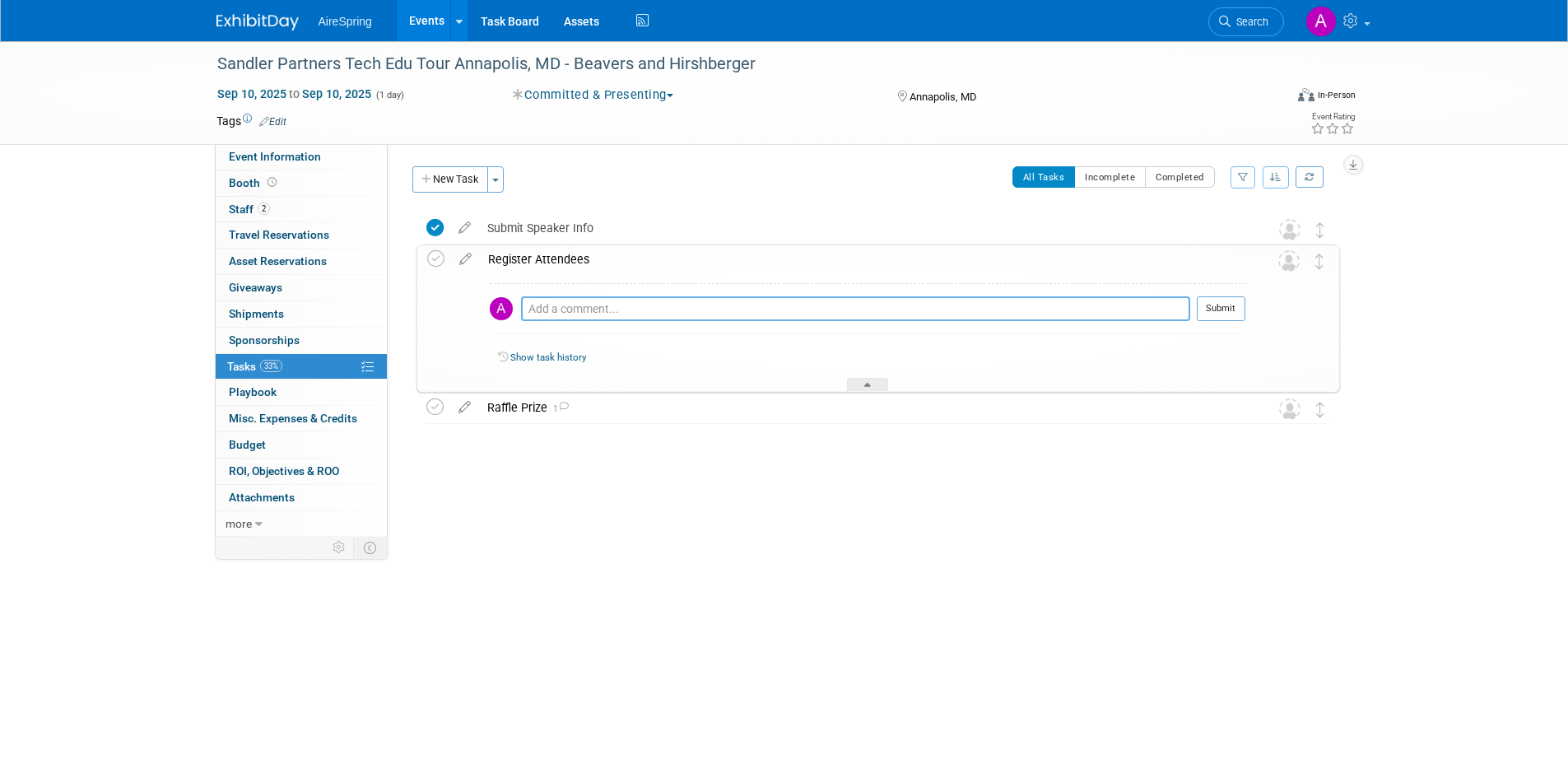 drag, startPoint x: 592, startPoint y: 309, endPoint x: 598, endPoint y: 282, distance: 27.658633 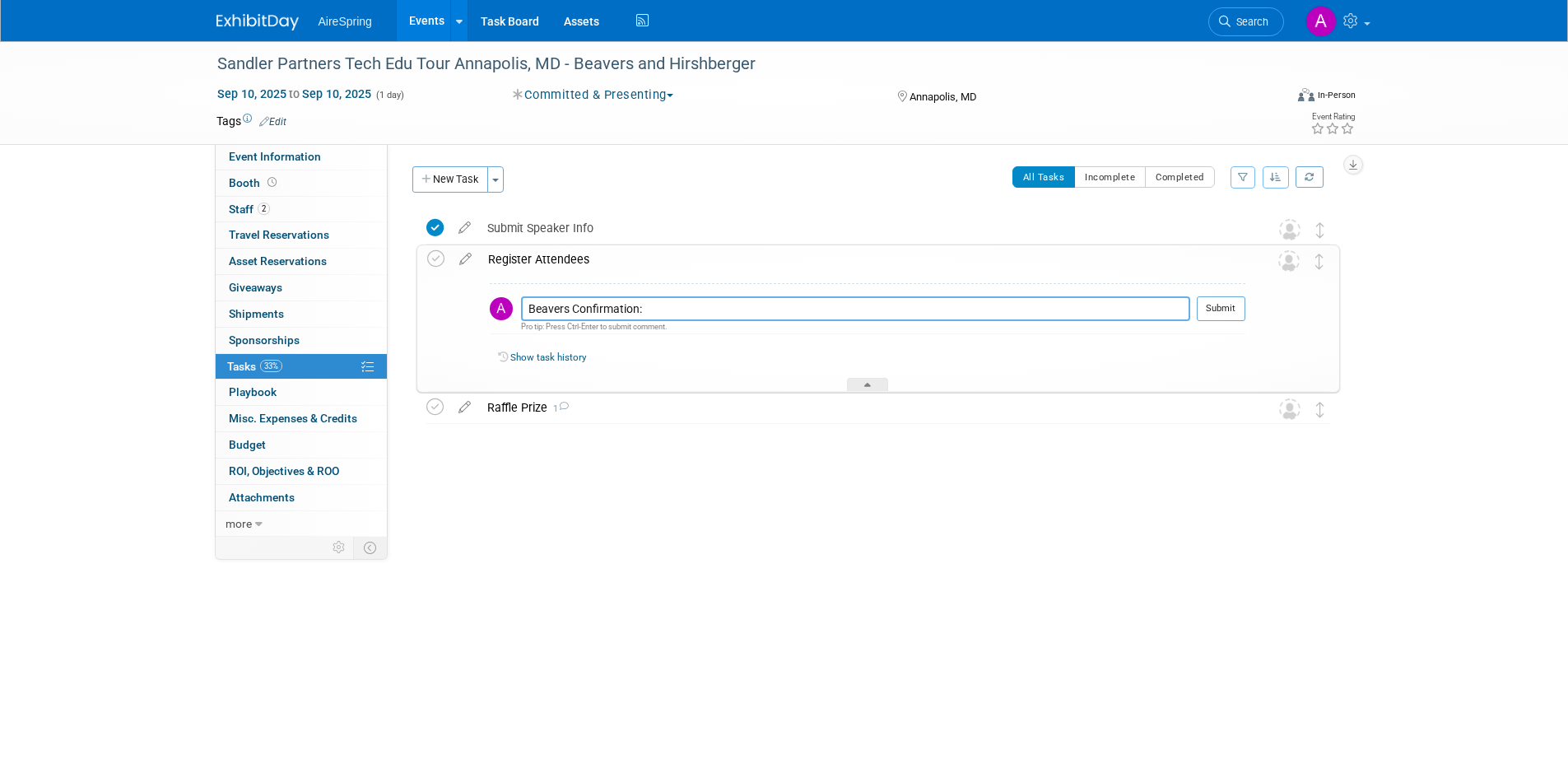 paste on "12992540273" 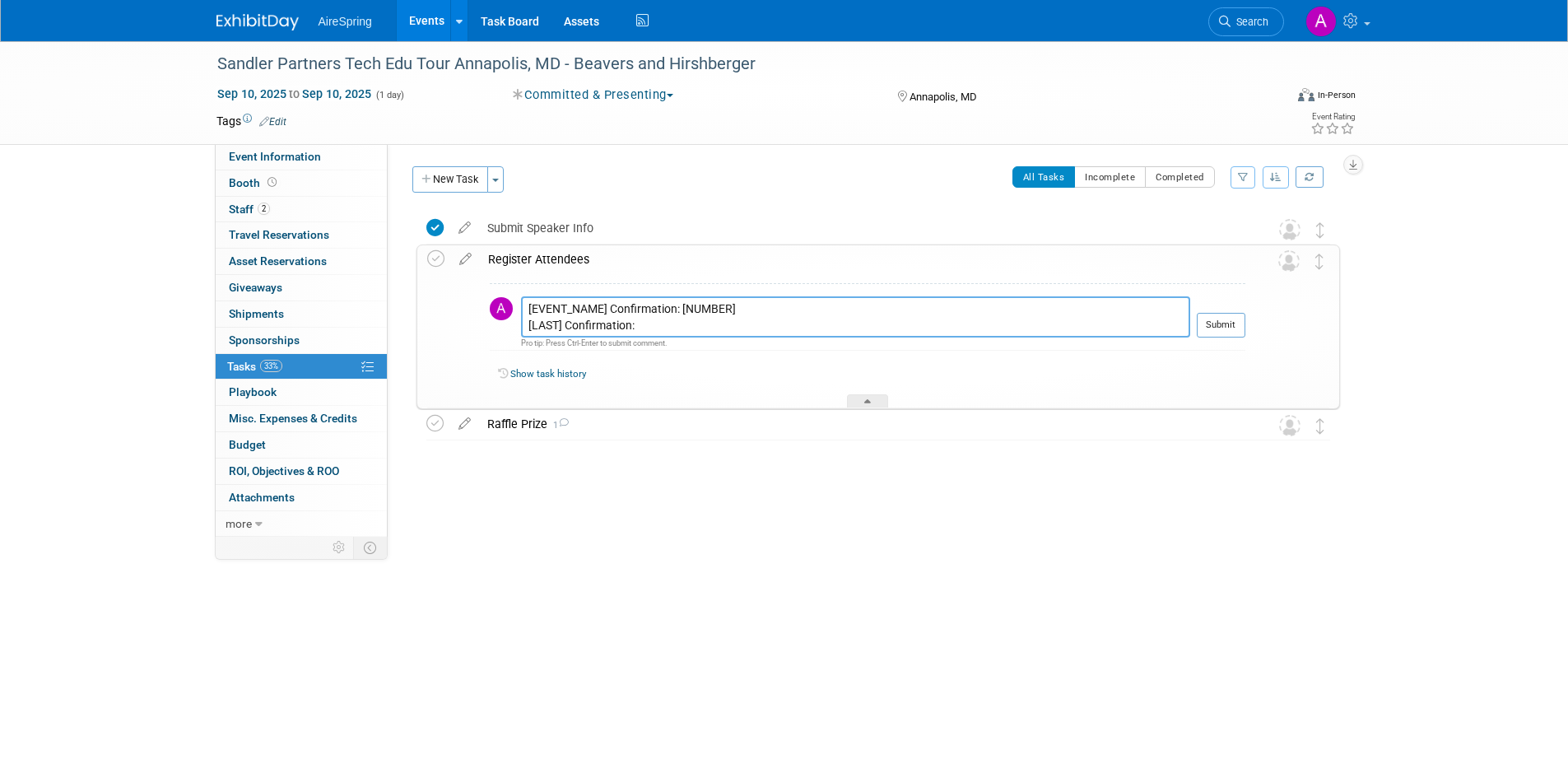 paste on "12992553143" 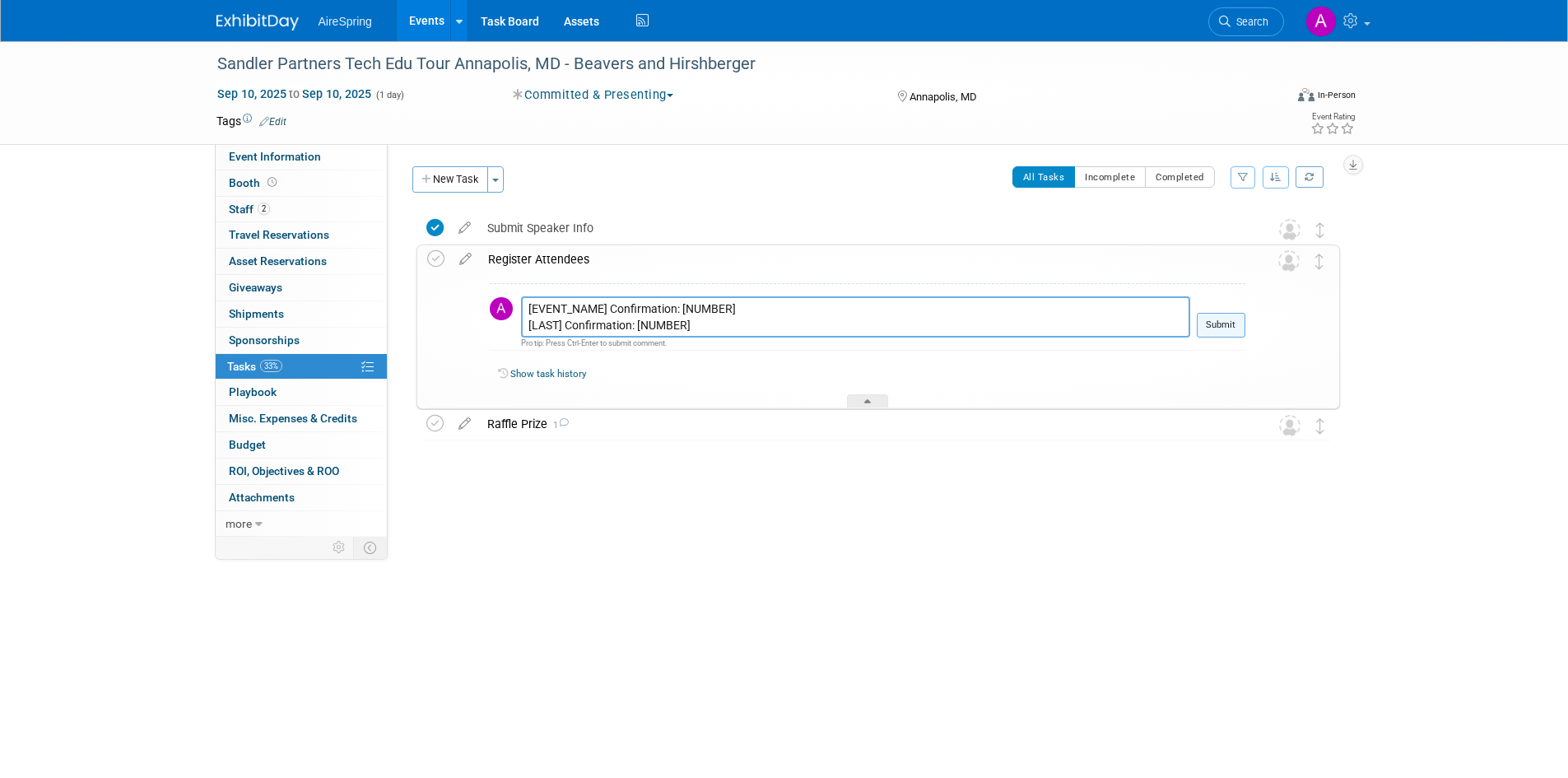 type on "Beavers Confirmation: 12992540273
Hirshberger Confirmation: 12992553143" 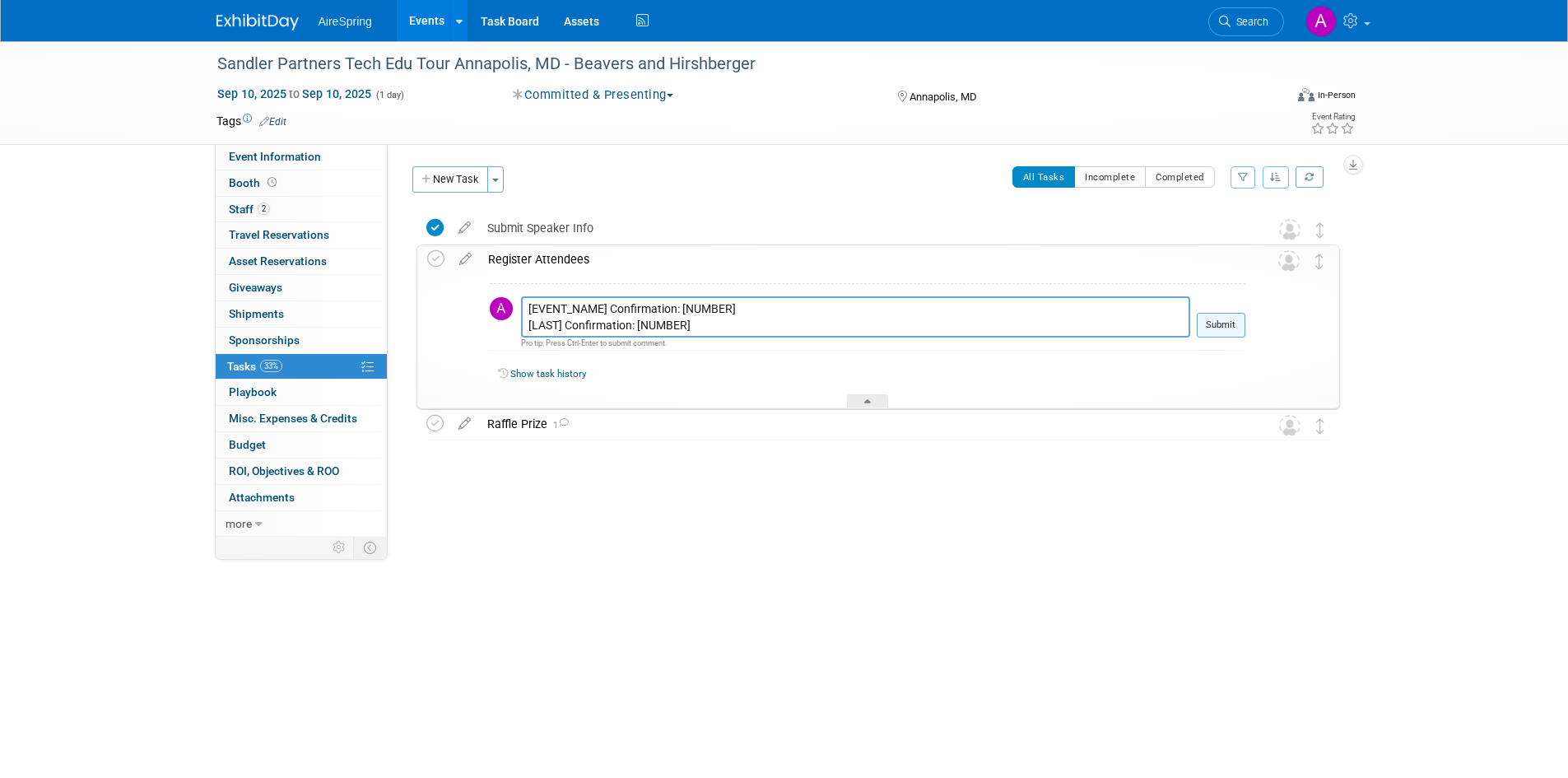click on "Submit" at bounding box center [1221, 325] 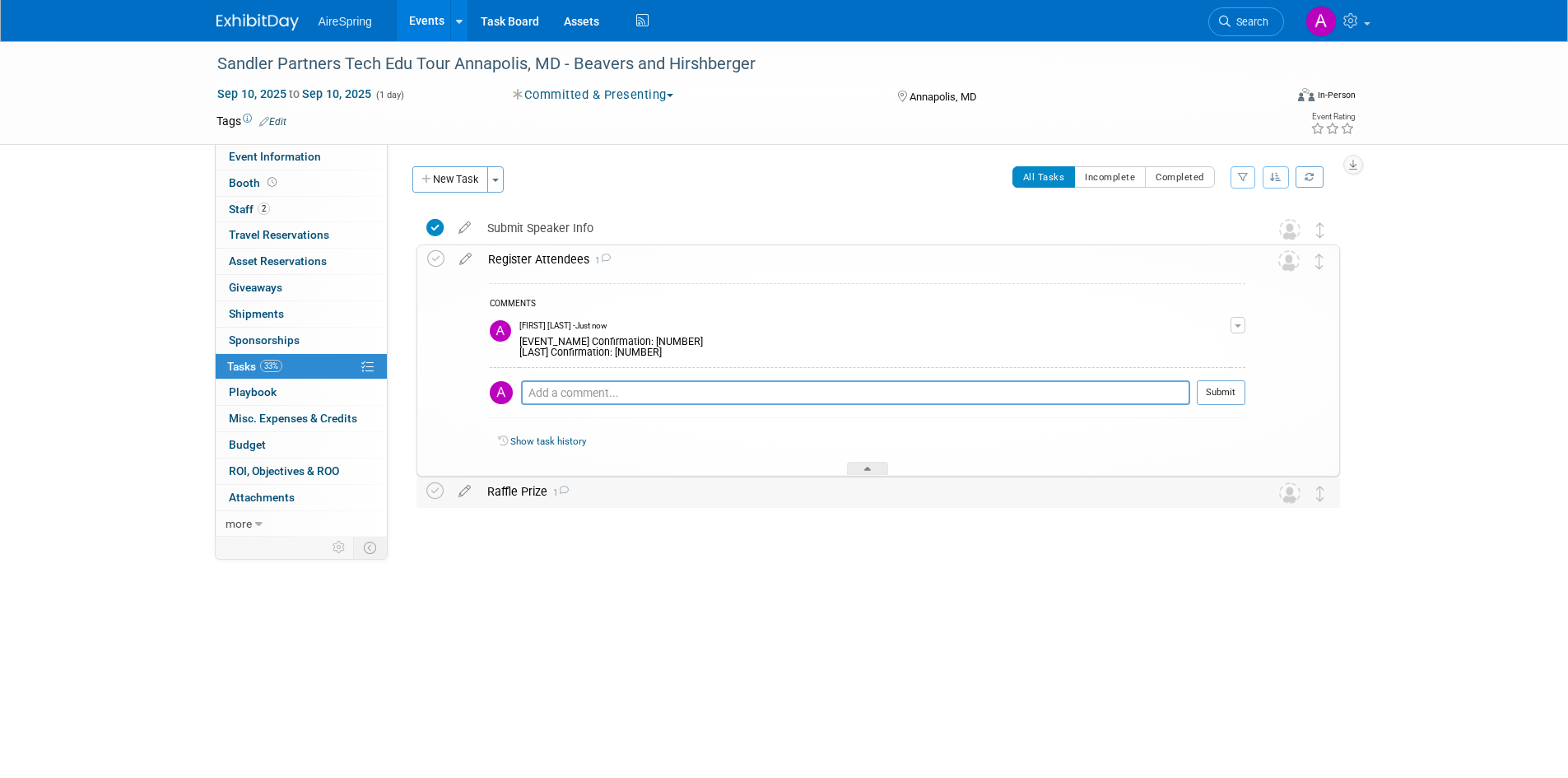 click at bounding box center [868, 472] 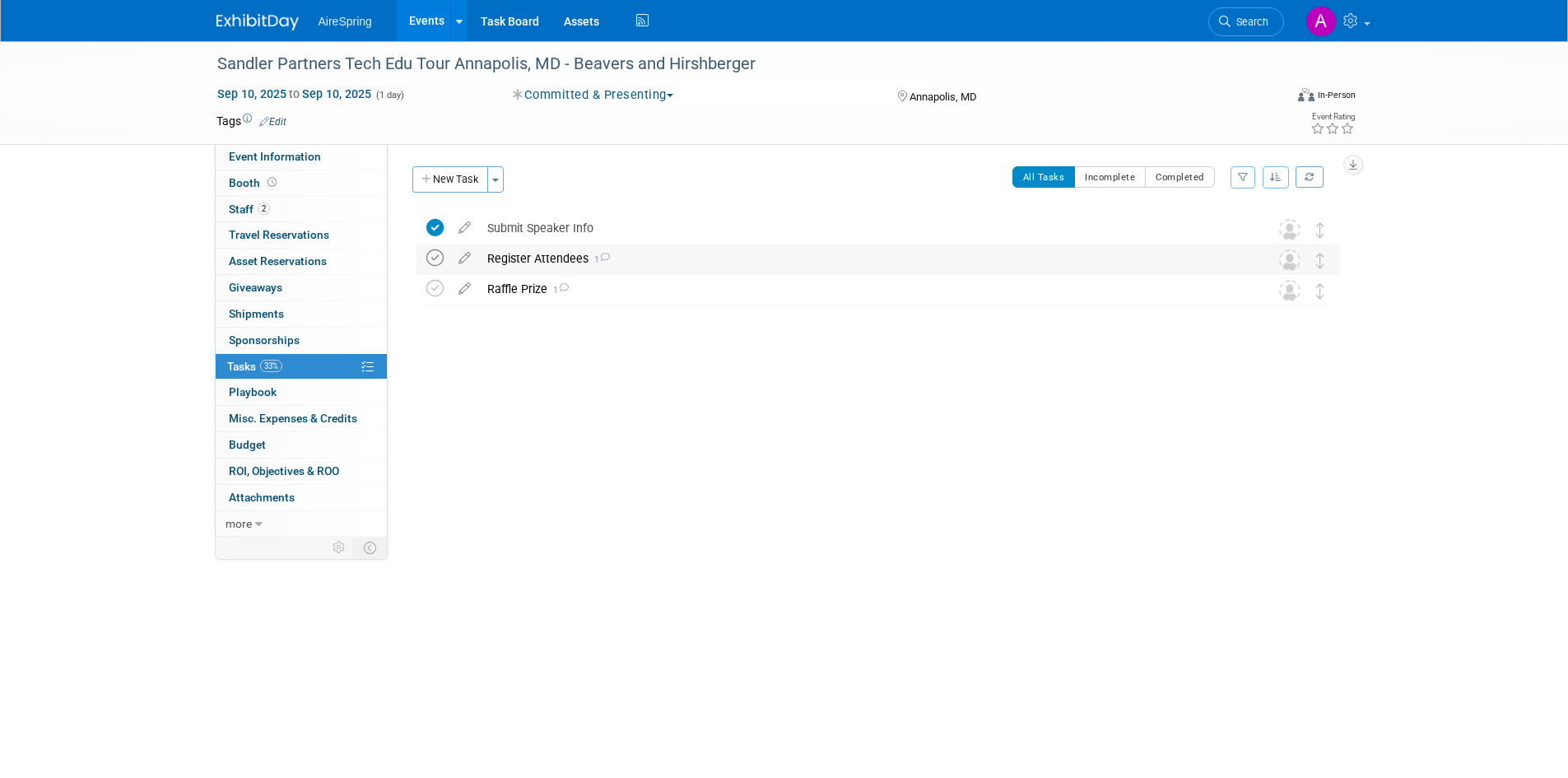 click at bounding box center [435, 258] 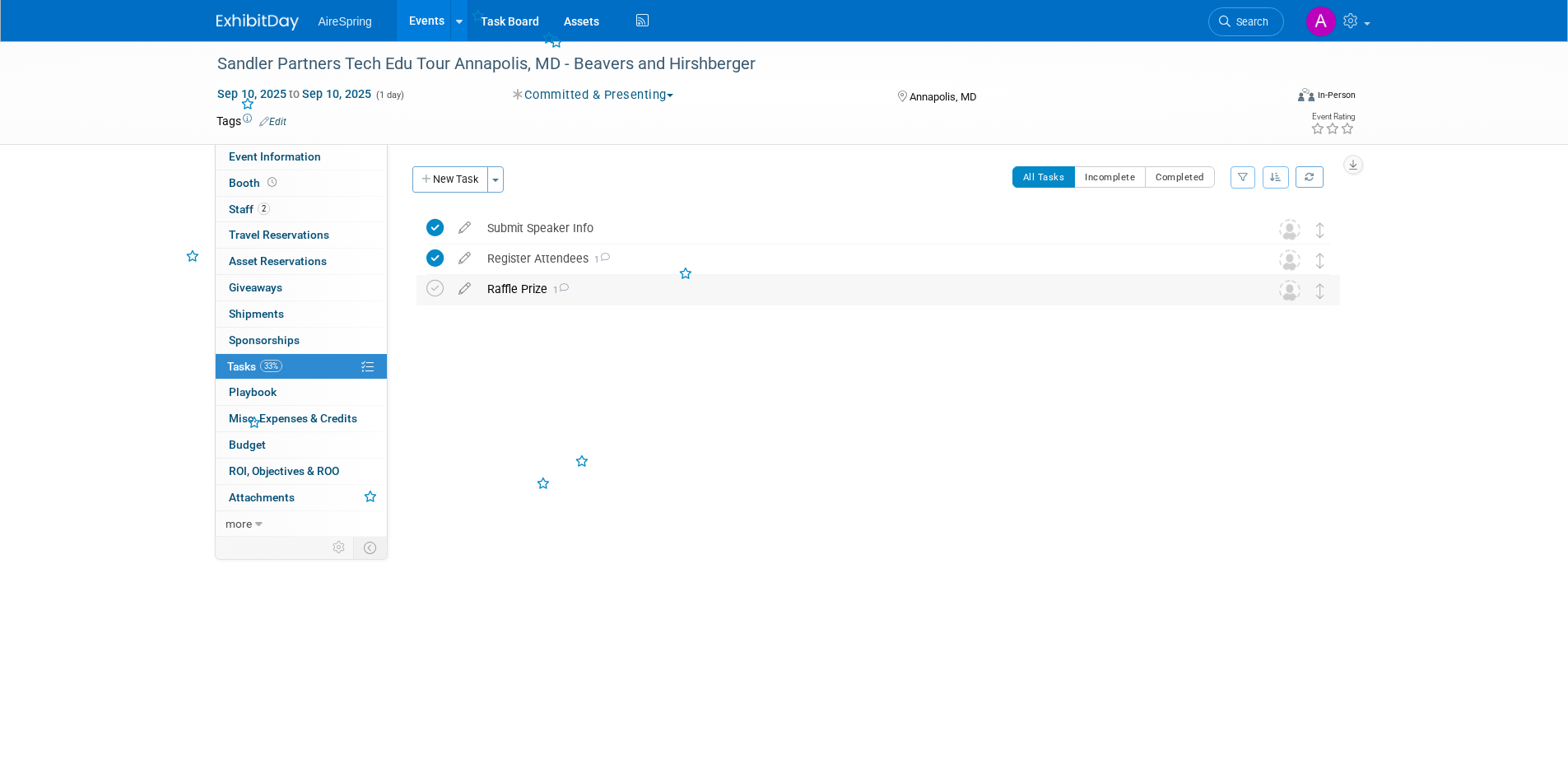 click on "Raffle Prize
1" at bounding box center [863, 289] 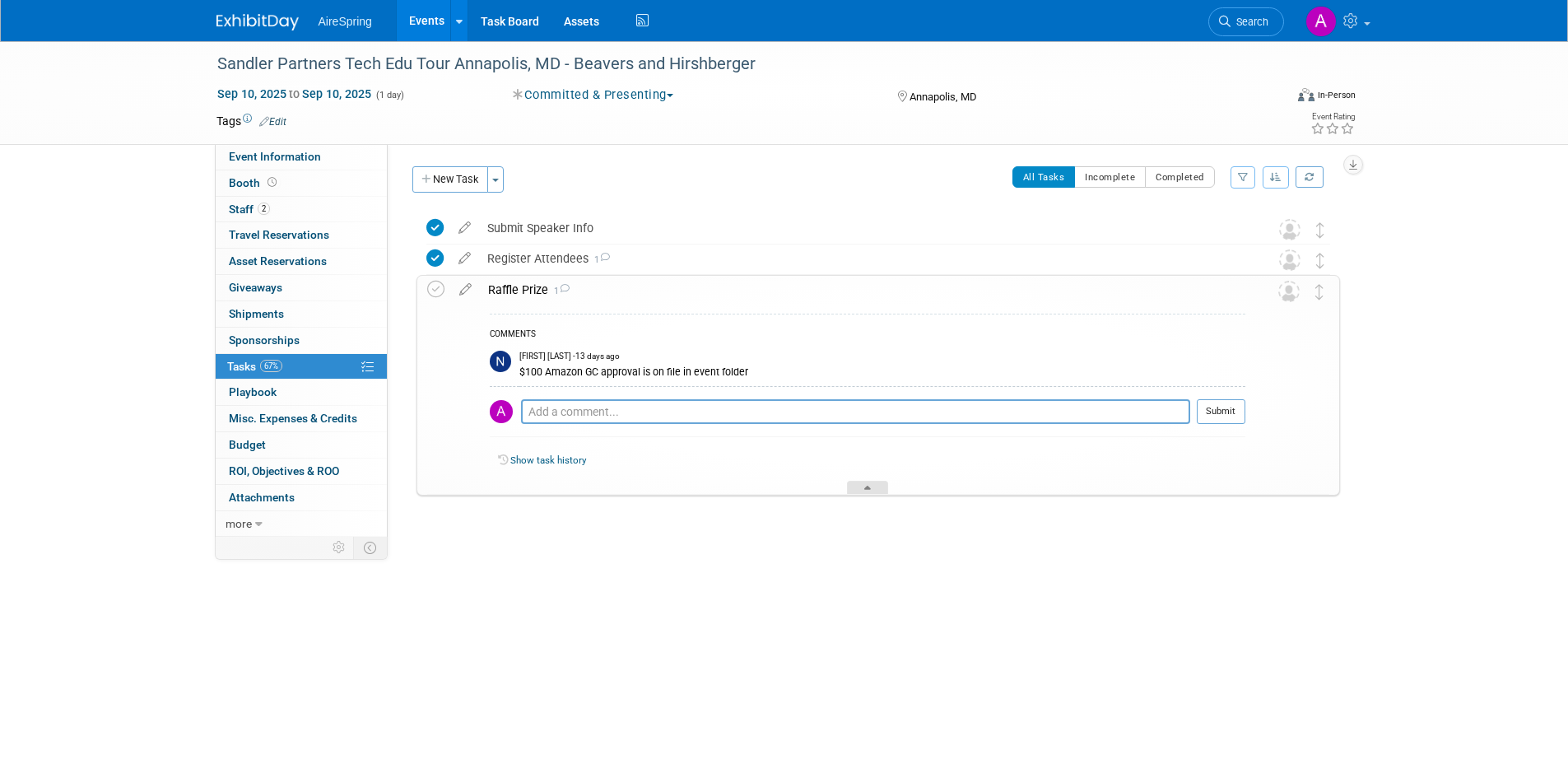 click at bounding box center (868, 491) 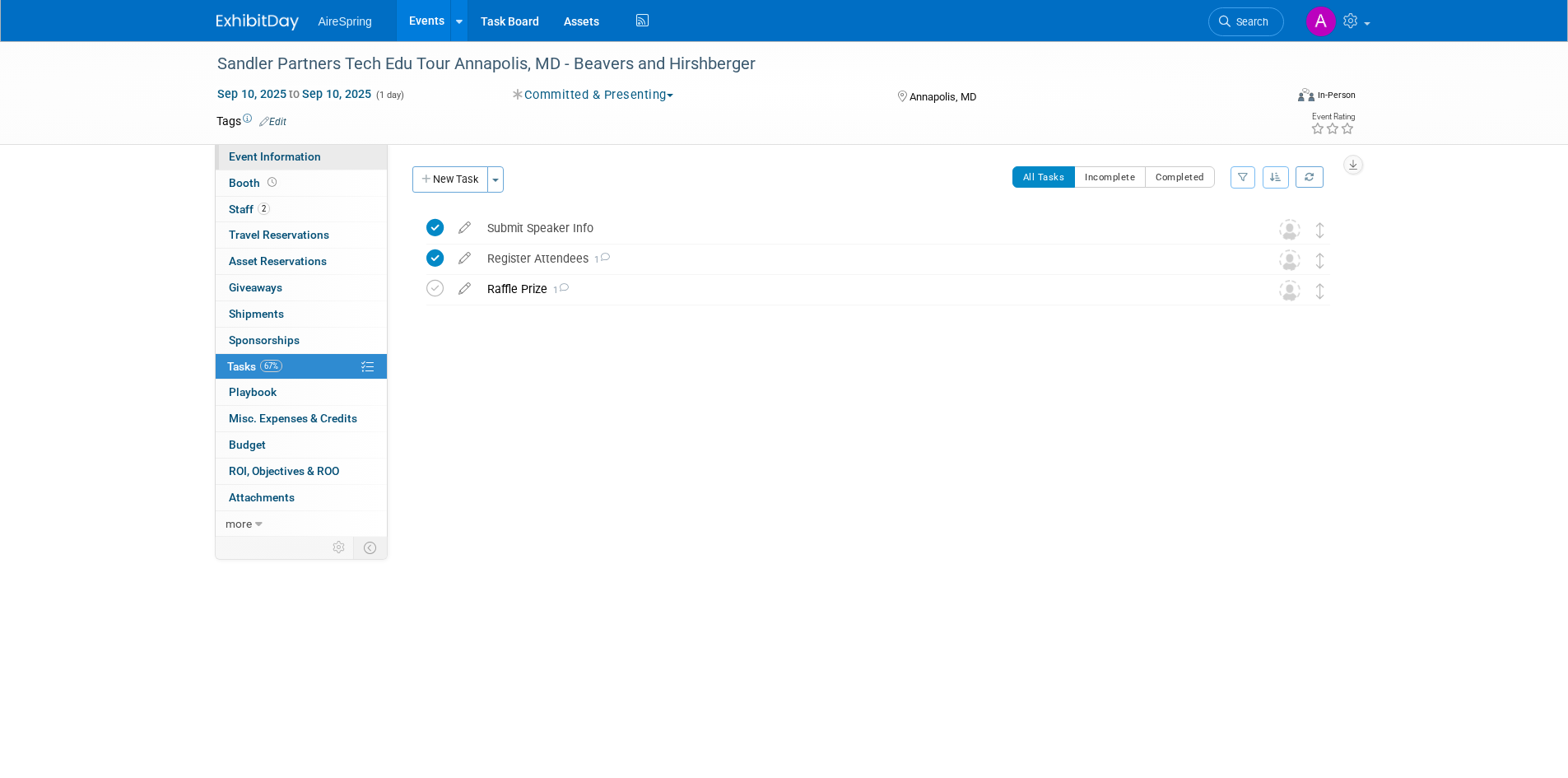 click on "Event Information" at bounding box center (301, 156) 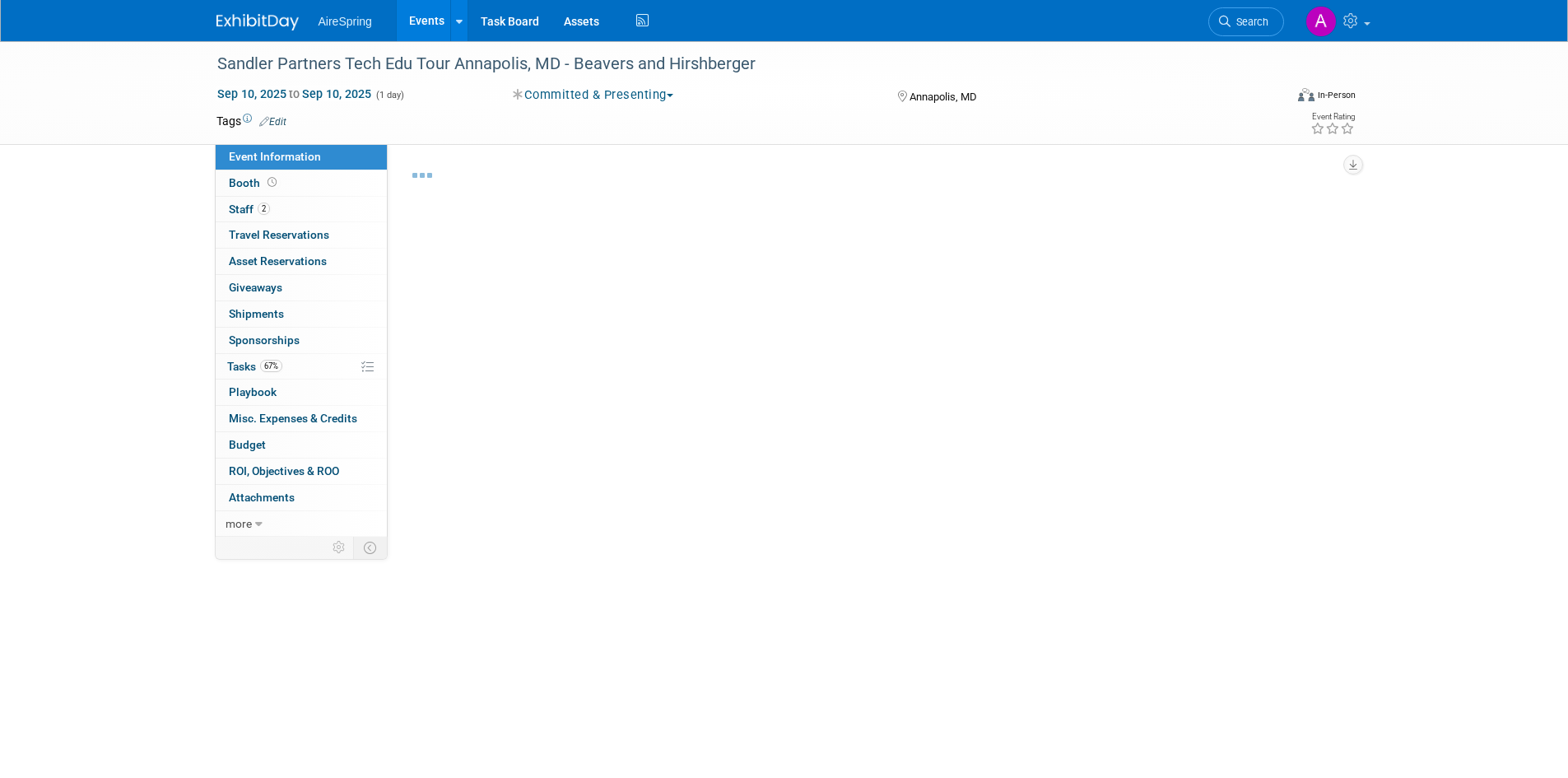 select on "Partner Event" 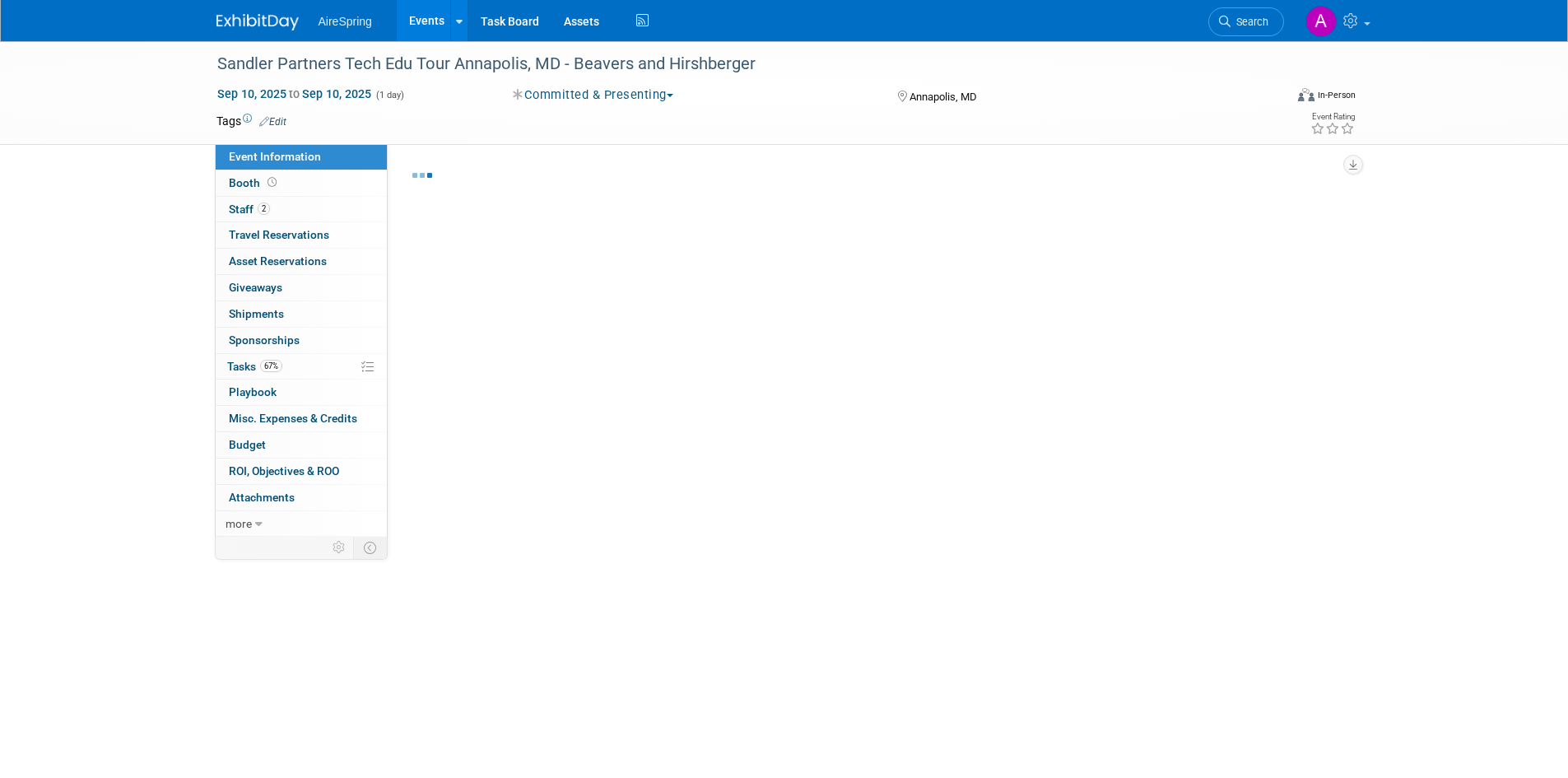 select on "Marketing" 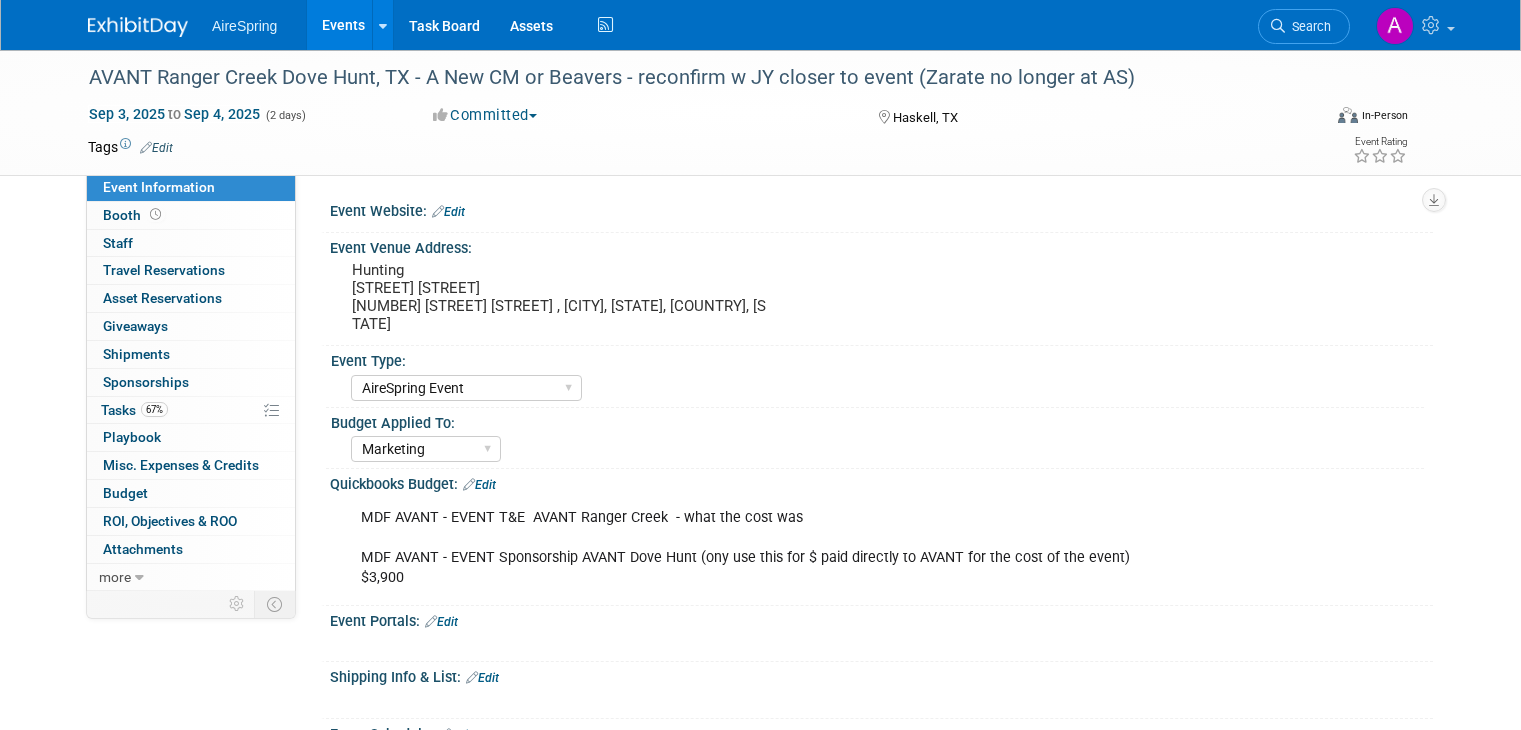 select on "AireSpring Event" 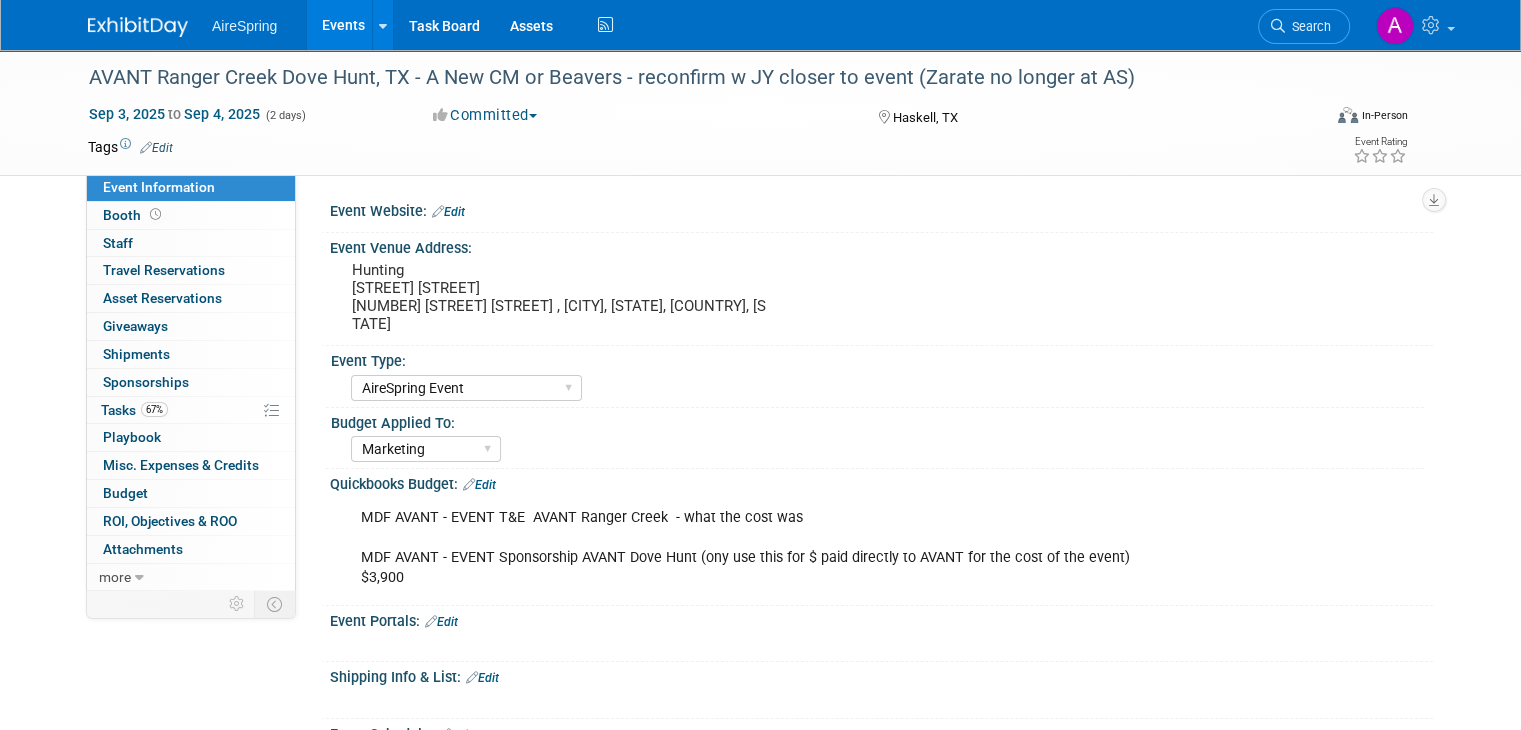 scroll, scrollTop: 0, scrollLeft: 0, axis: both 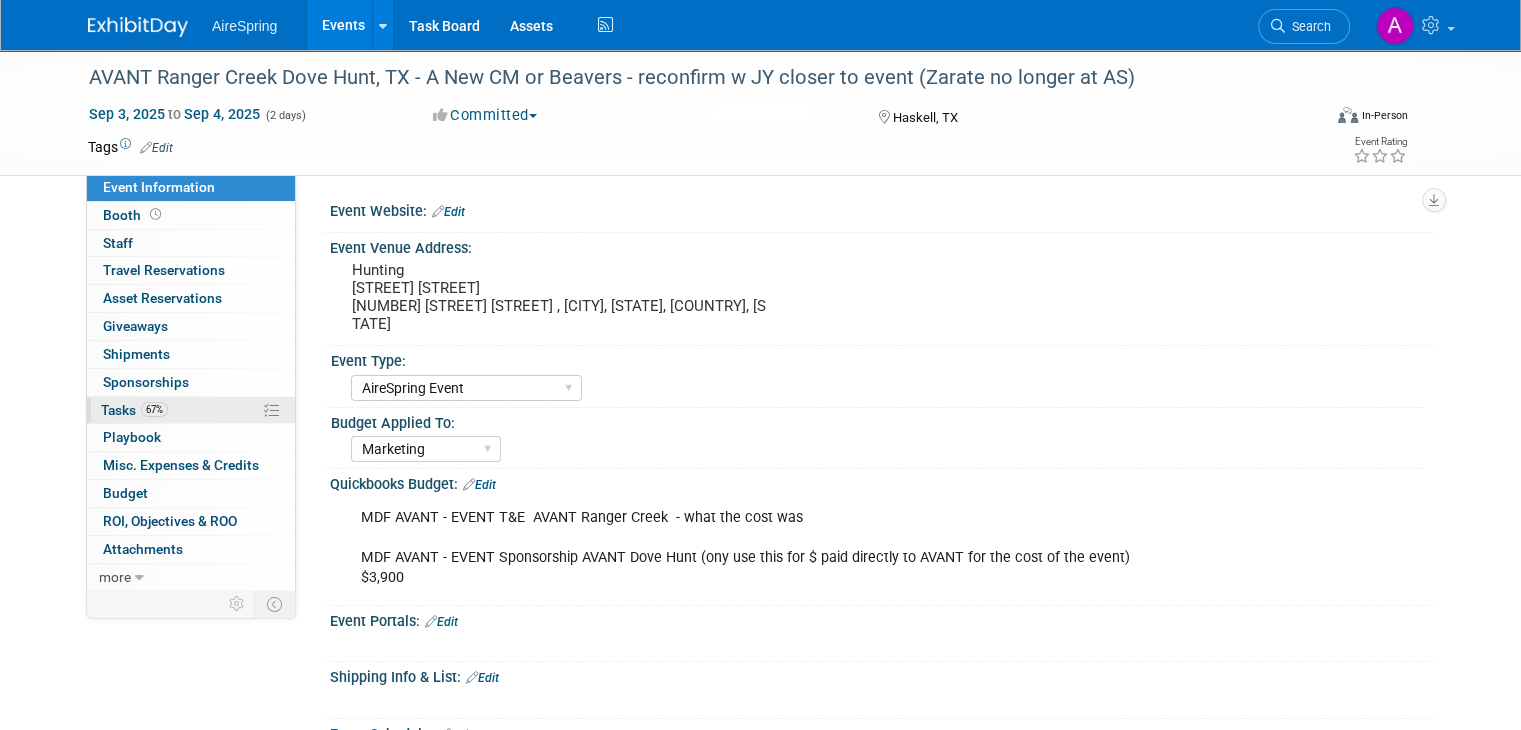 click on "Tasks 67%" at bounding box center (134, 410) 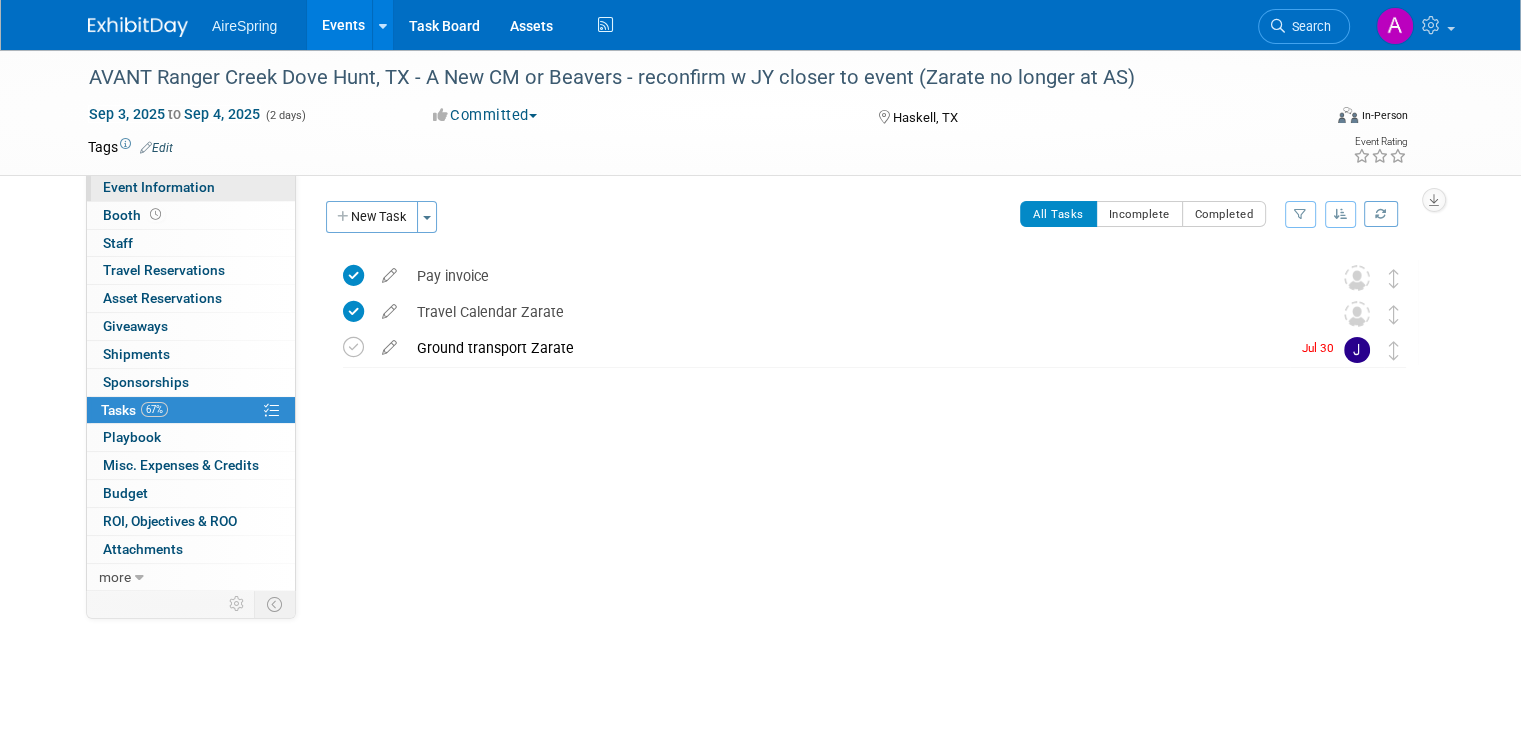 click on "Event Information" at bounding box center [159, 187] 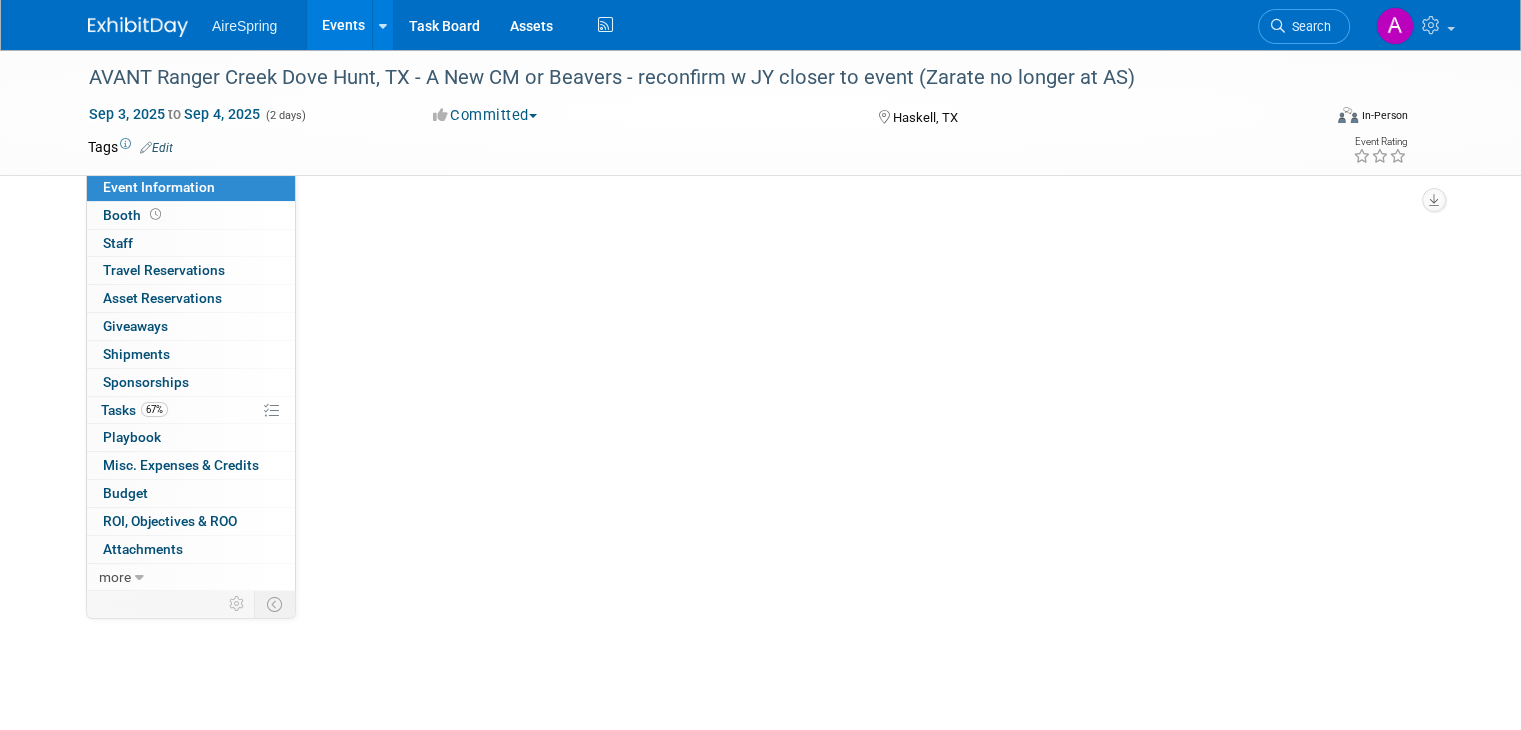 select on "AireSpring Event" 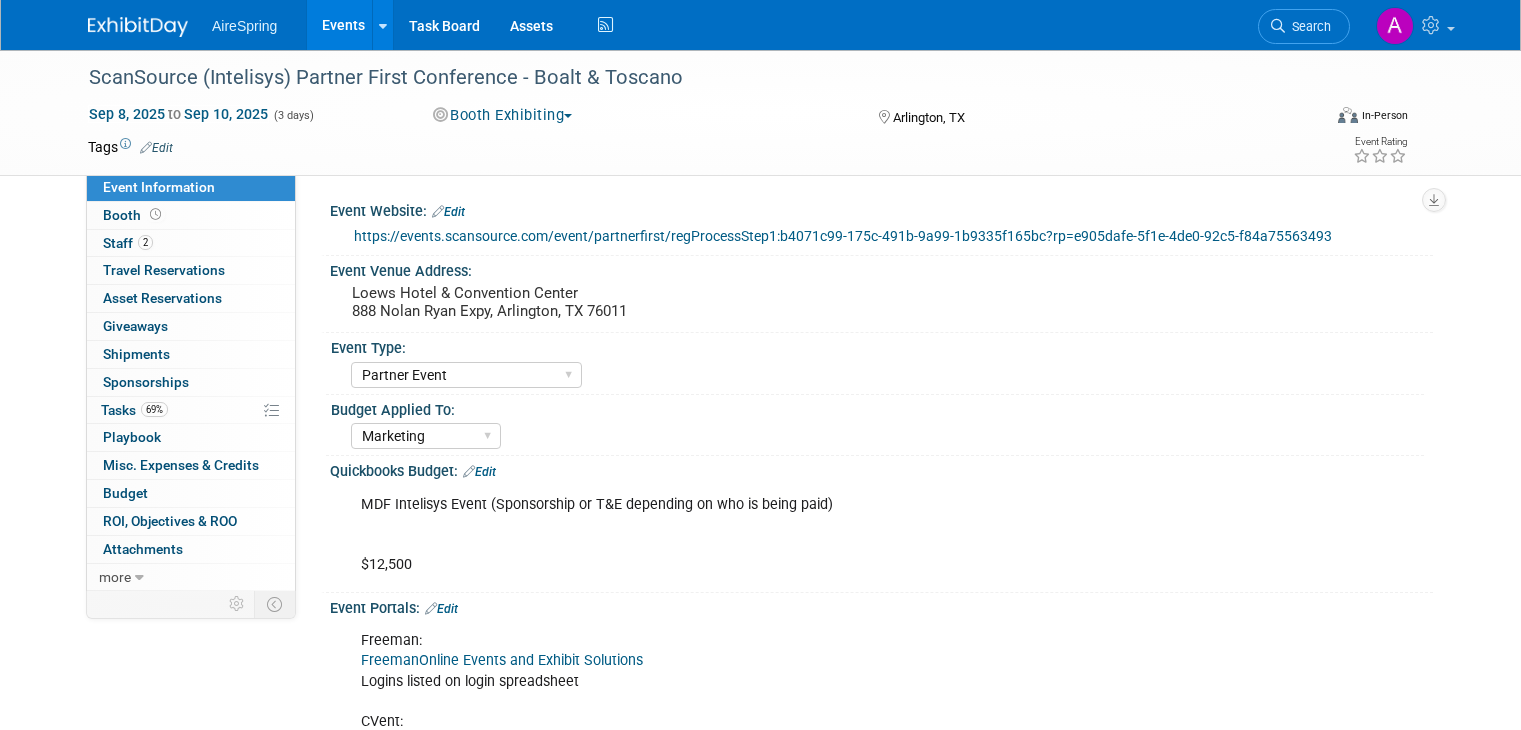 select on "Partner Event" 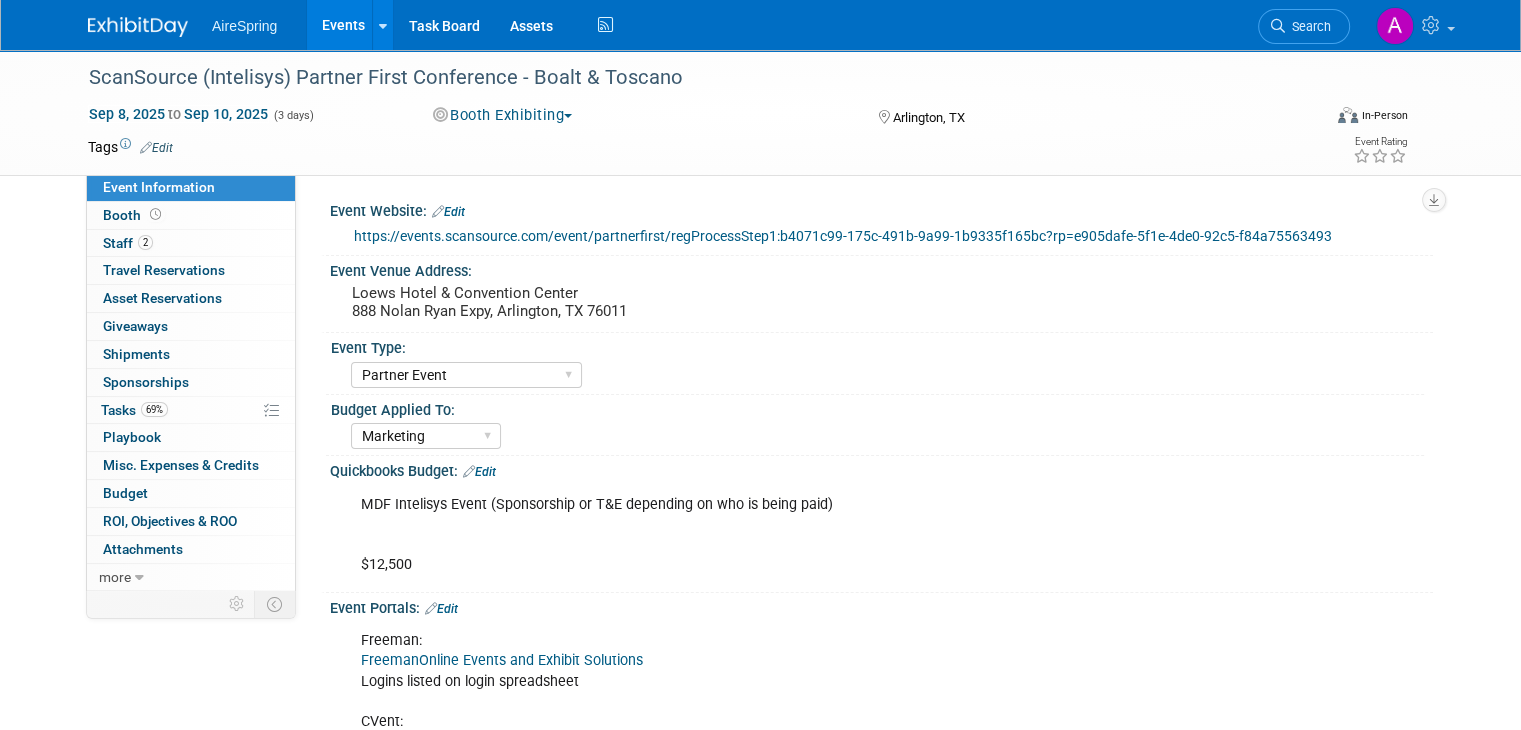 scroll, scrollTop: 0, scrollLeft: 0, axis: both 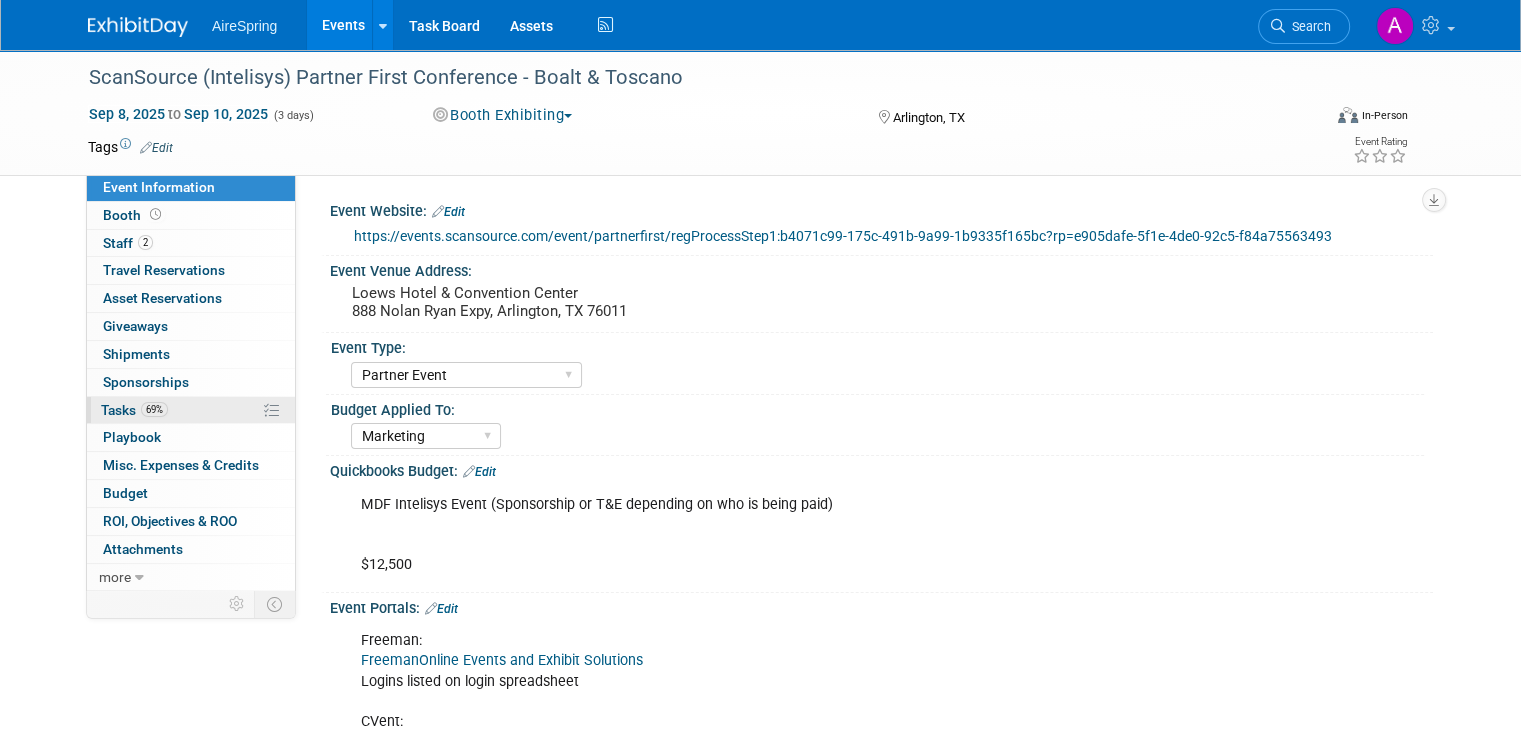 click on "69%" at bounding box center [154, 409] 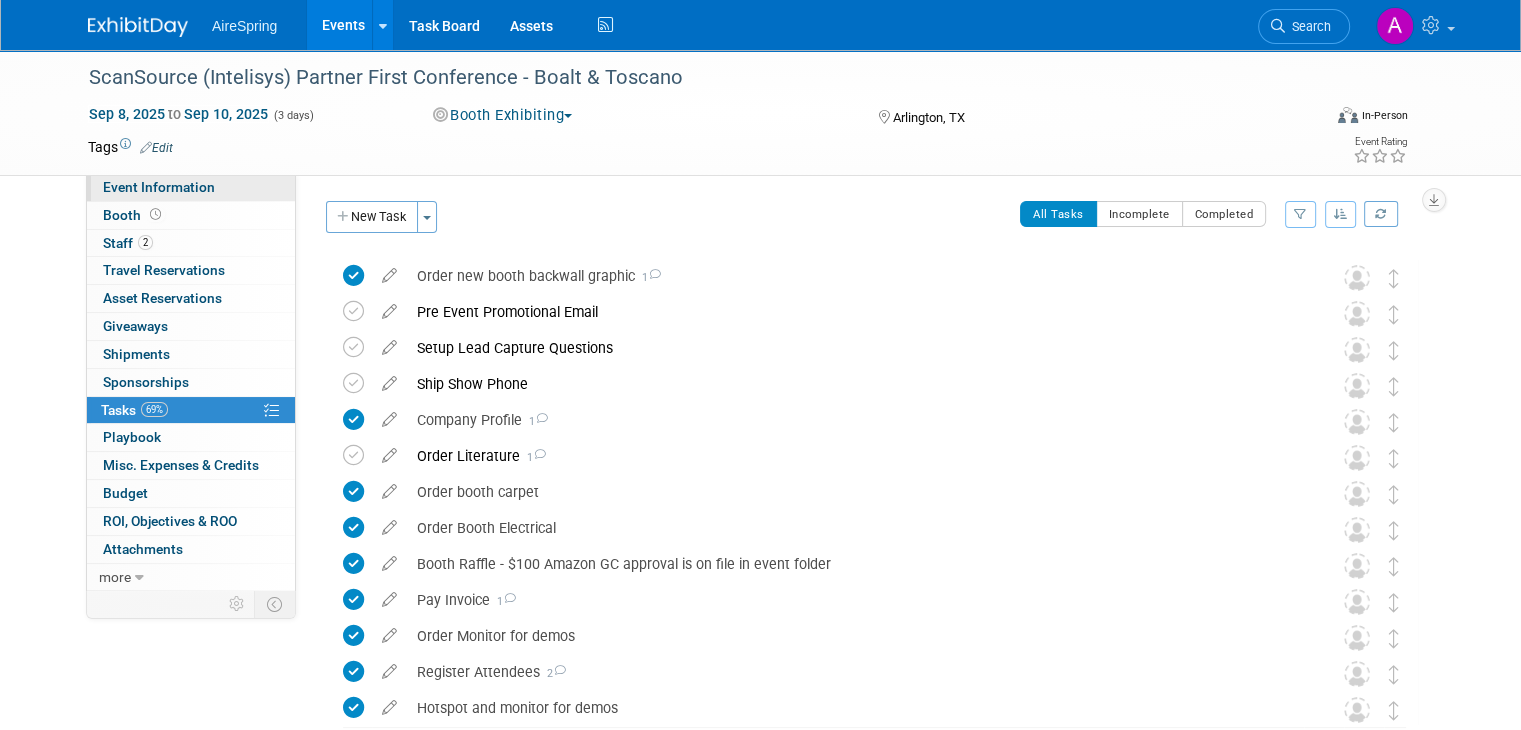 click on "Event Information" at bounding box center (159, 187) 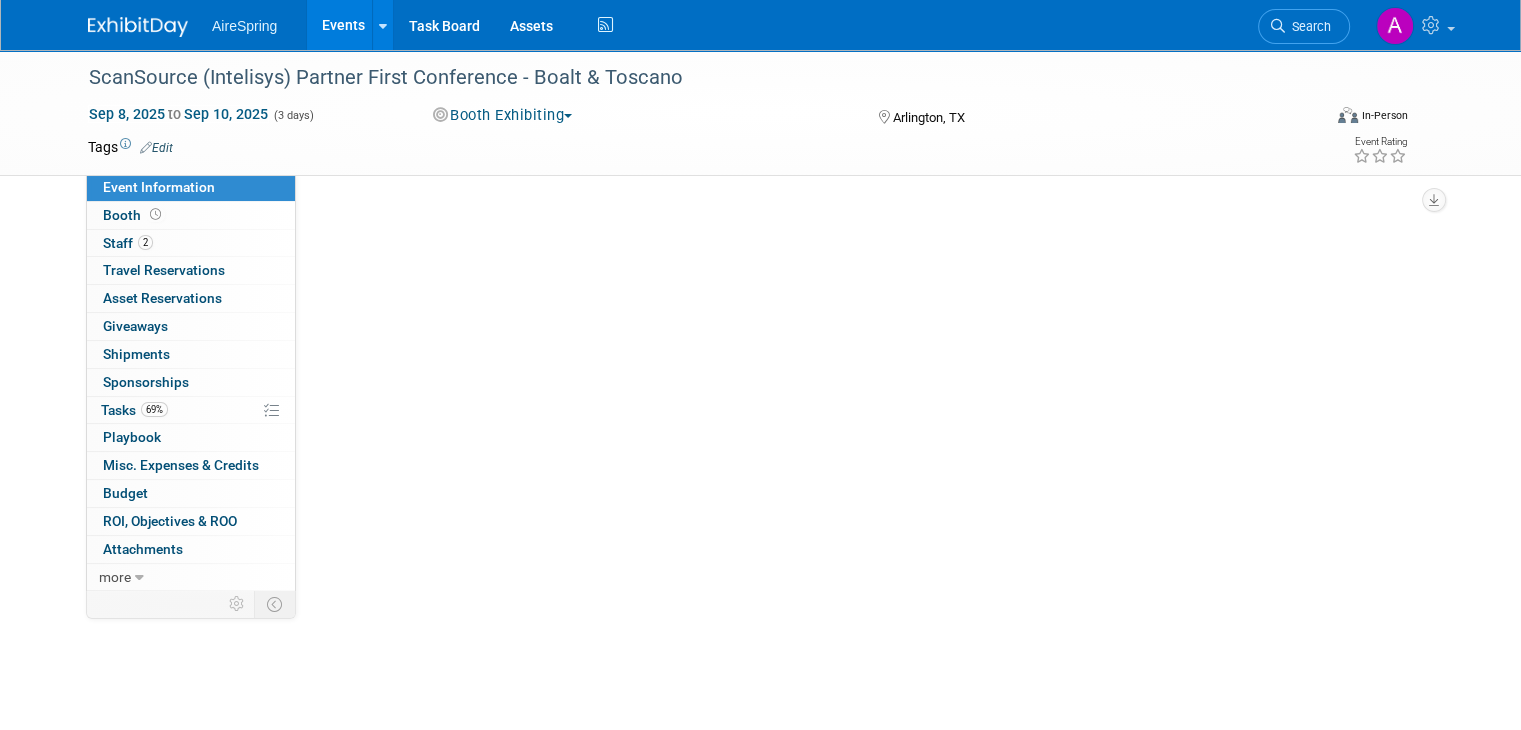 select on "Partner Event" 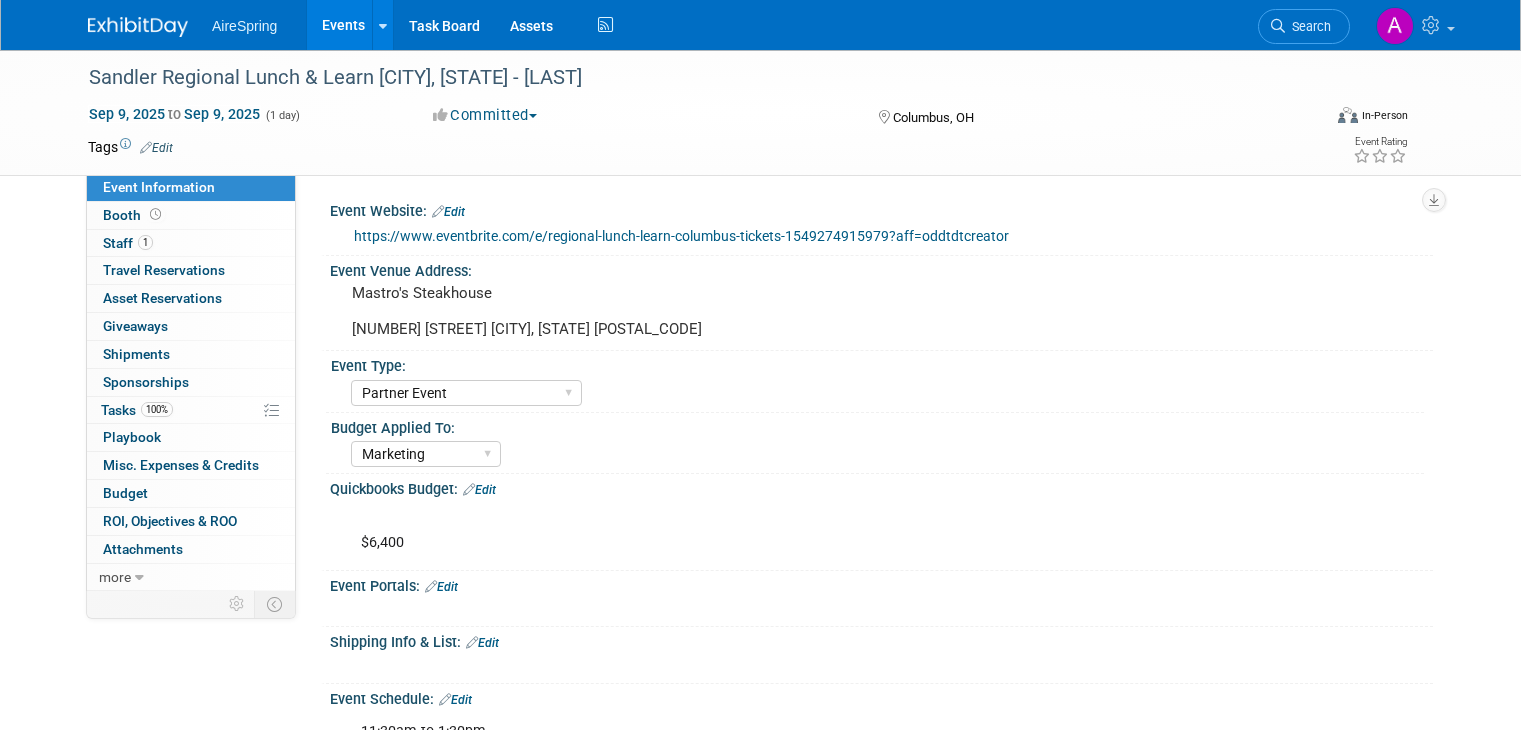 select on "Partner Event" 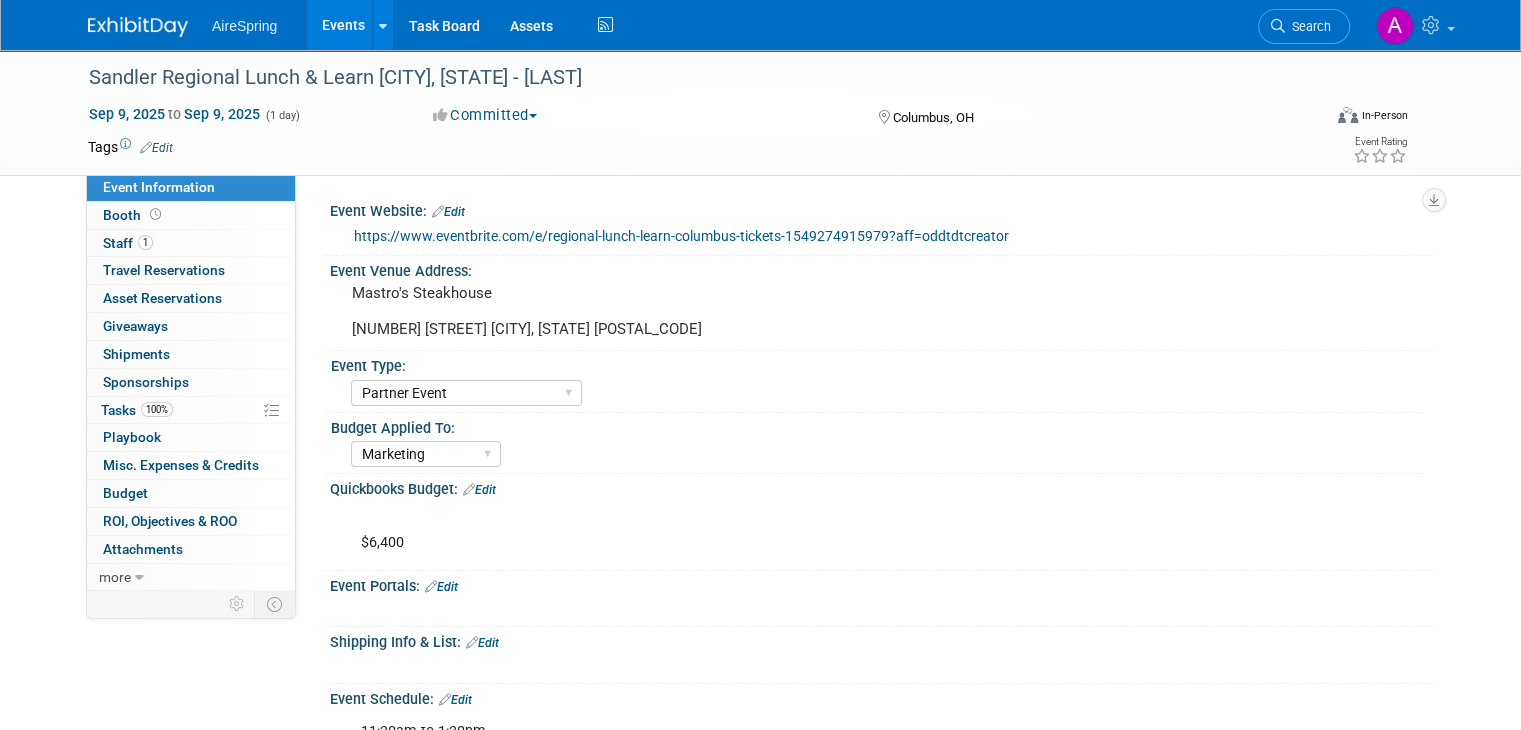 scroll, scrollTop: 0, scrollLeft: 0, axis: both 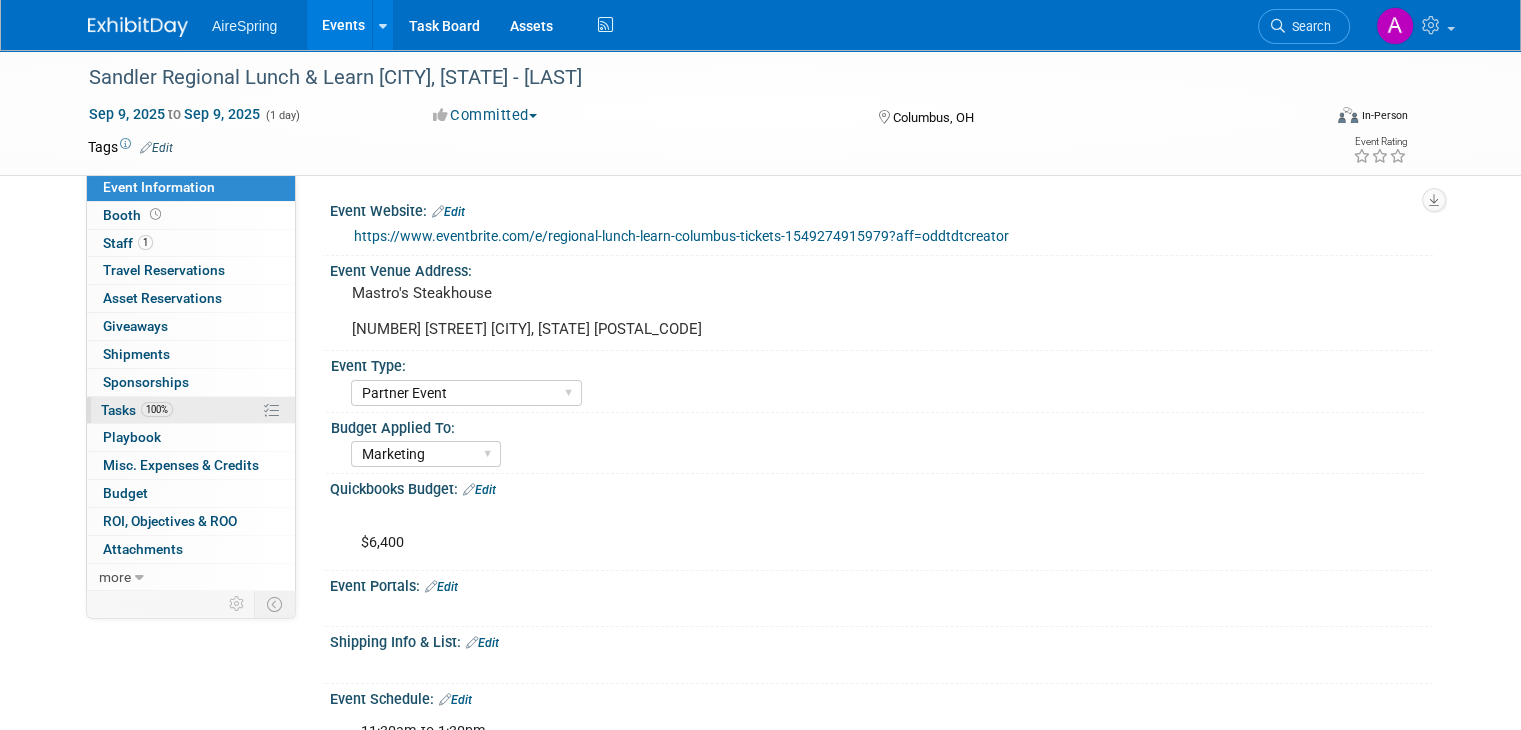 click on "100%" at bounding box center (157, 409) 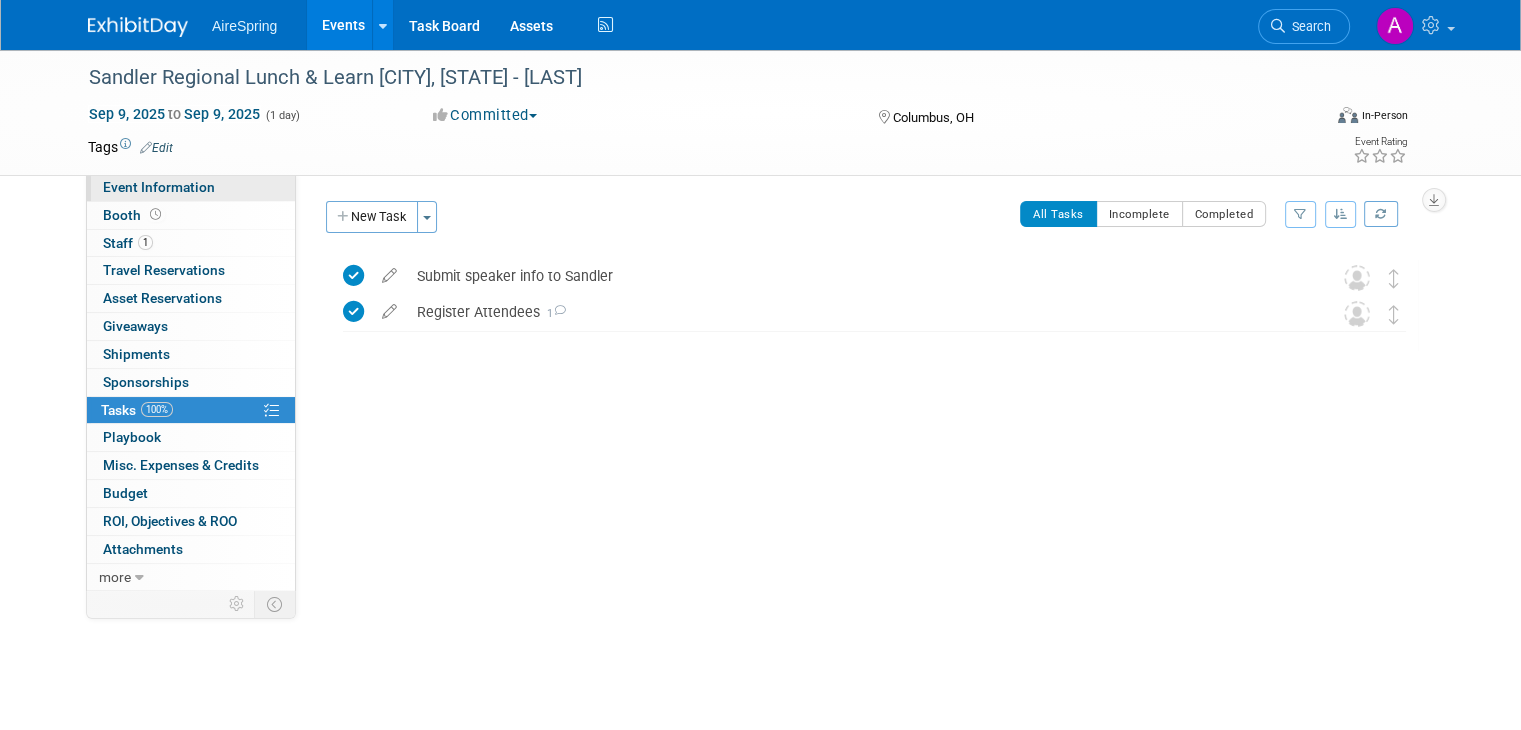click on "Event Information" at bounding box center (159, 187) 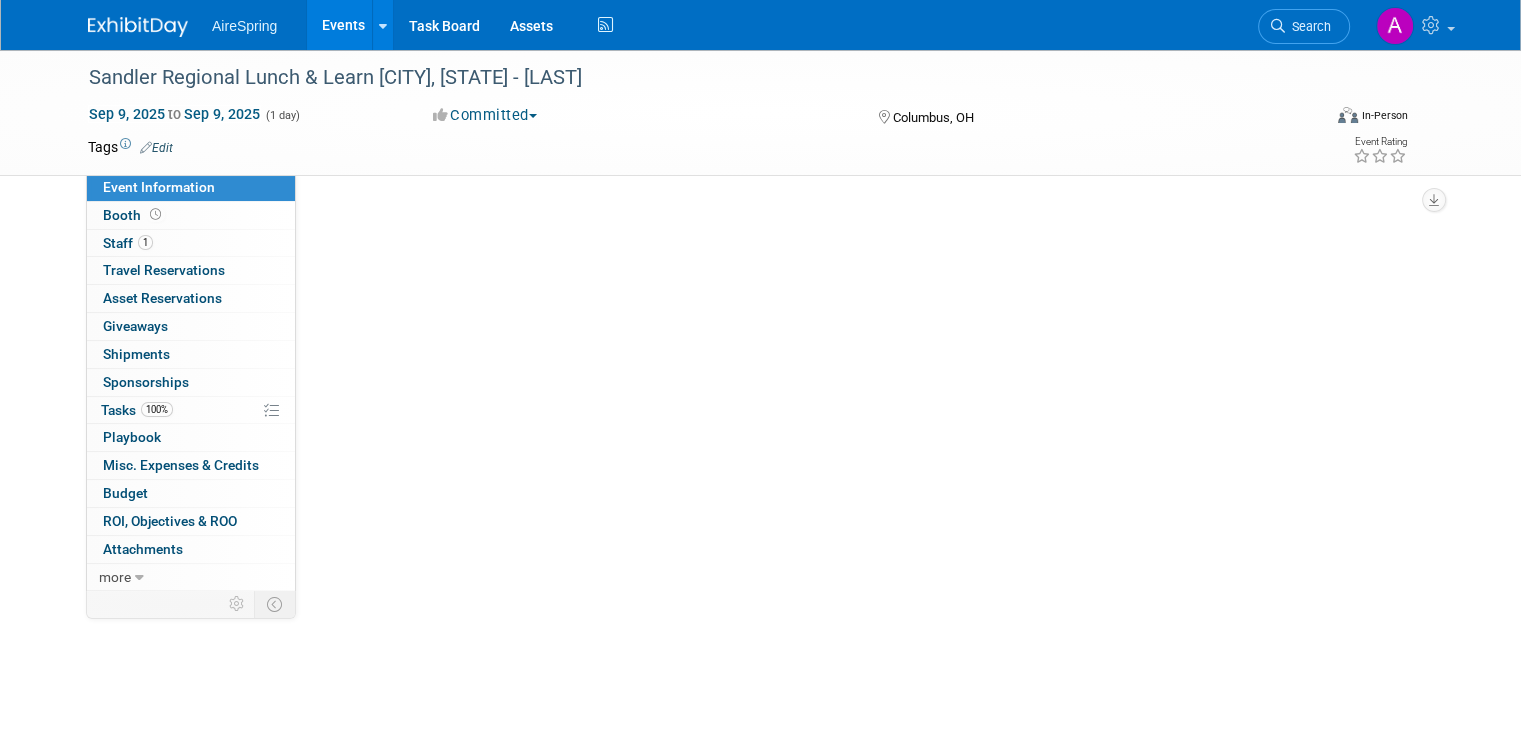select on "Partner Event" 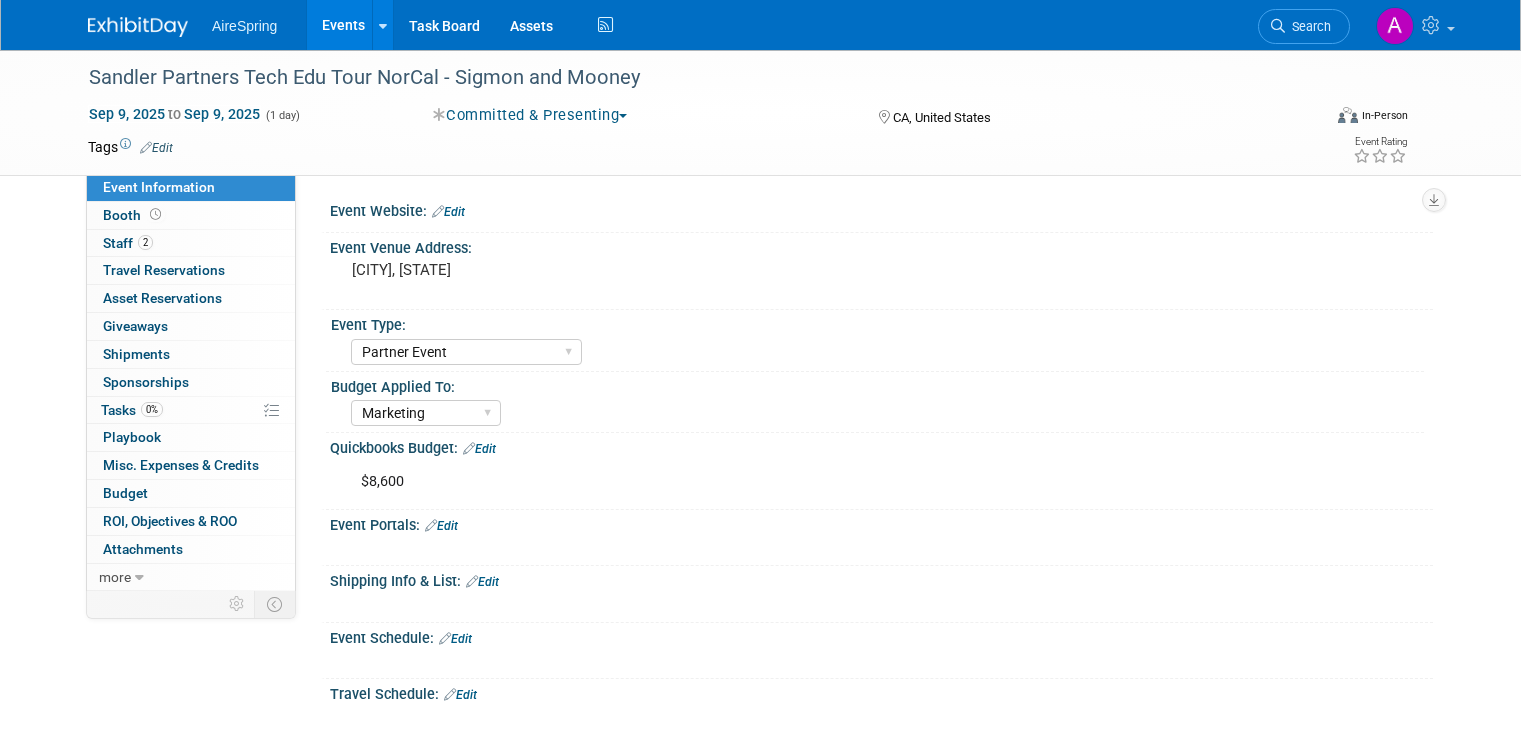 select on "Partner Event" 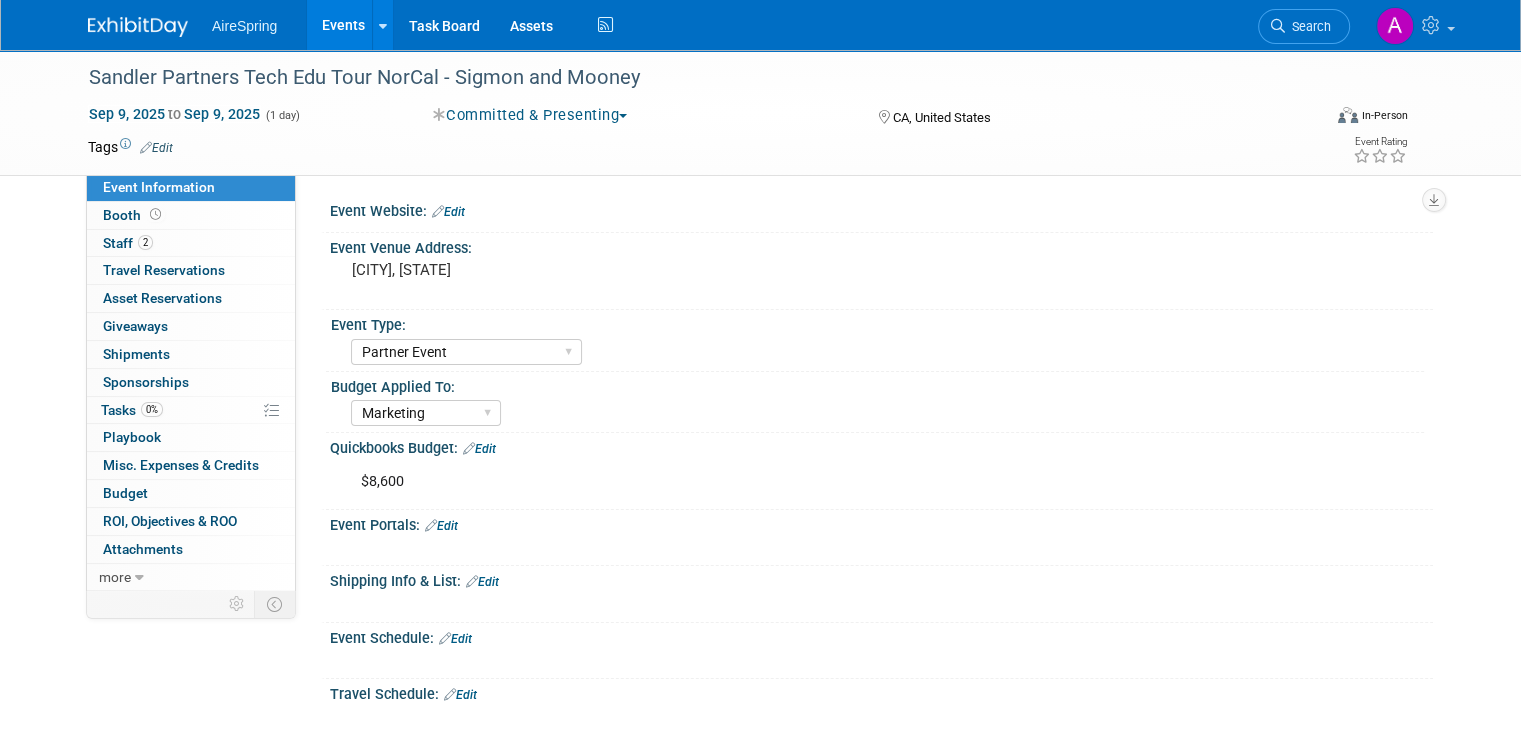 scroll, scrollTop: 0, scrollLeft: 0, axis: both 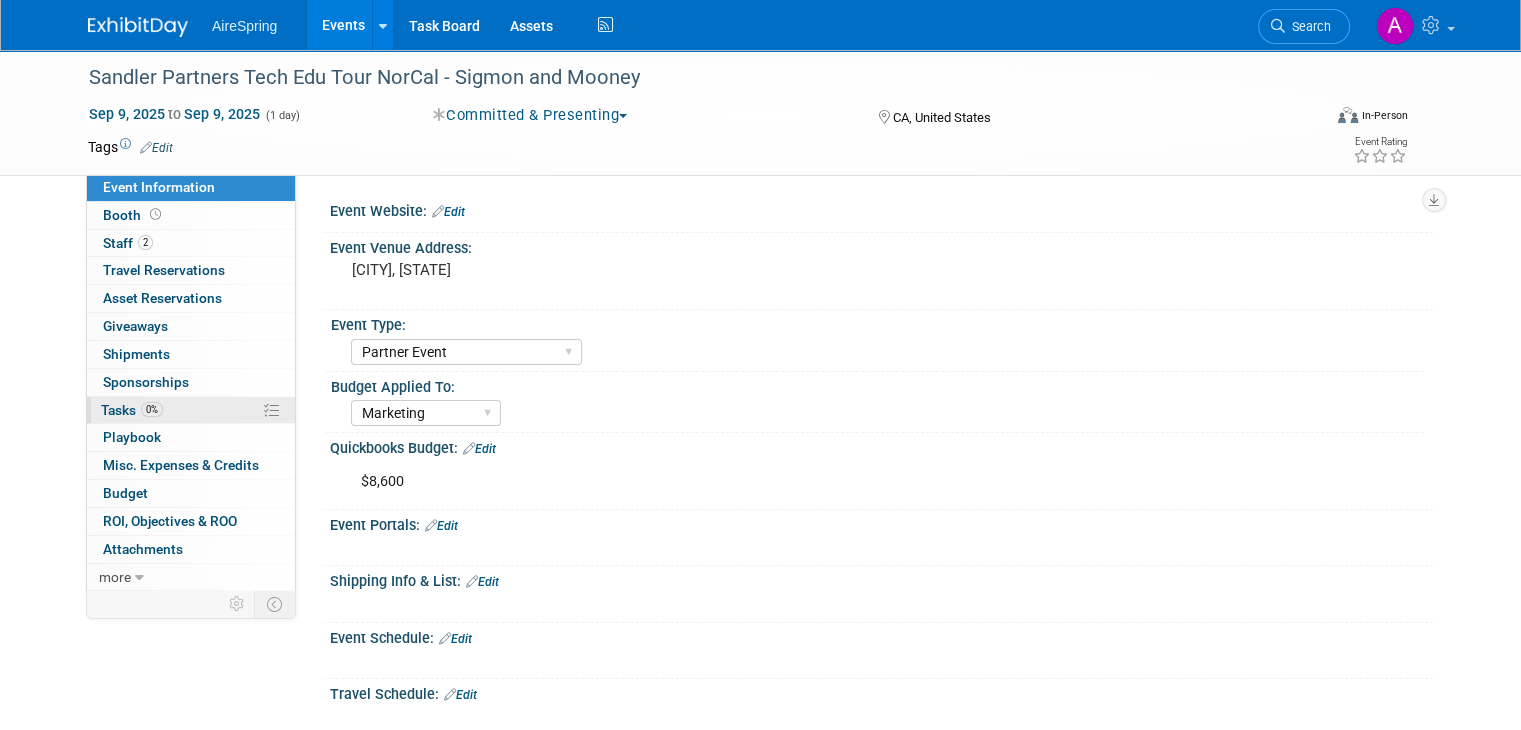 click on "0%
Tasks 0%" at bounding box center (191, 410) 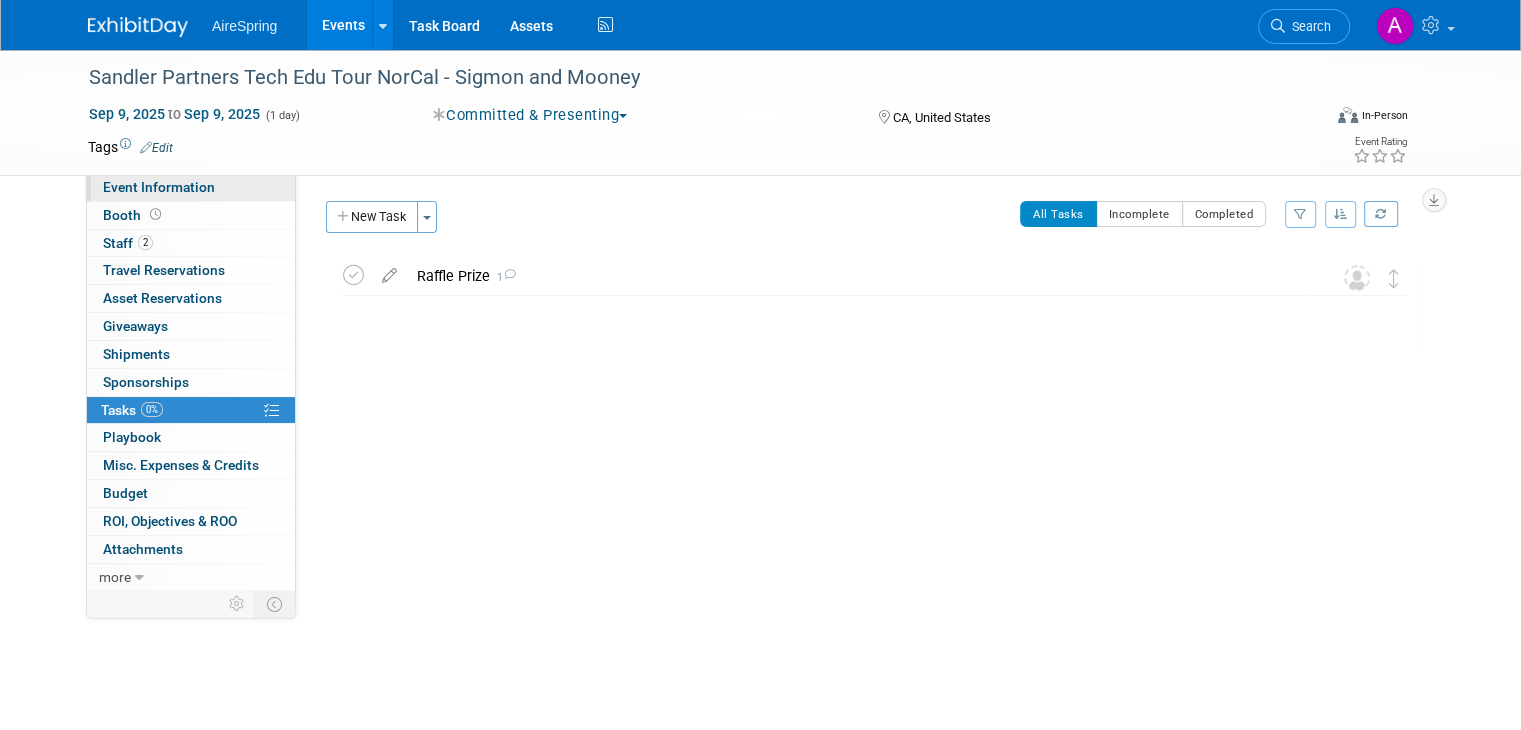 click on "Event Information" at bounding box center [159, 187] 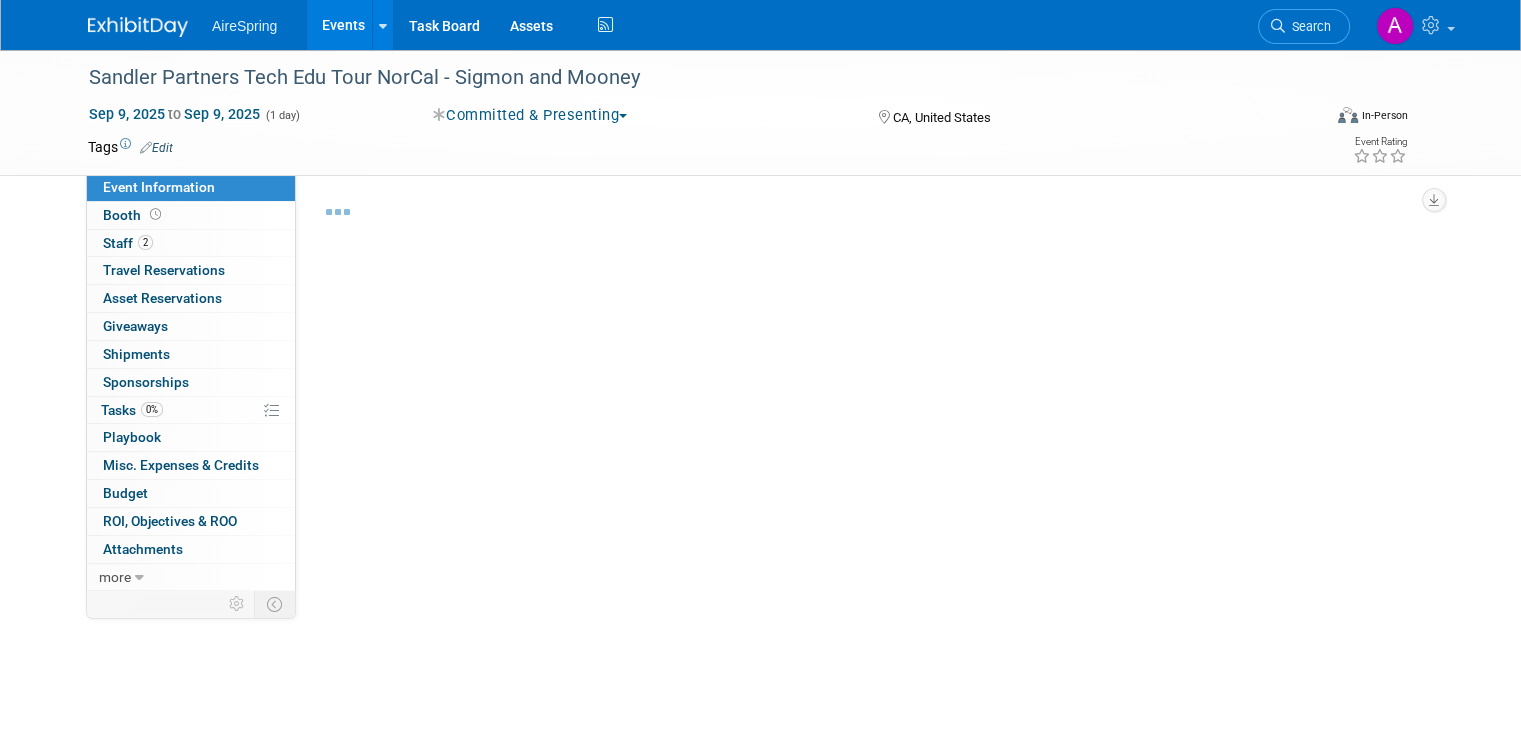 select on "Partner Event" 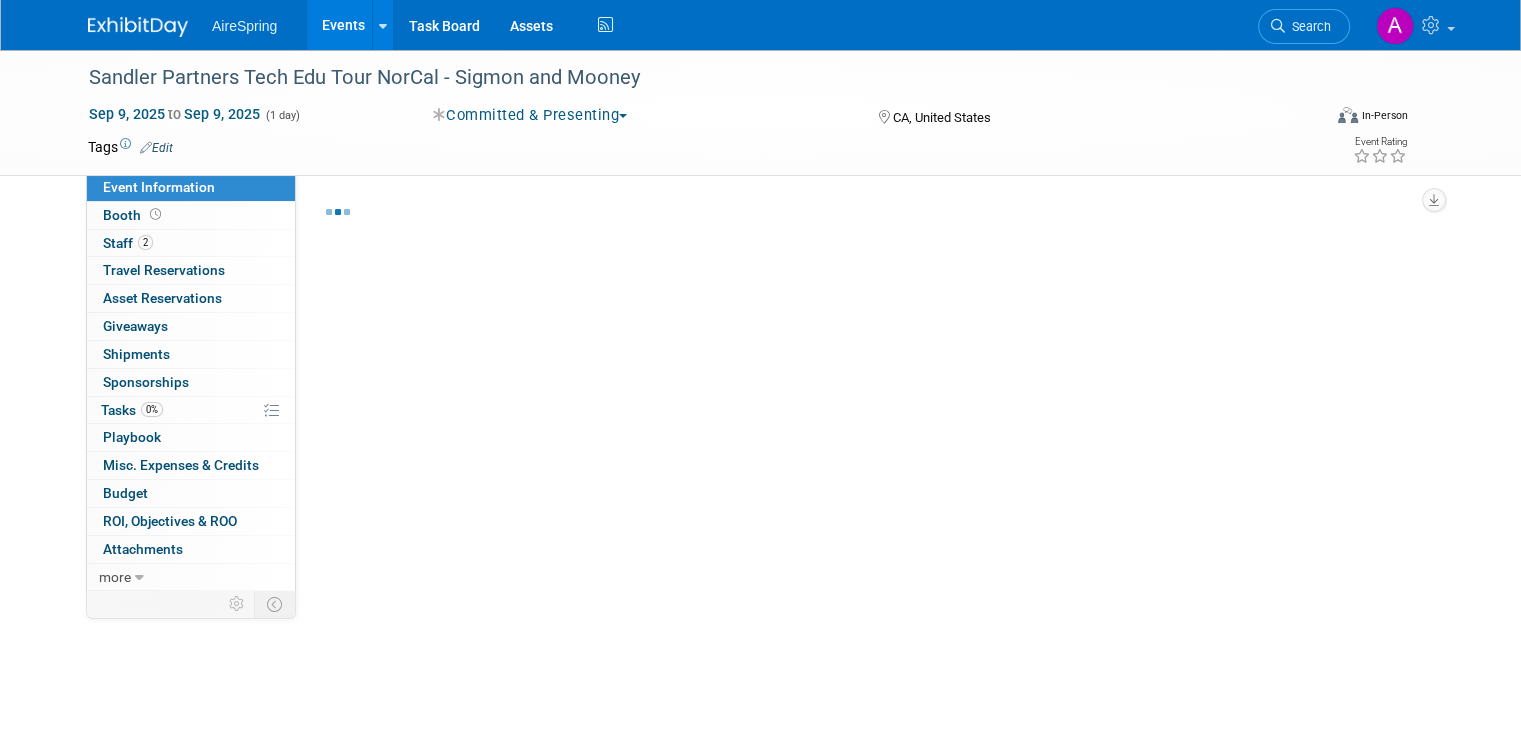 select on "Marketing" 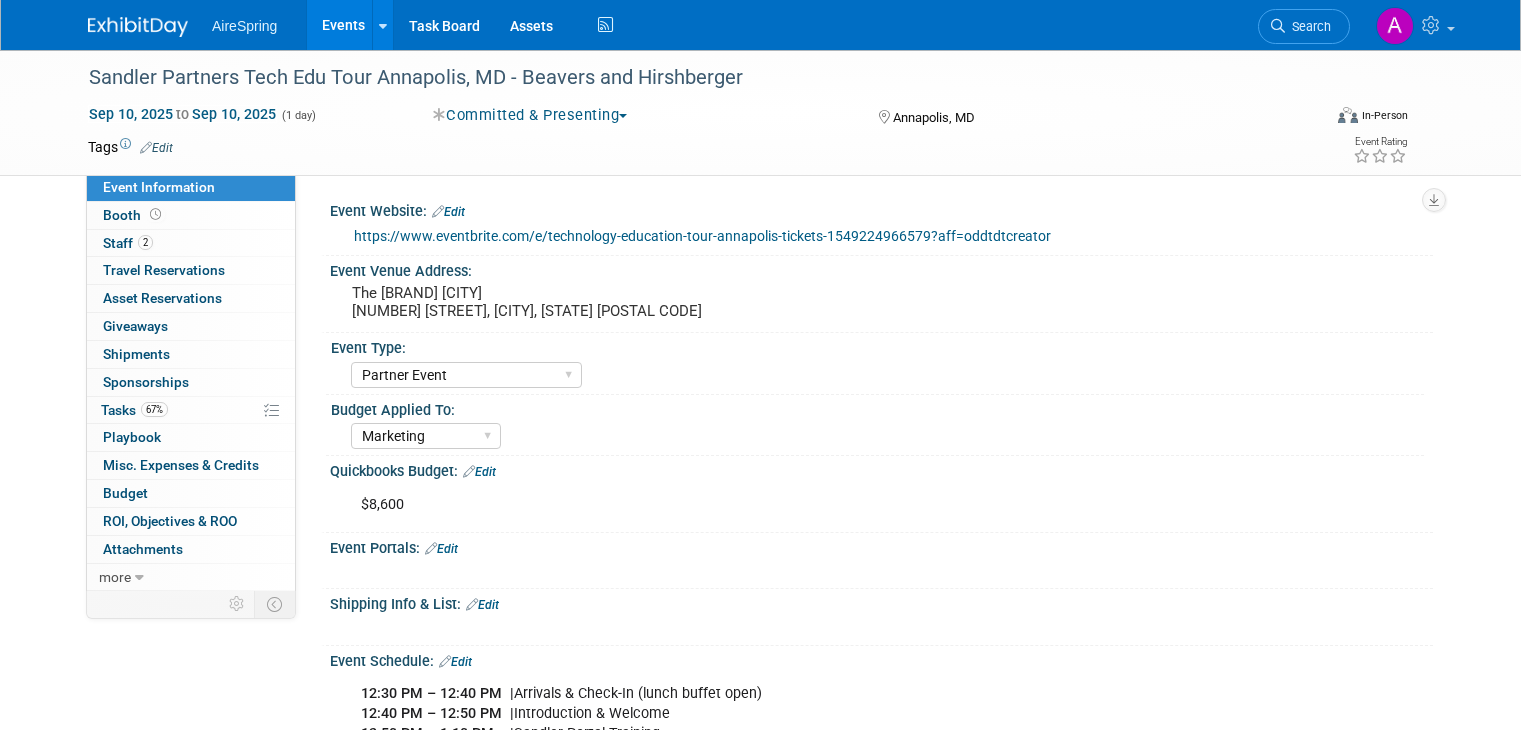 select on "Partner Event" 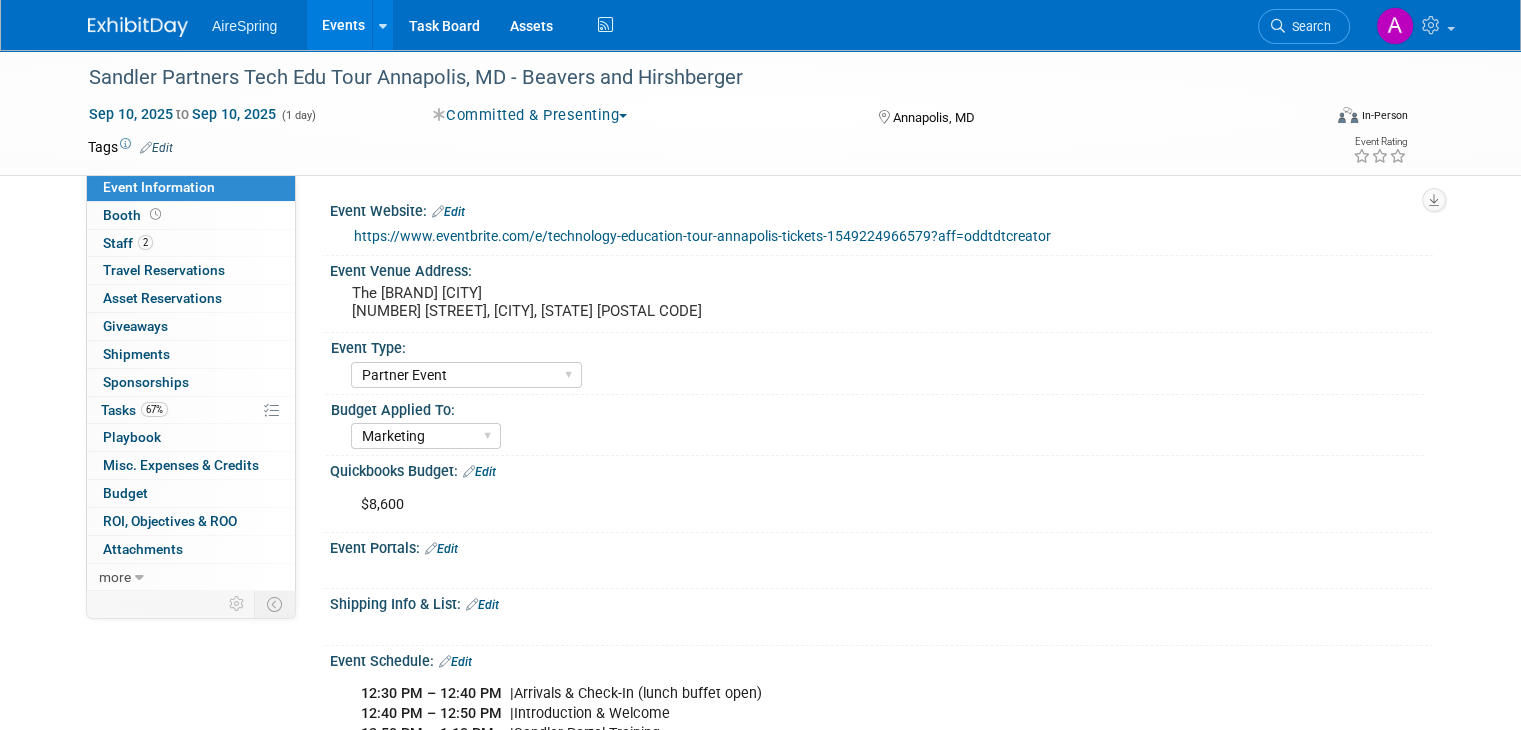 scroll, scrollTop: 0, scrollLeft: 0, axis: both 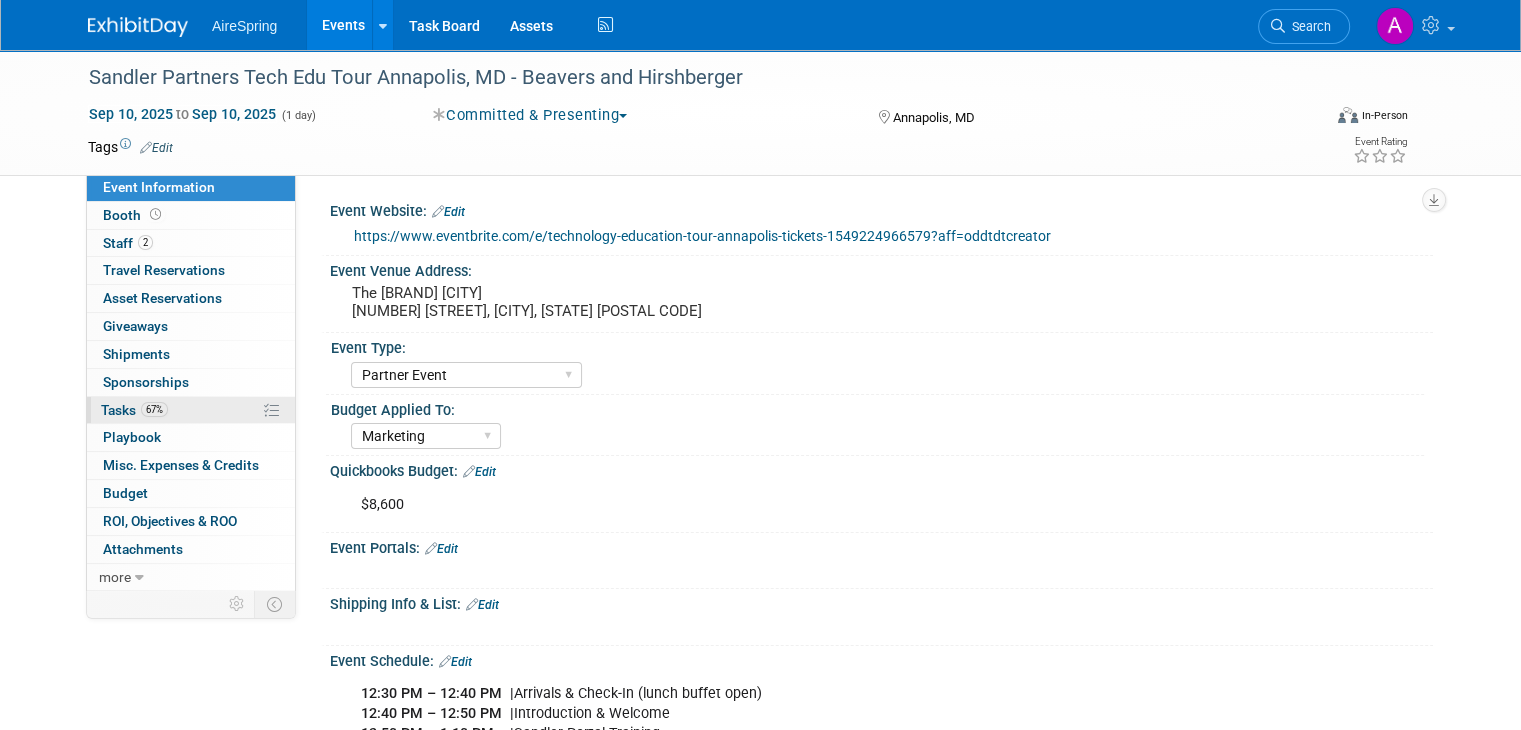 click on "67%" at bounding box center [154, 409] 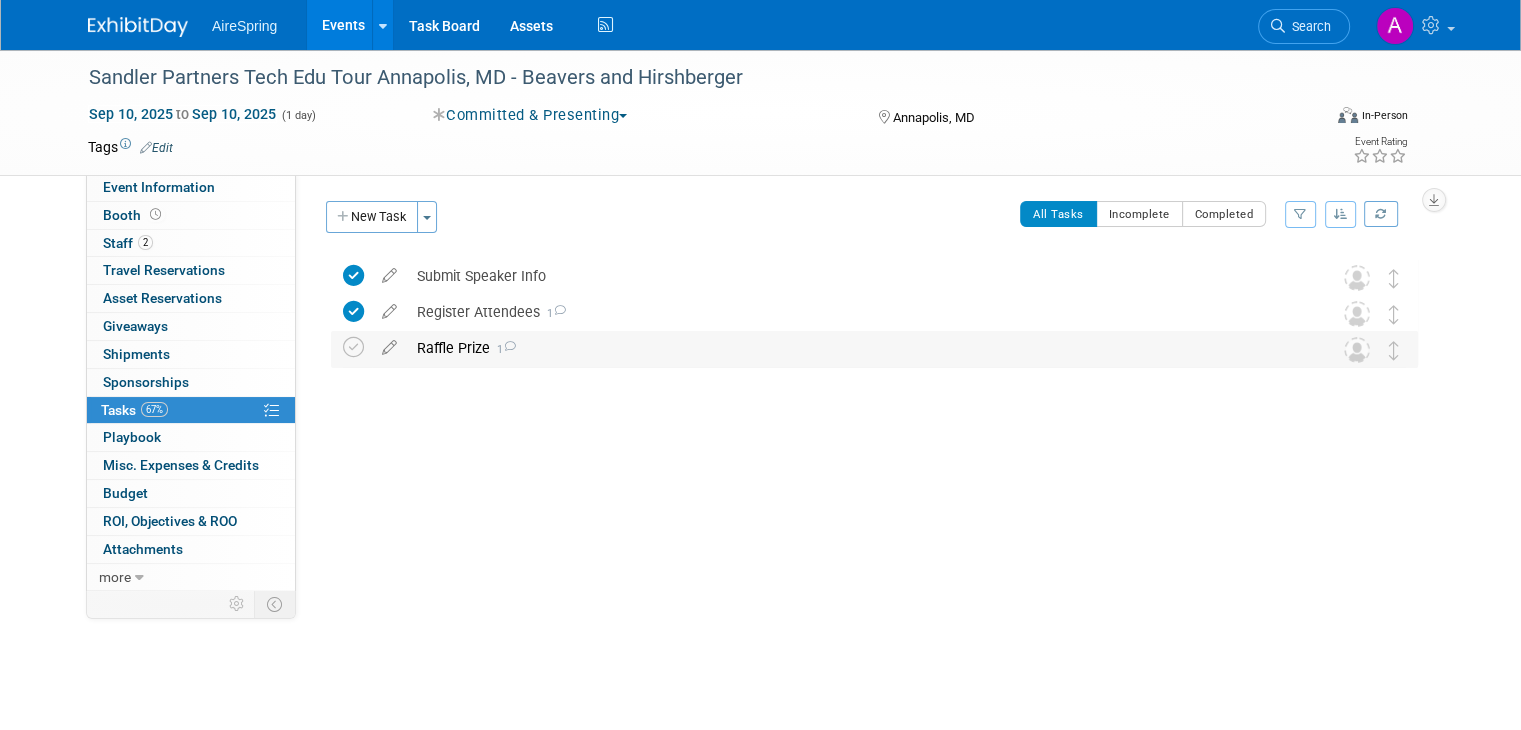 click on "Raffle Prize
1" at bounding box center [855, 348] 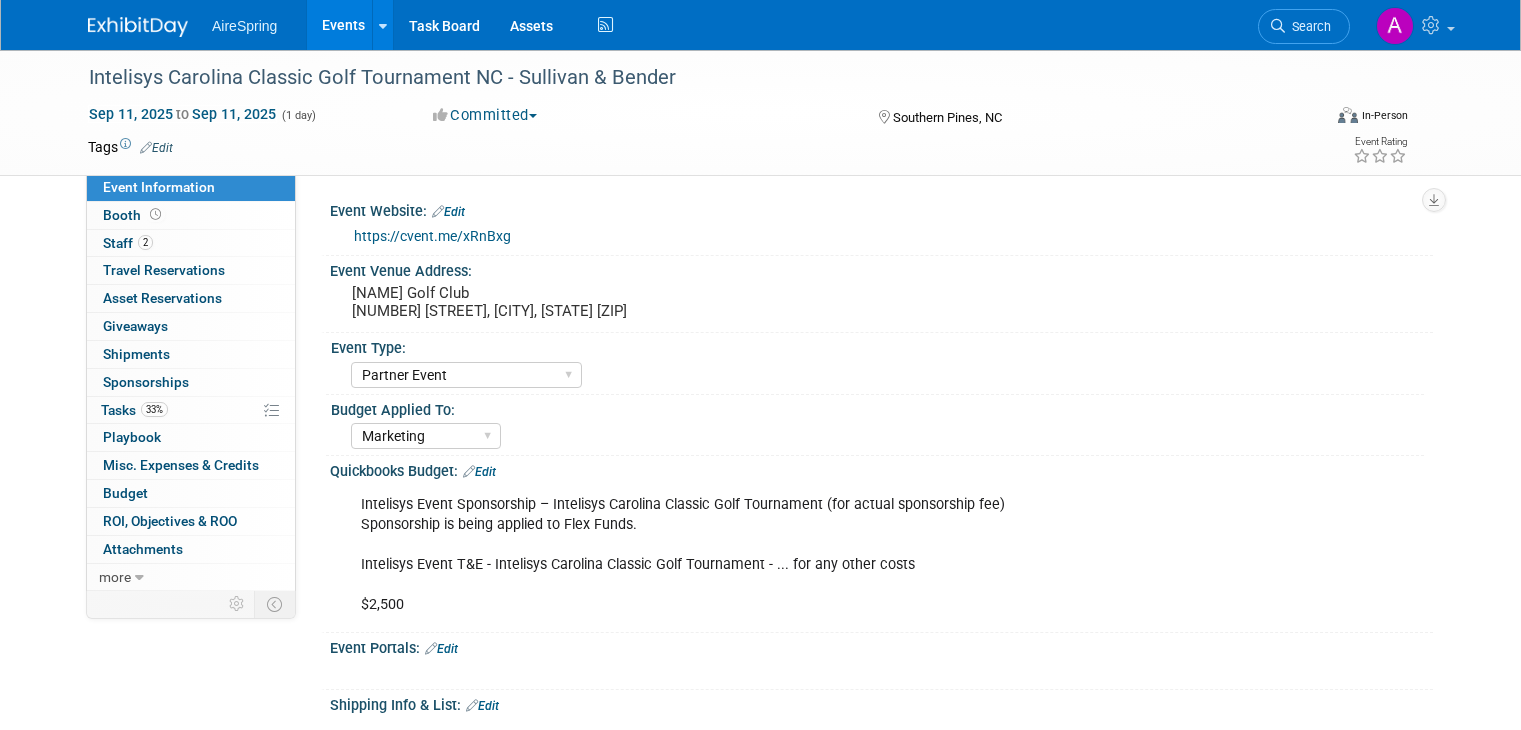 select on "Partner Event" 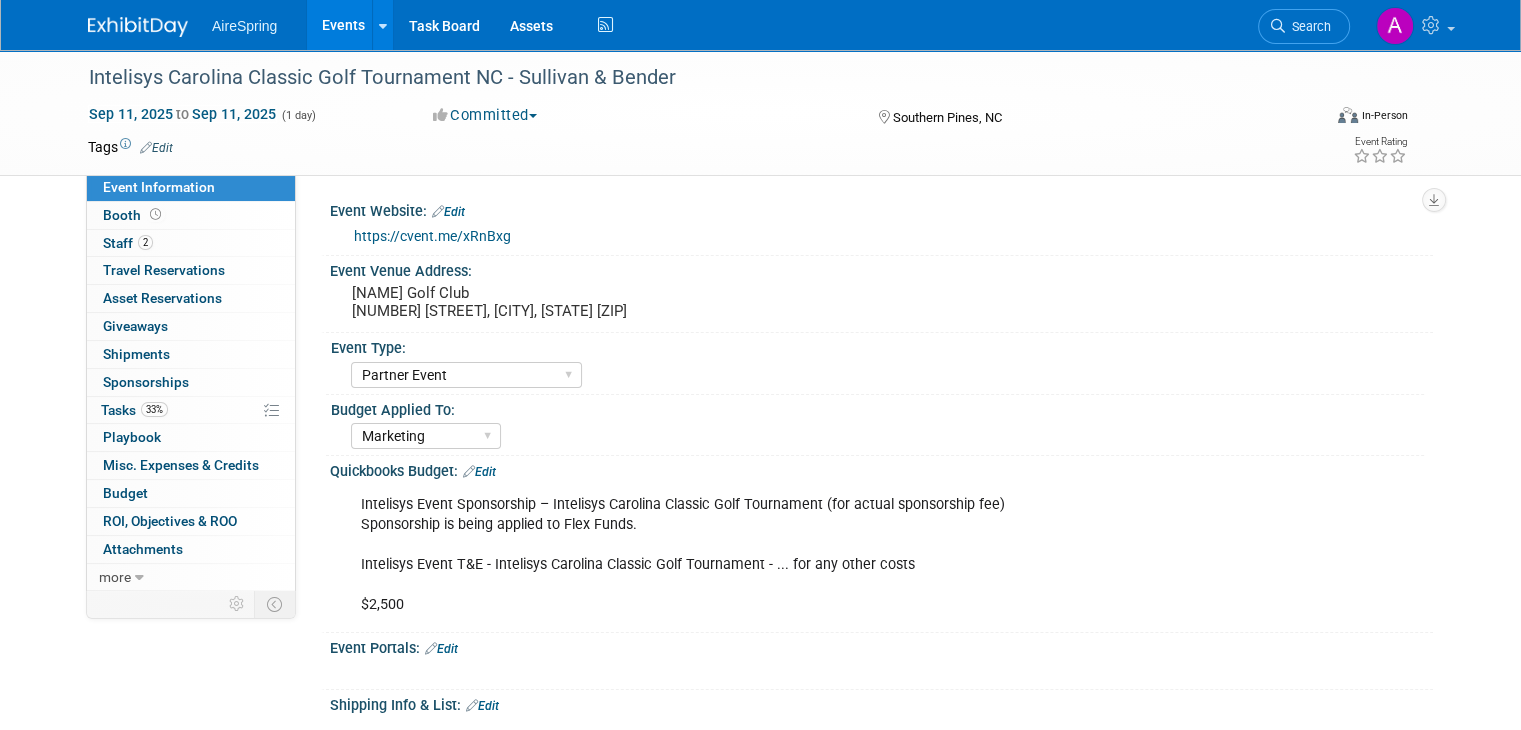scroll, scrollTop: 0, scrollLeft: 0, axis: both 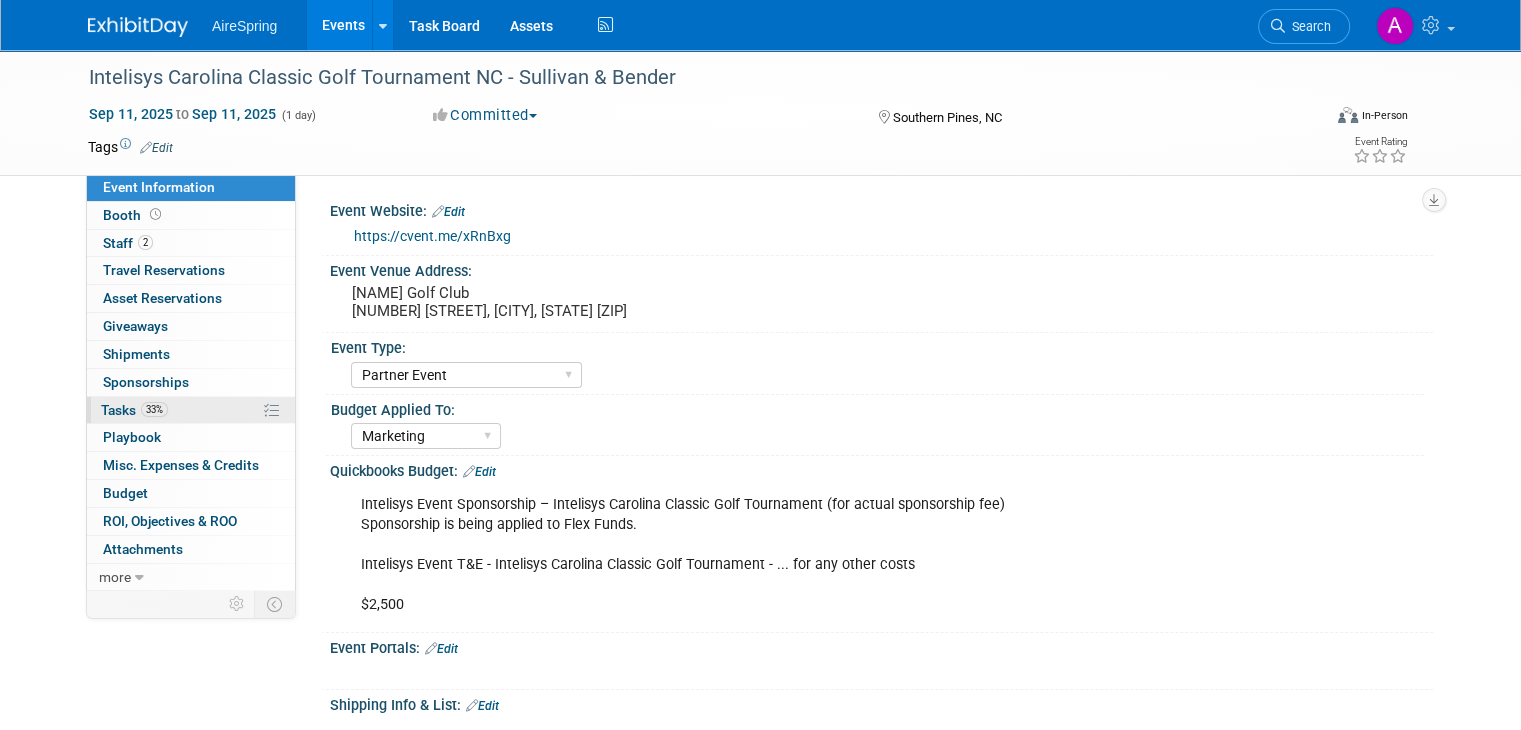click on "33%" at bounding box center [154, 409] 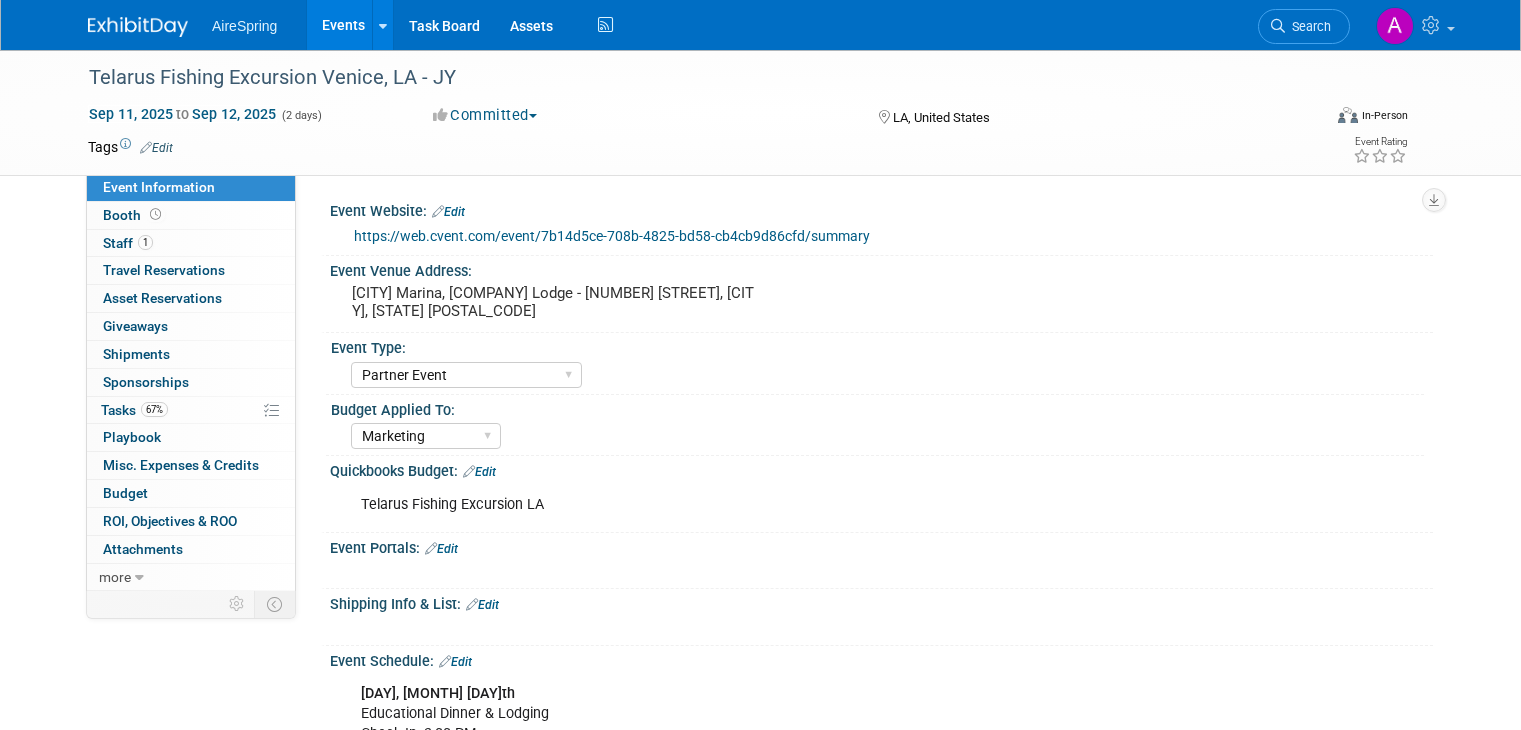 select on "Partner Event" 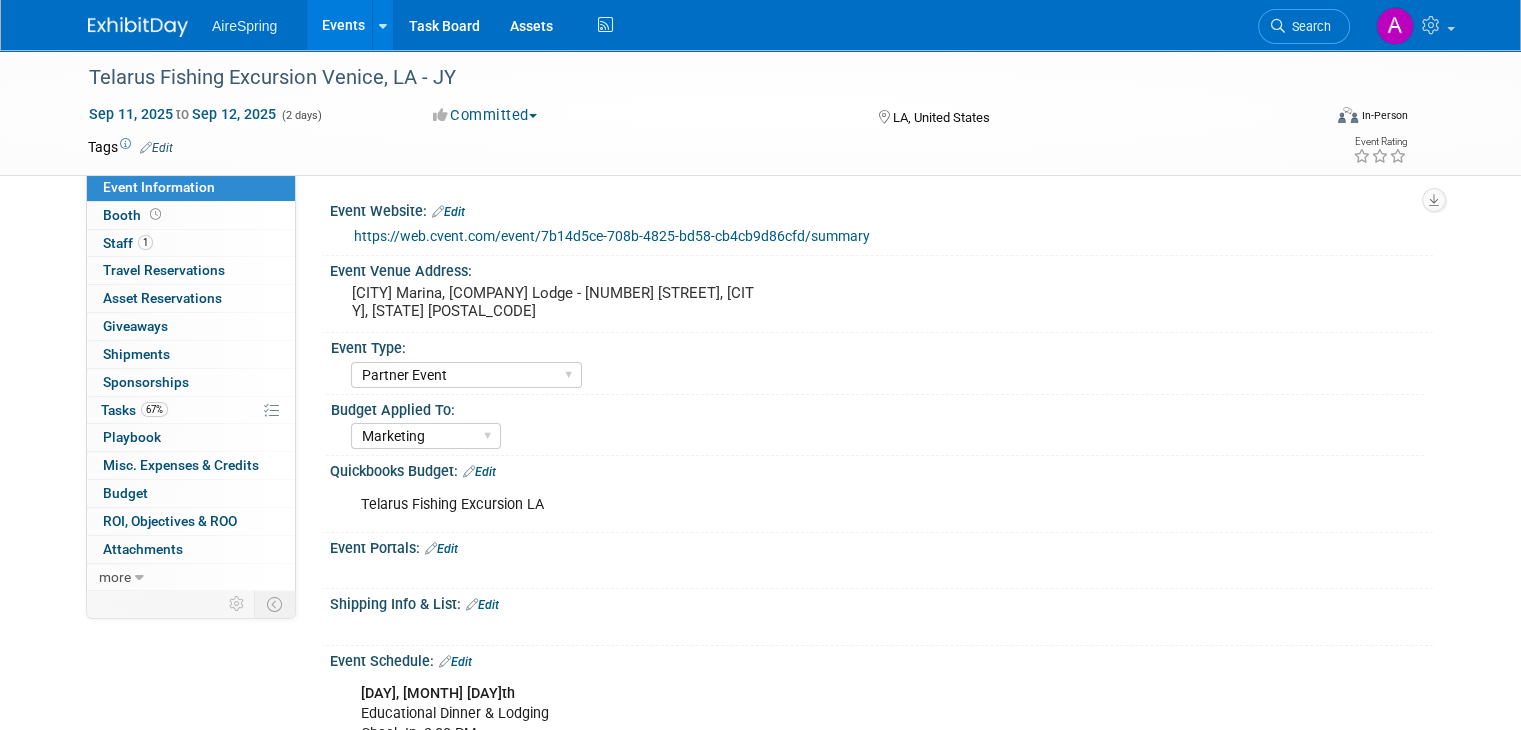scroll, scrollTop: 0, scrollLeft: 0, axis: both 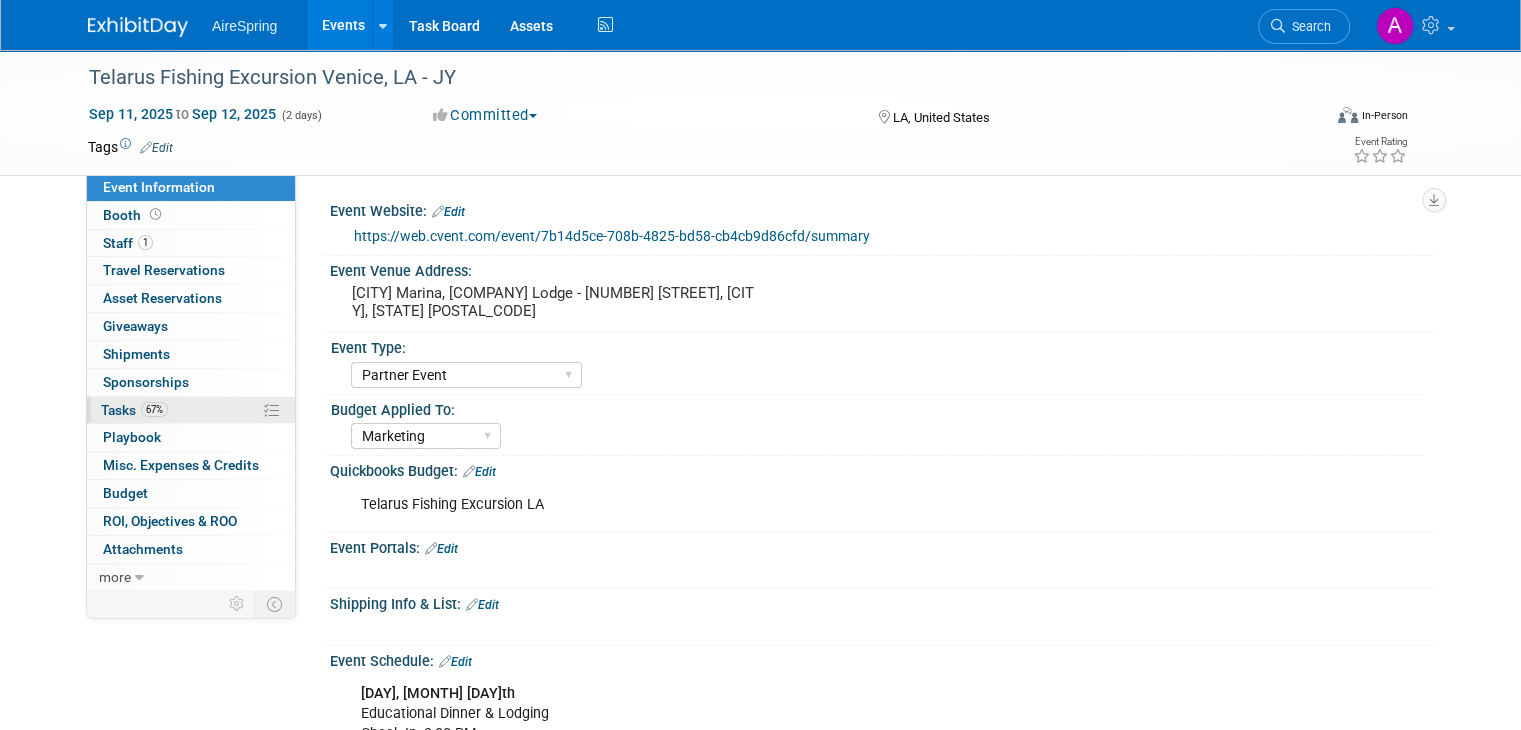 click on "67%
Tasks 67%" at bounding box center (191, 410) 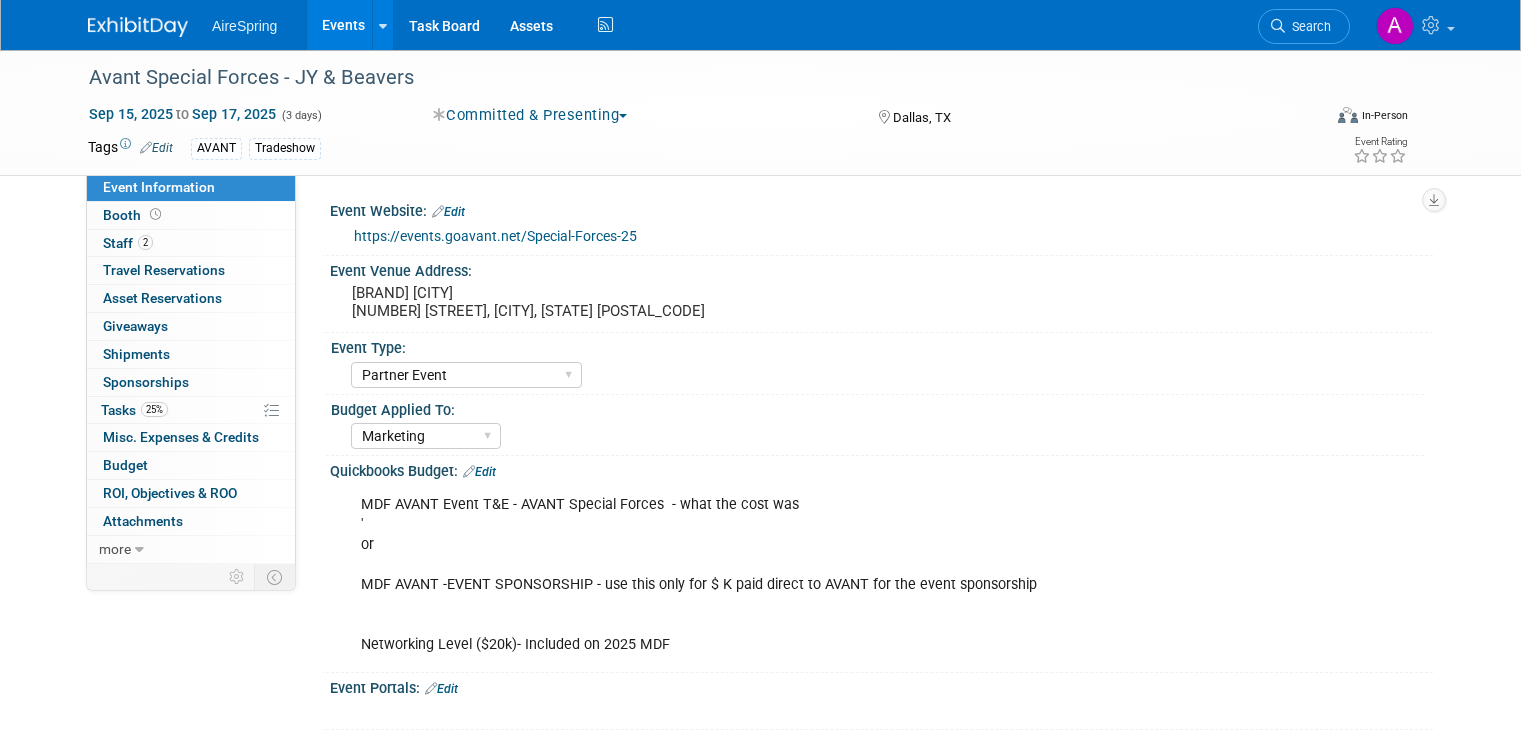 select on "Partner Event" 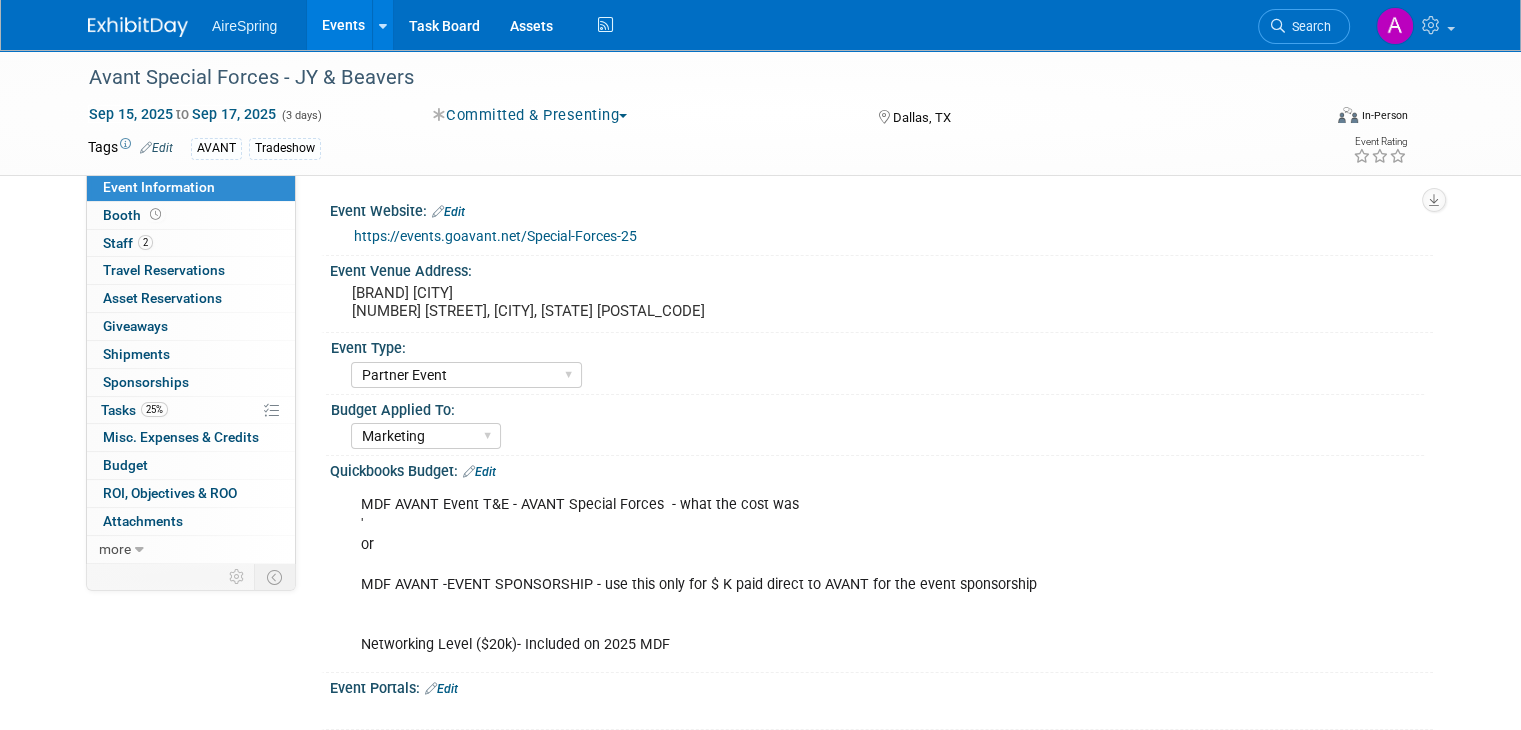 scroll, scrollTop: 0, scrollLeft: 0, axis: both 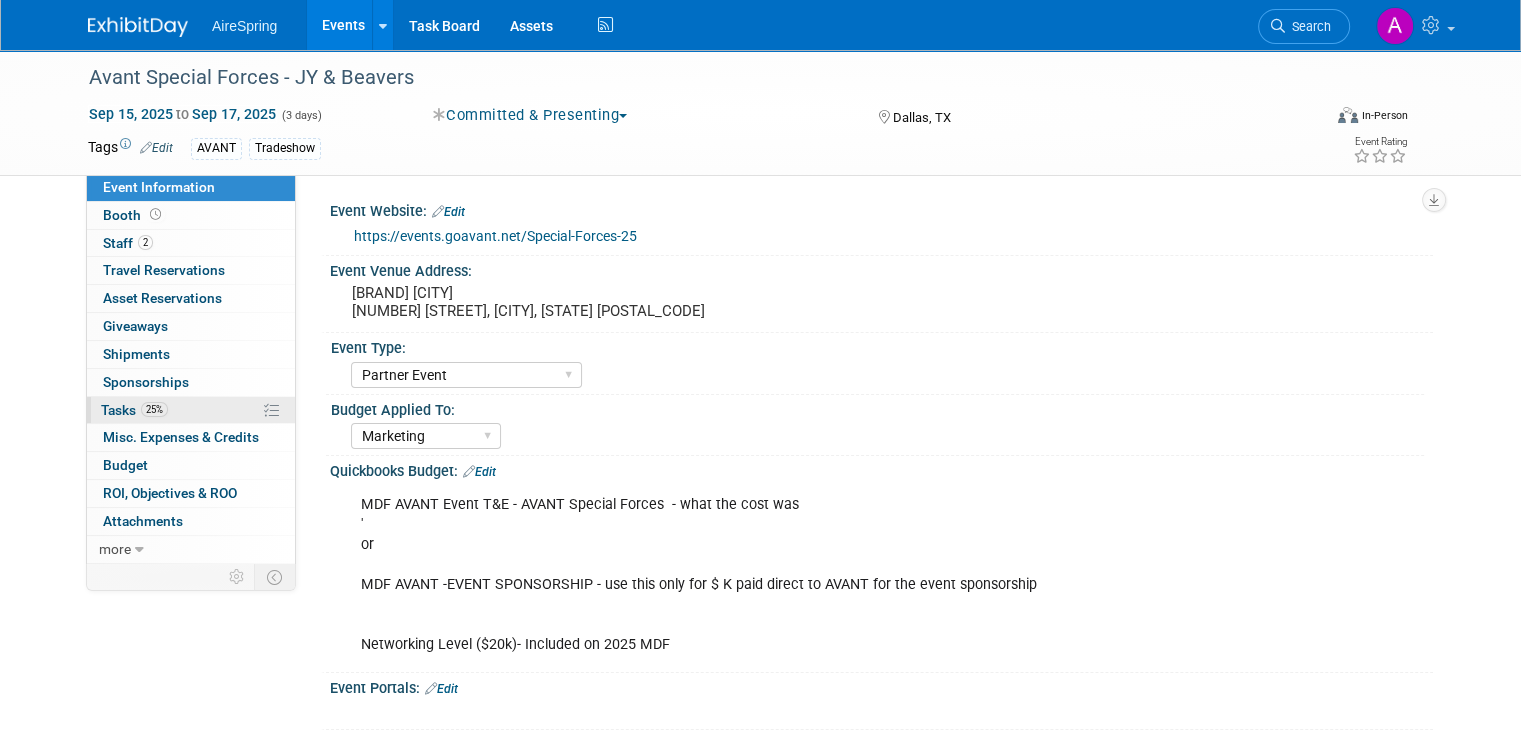click on "25%
Tasks 25%" at bounding box center [191, 410] 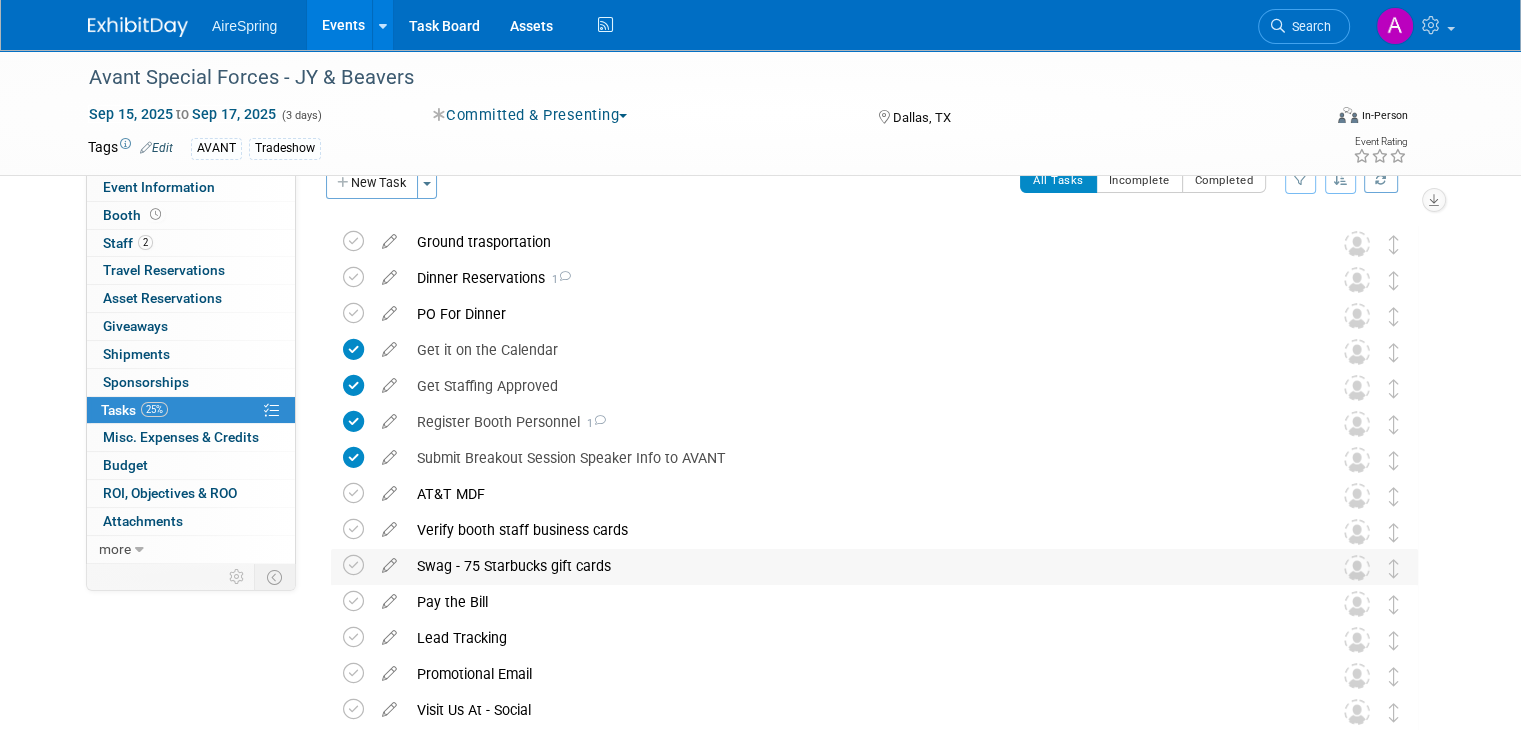 scroll, scrollTop: 0, scrollLeft: 0, axis: both 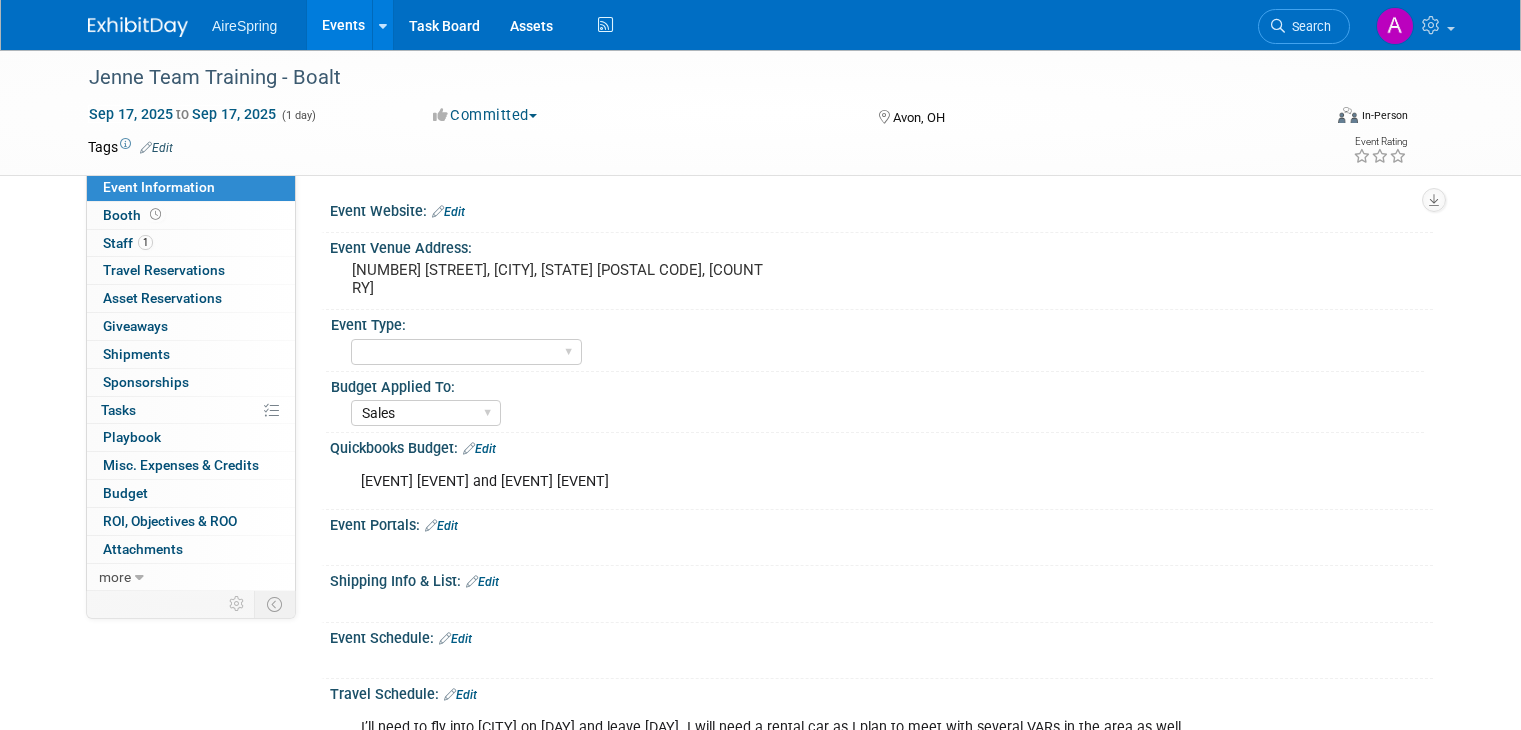 select on "Sales" 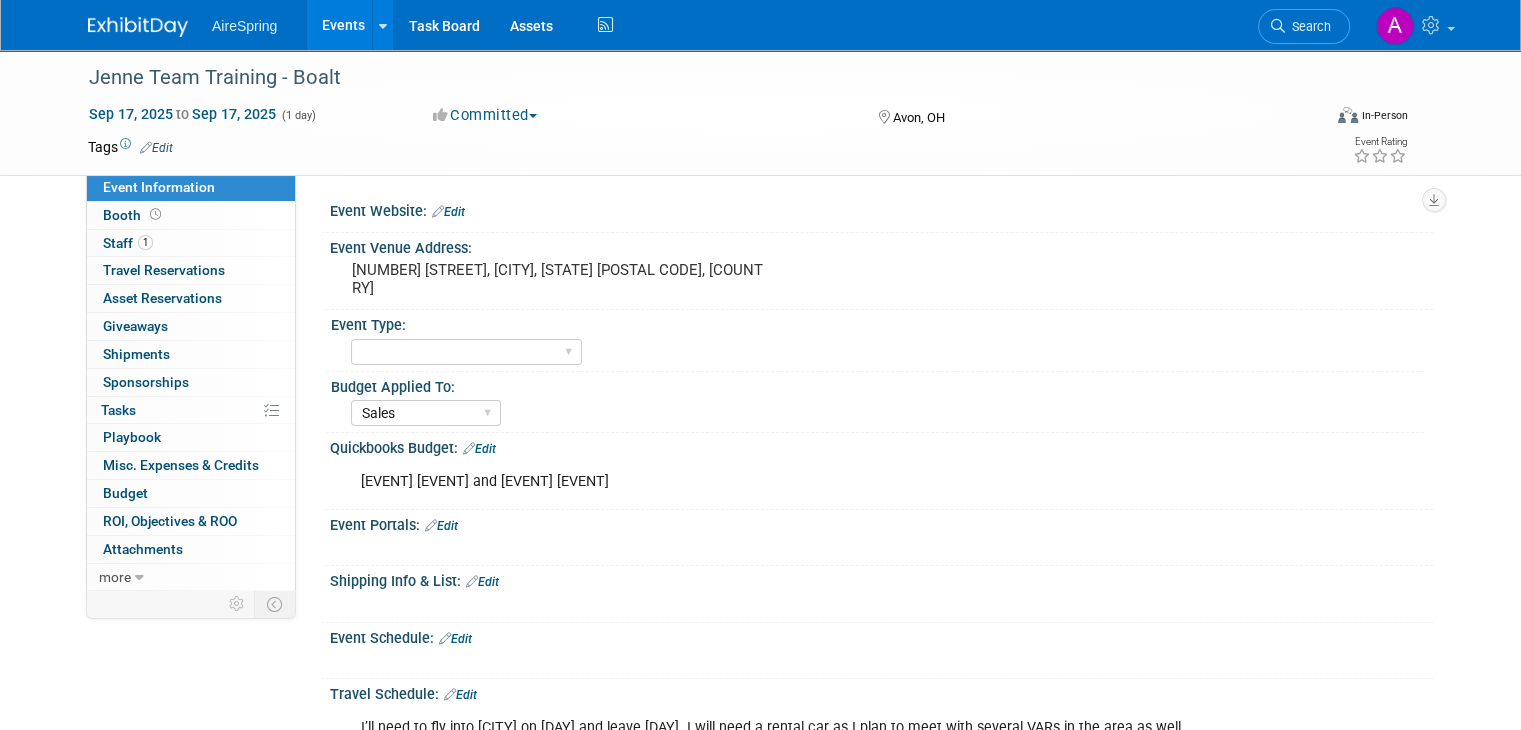 scroll, scrollTop: 0, scrollLeft: 0, axis: both 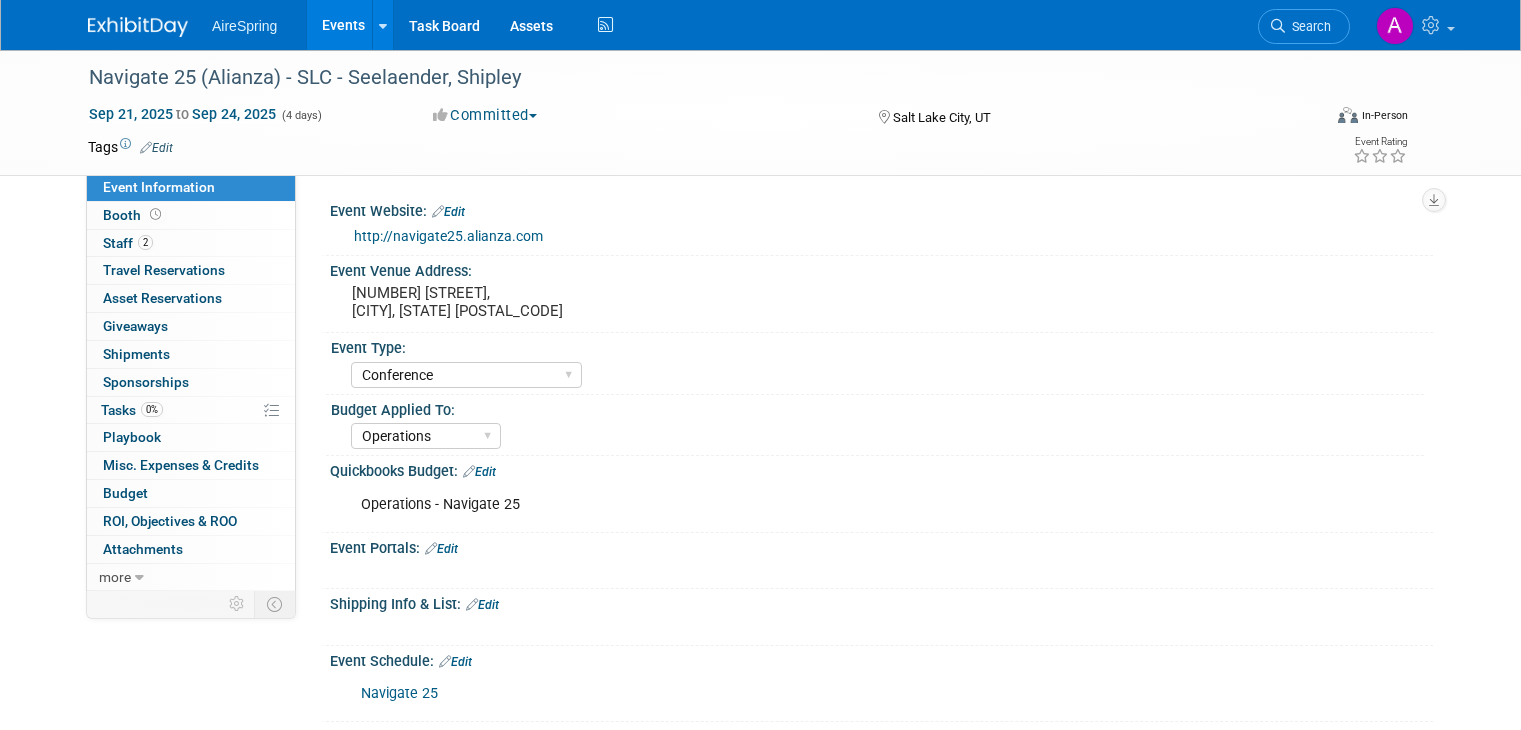 select on "Conference" 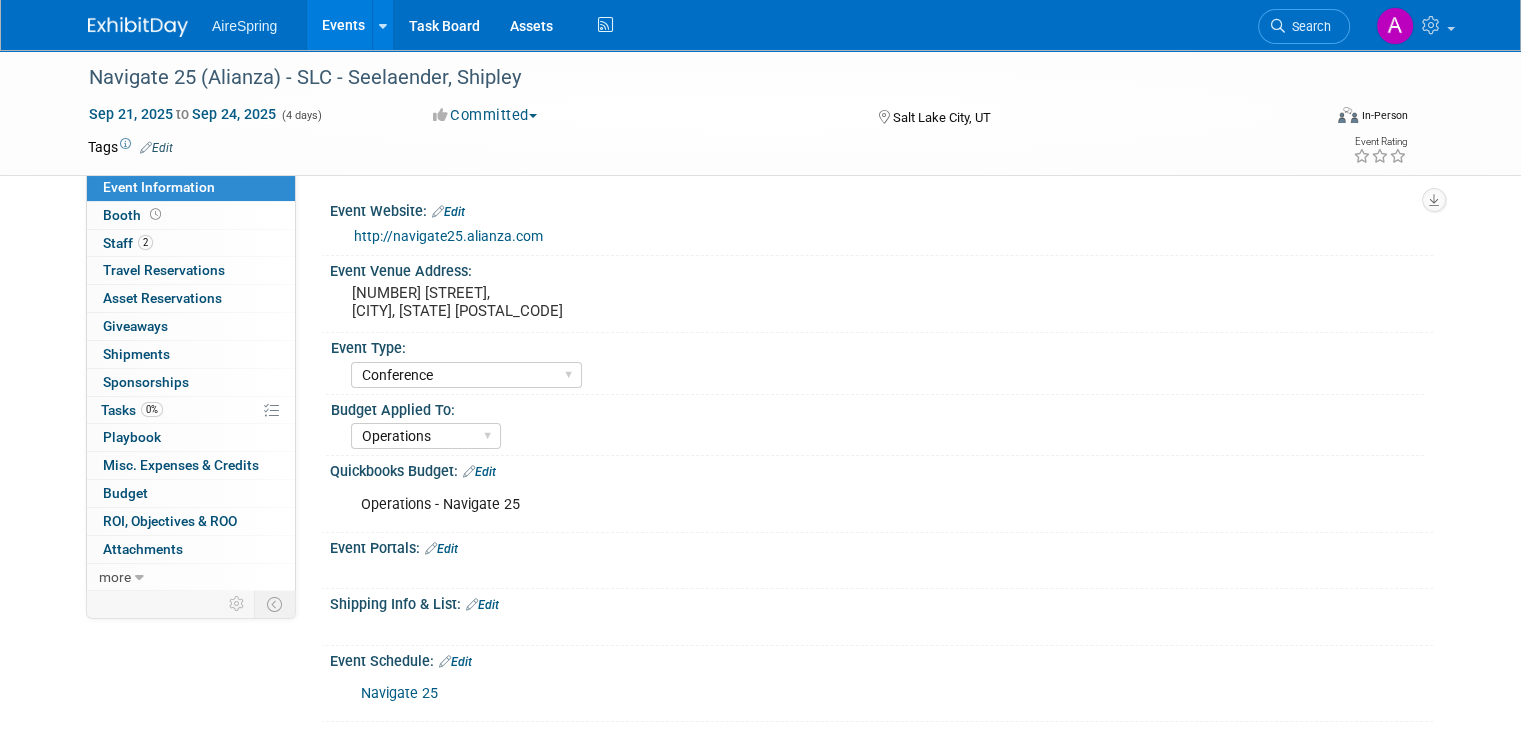 scroll, scrollTop: 0, scrollLeft: 0, axis: both 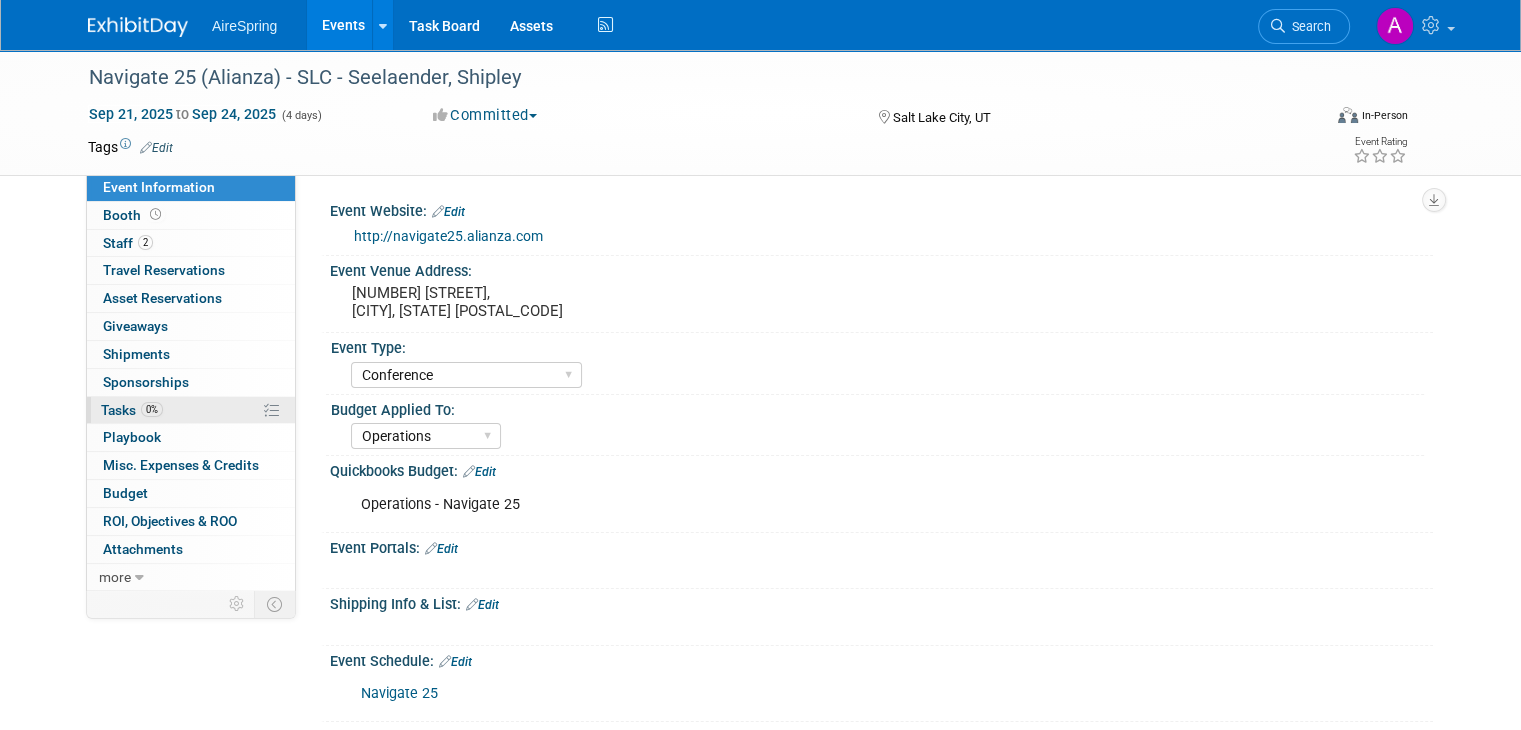 click on "0%
Tasks 0%" at bounding box center [191, 410] 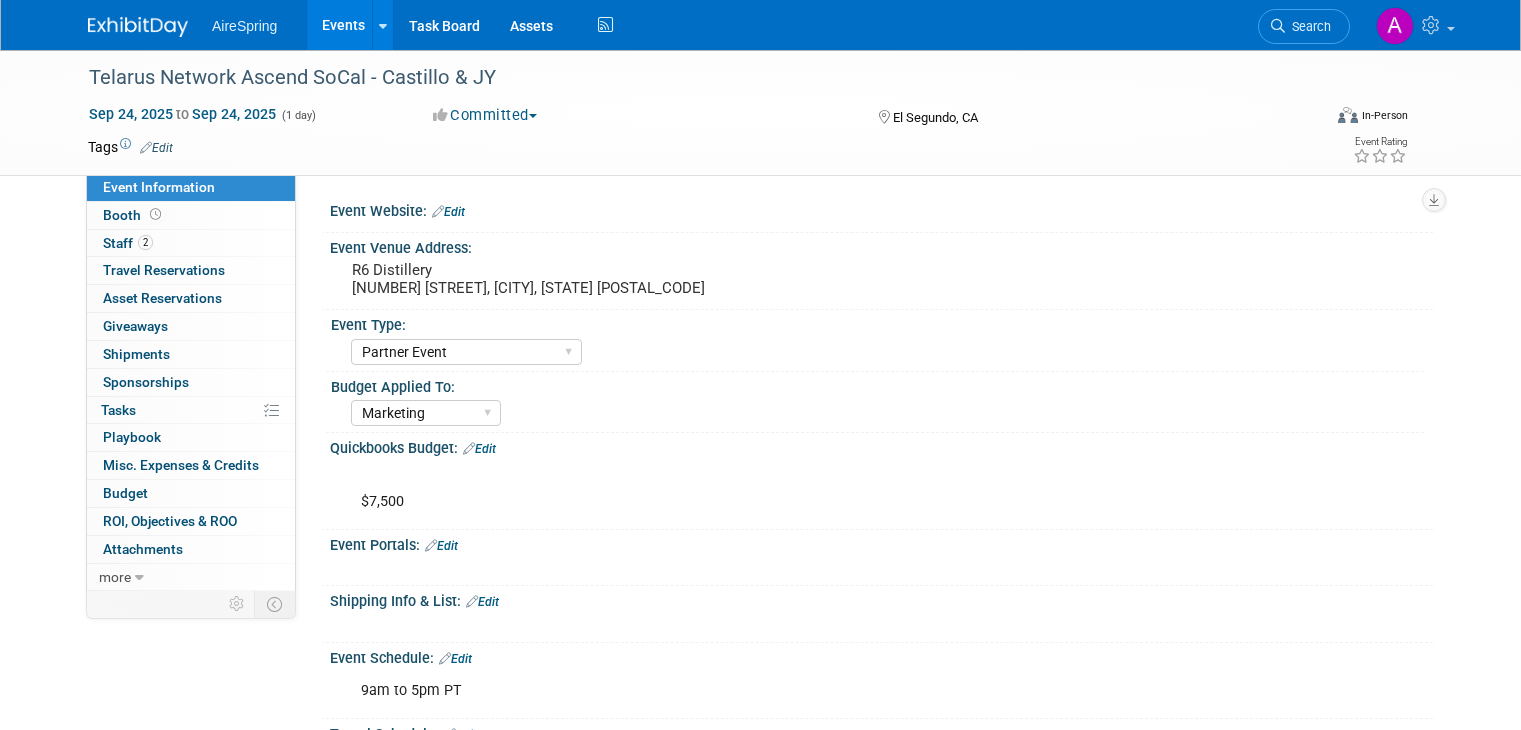 select on "Partner Event" 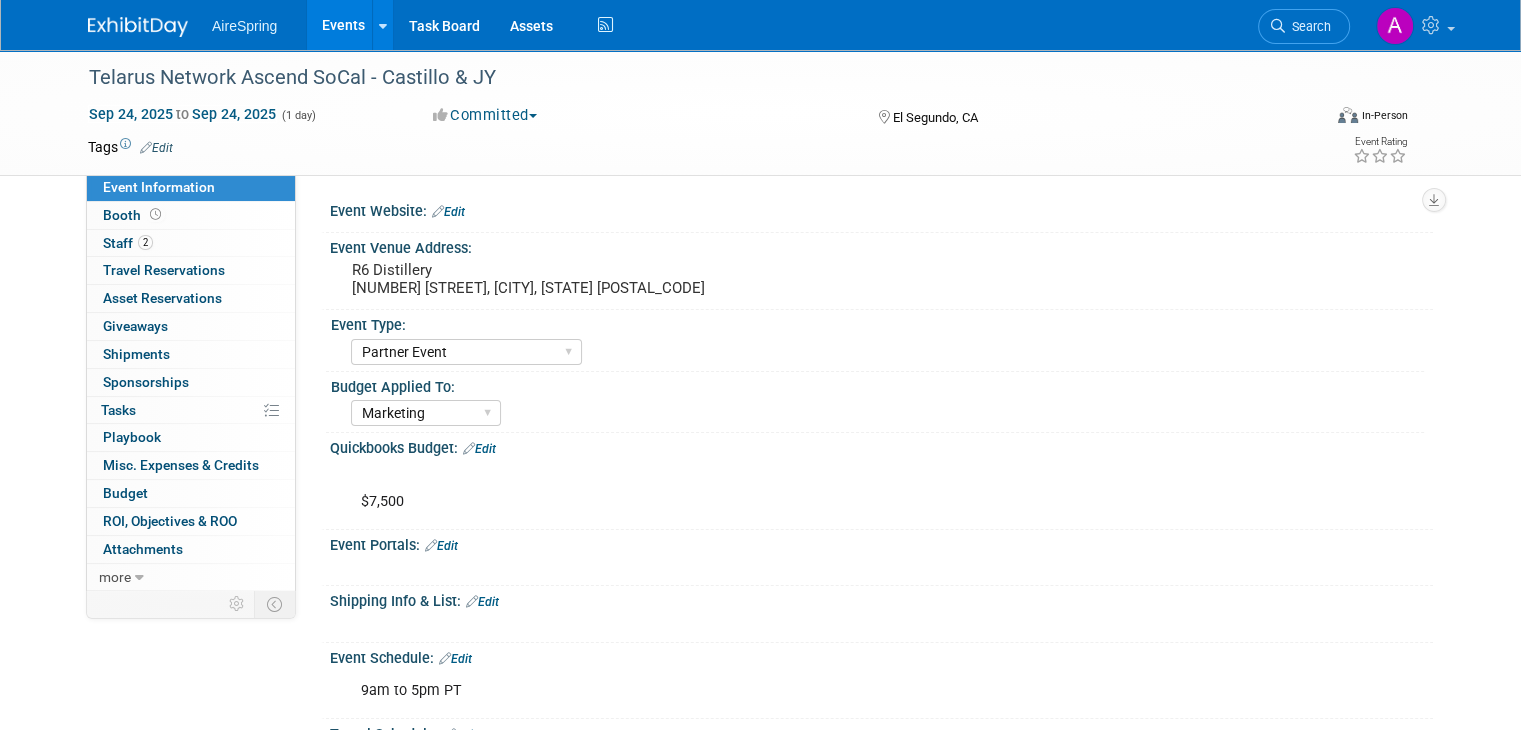 scroll, scrollTop: 0, scrollLeft: 0, axis: both 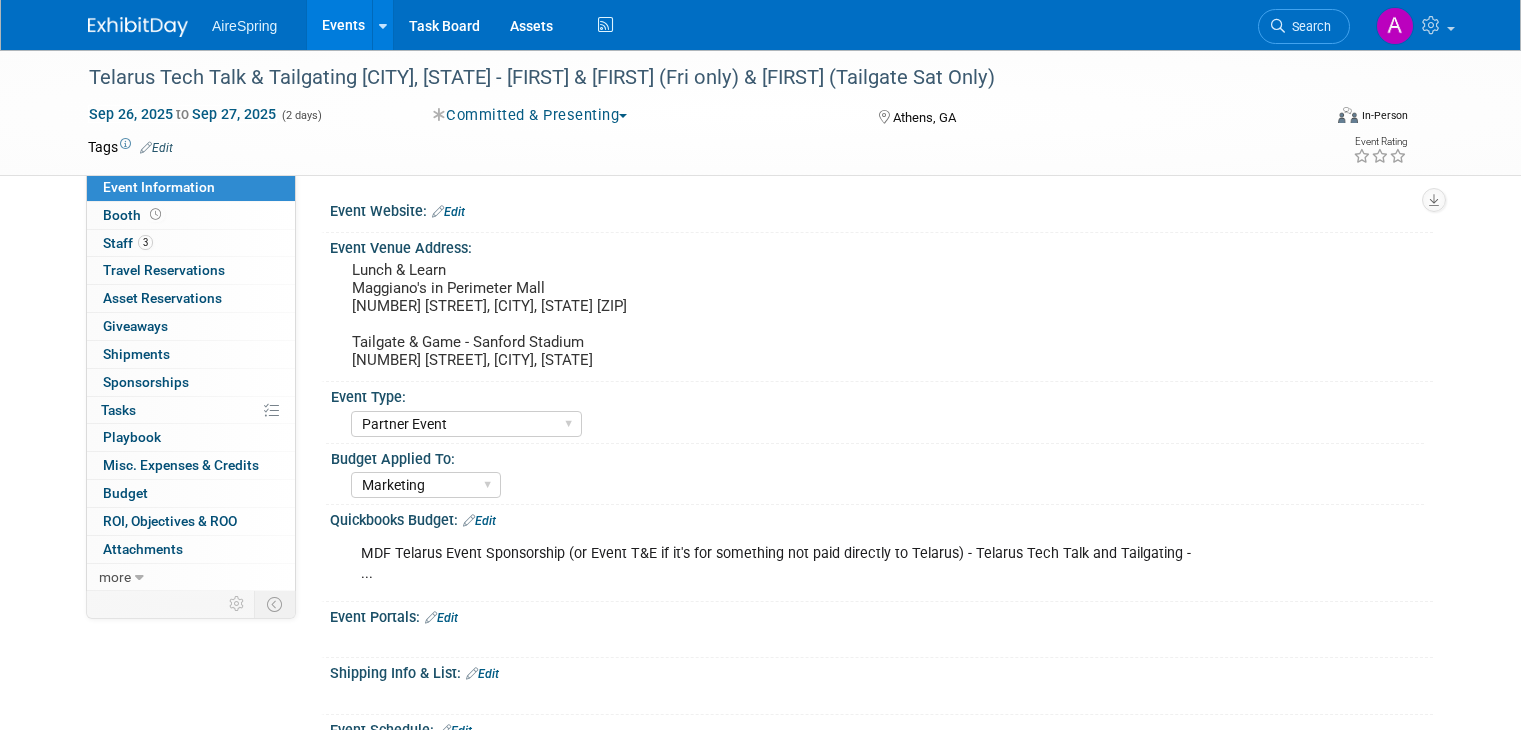 select on "Partner Event" 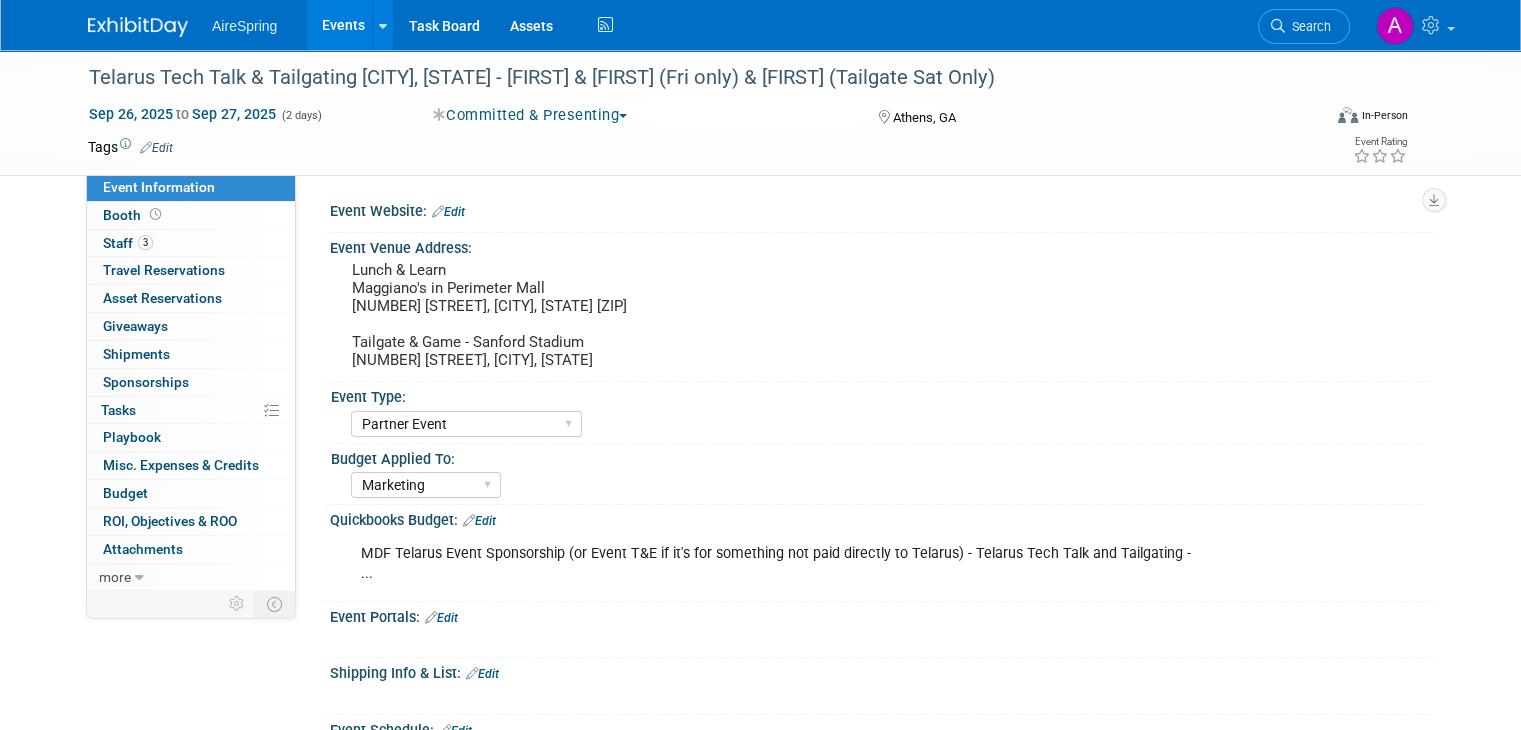 scroll, scrollTop: 0, scrollLeft: 0, axis: both 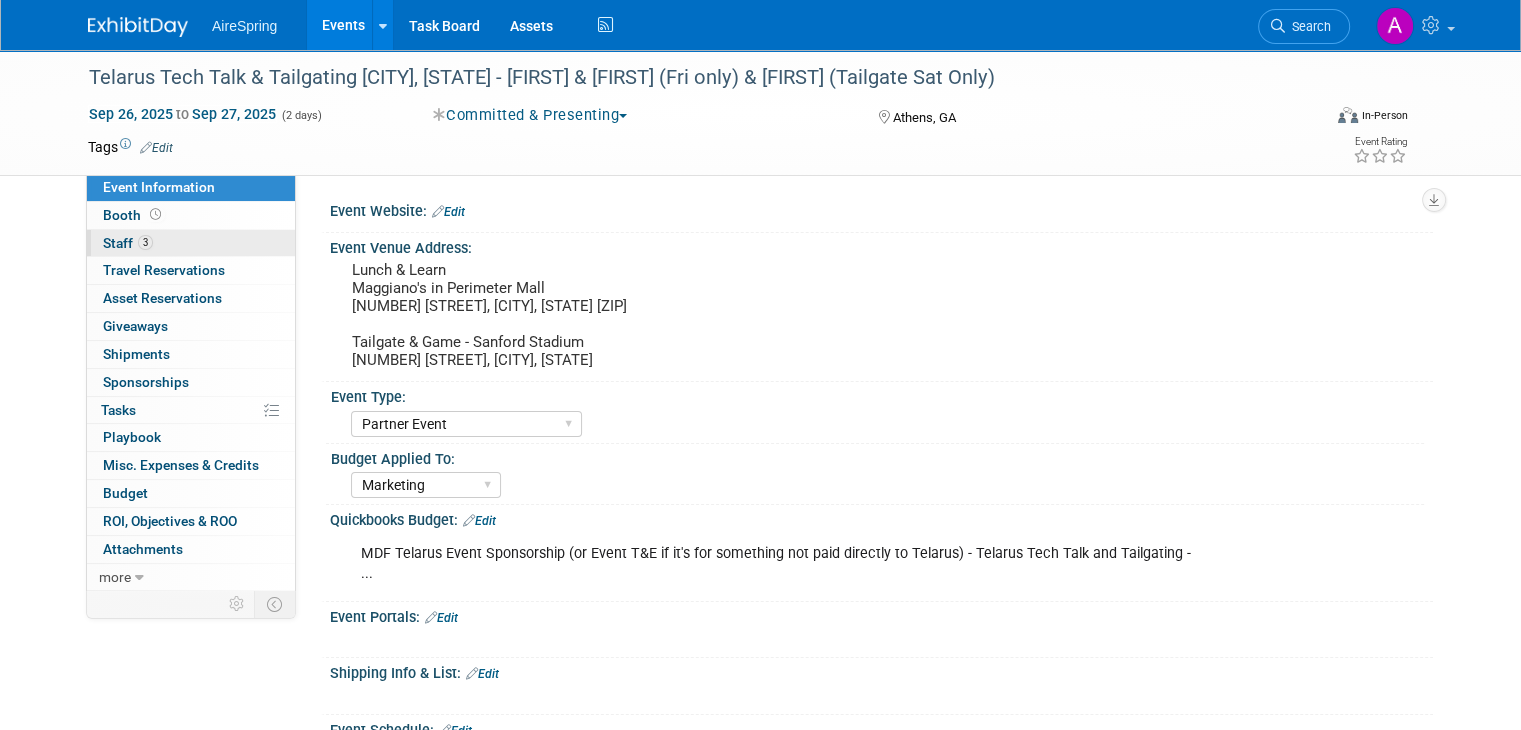 click on "Staff 3" at bounding box center [128, 243] 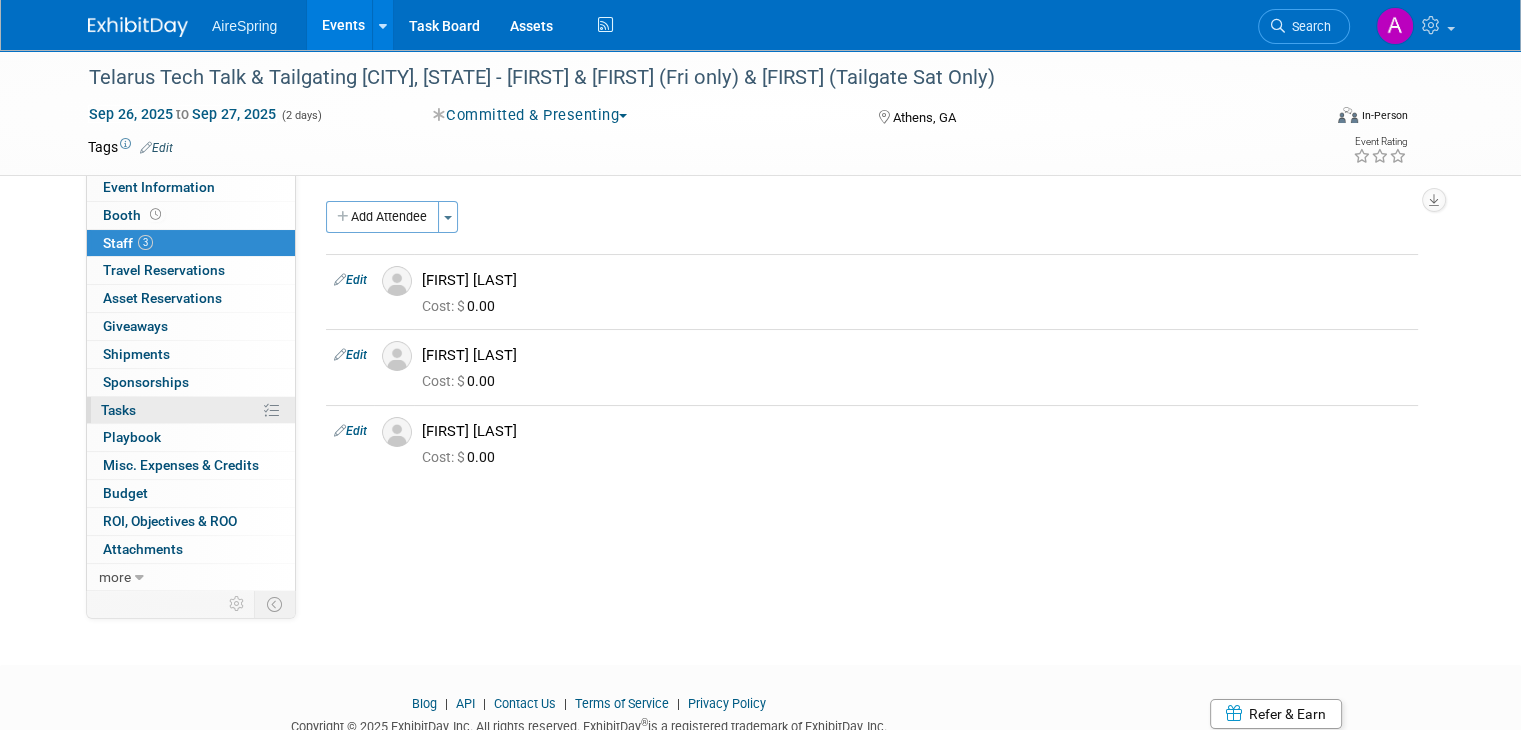 click on "0%
Tasks 0%" at bounding box center [191, 410] 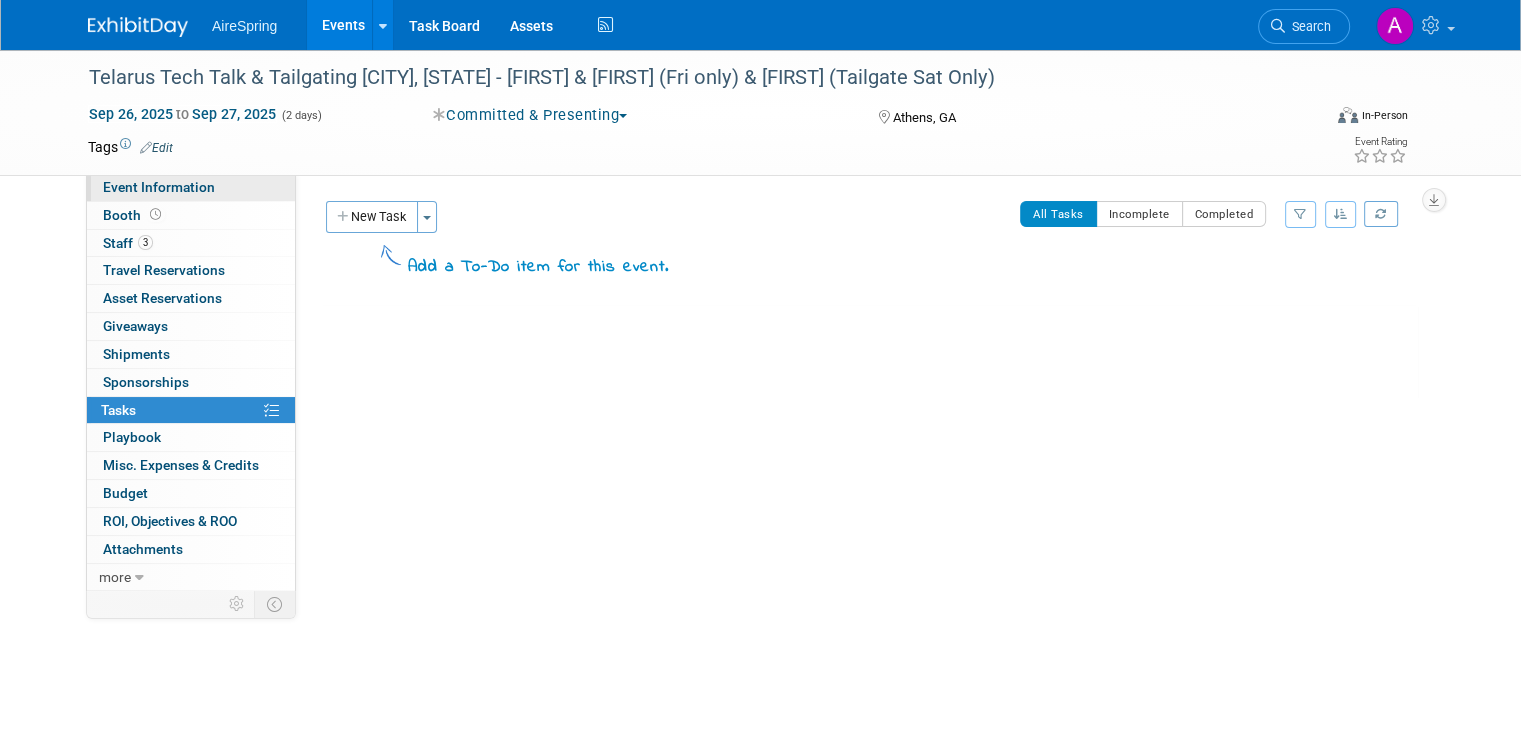click on "Event Information" at bounding box center [159, 187] 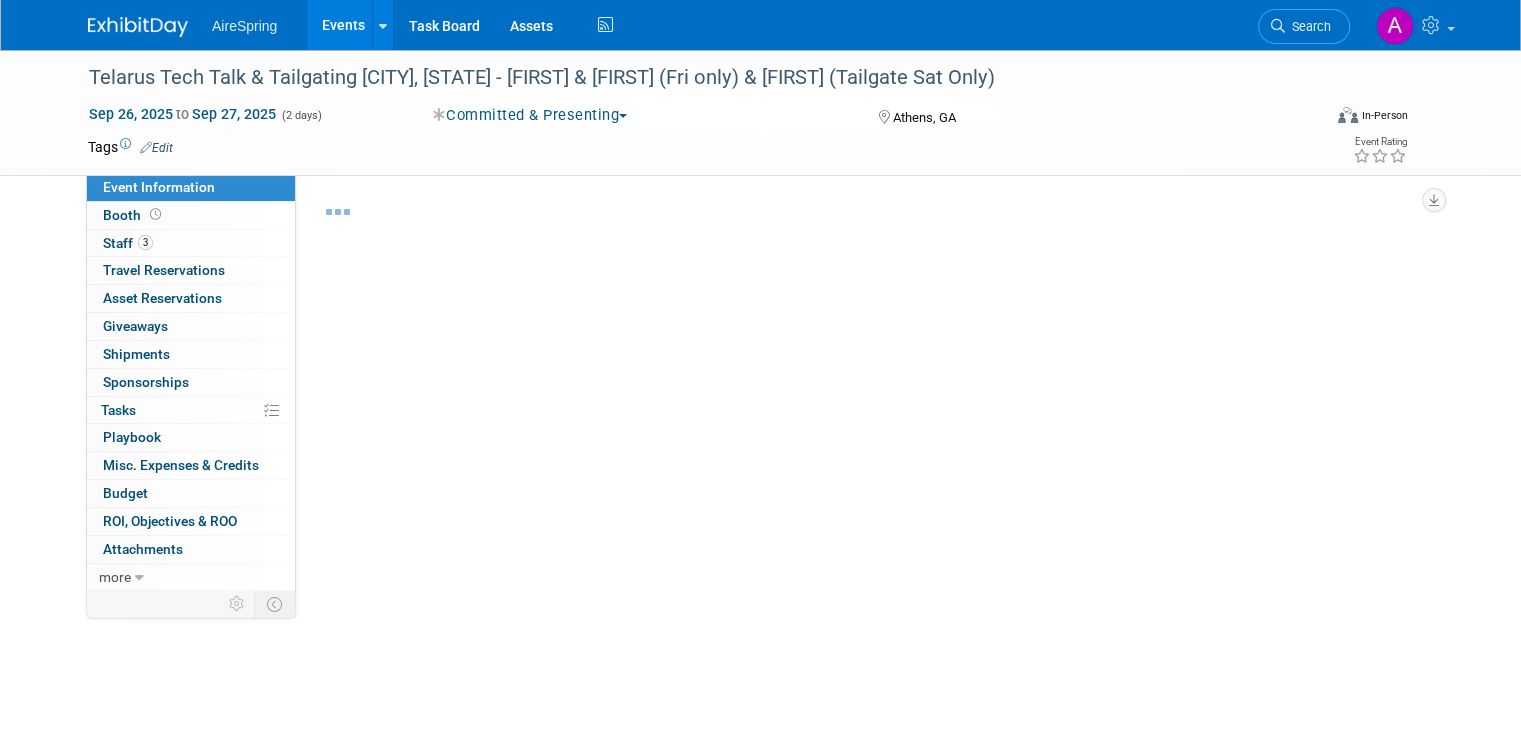select on "Partner Event" 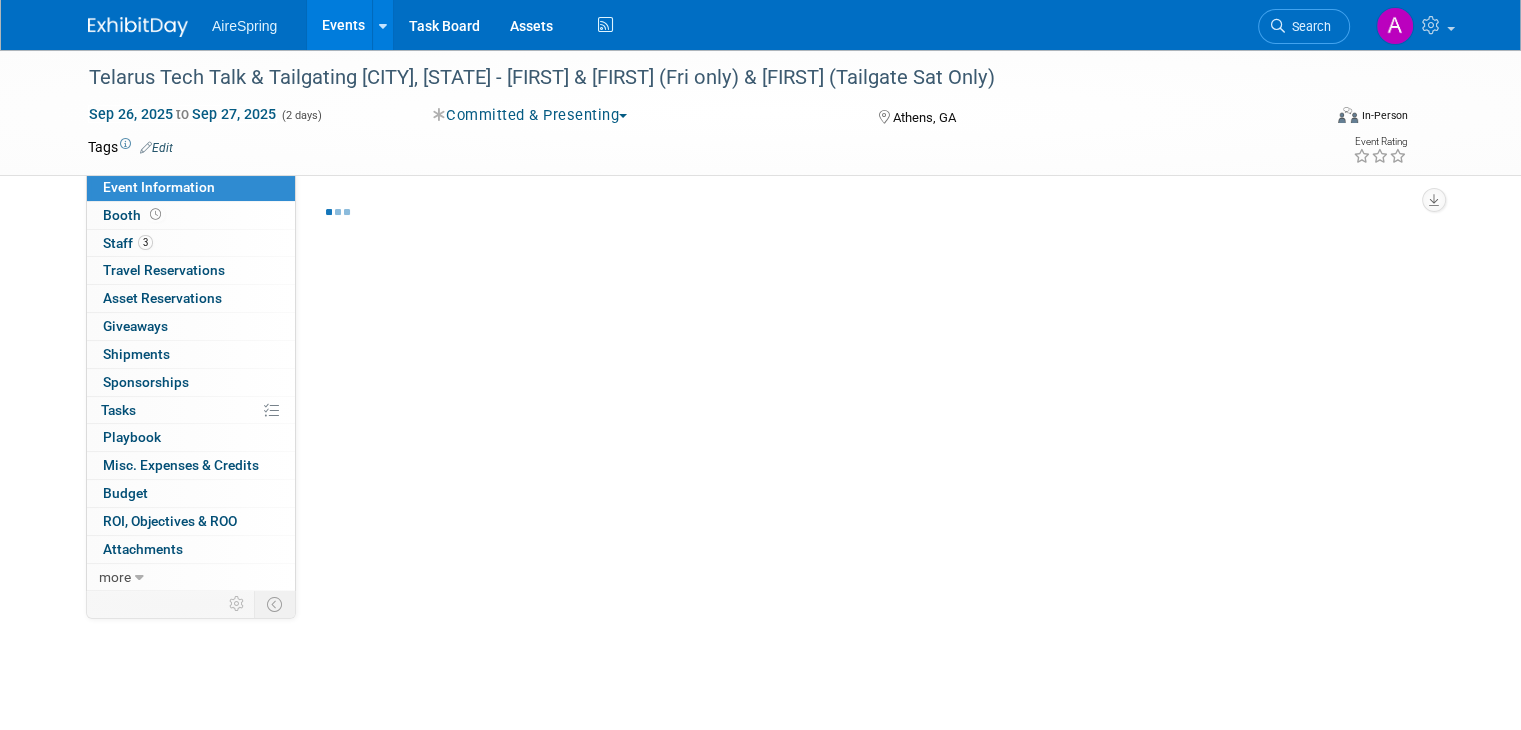 select on "Marketing" 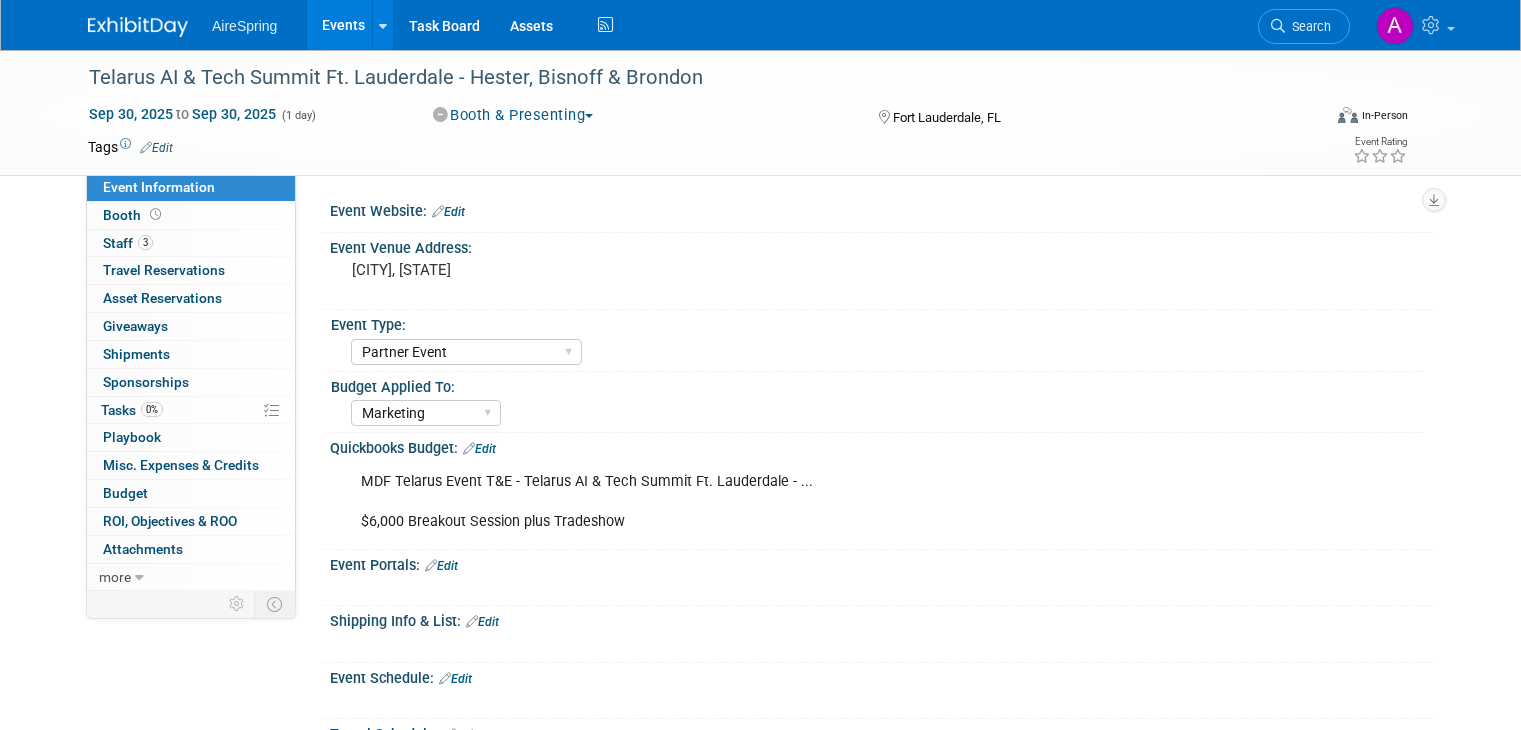 select on "Partner Event" 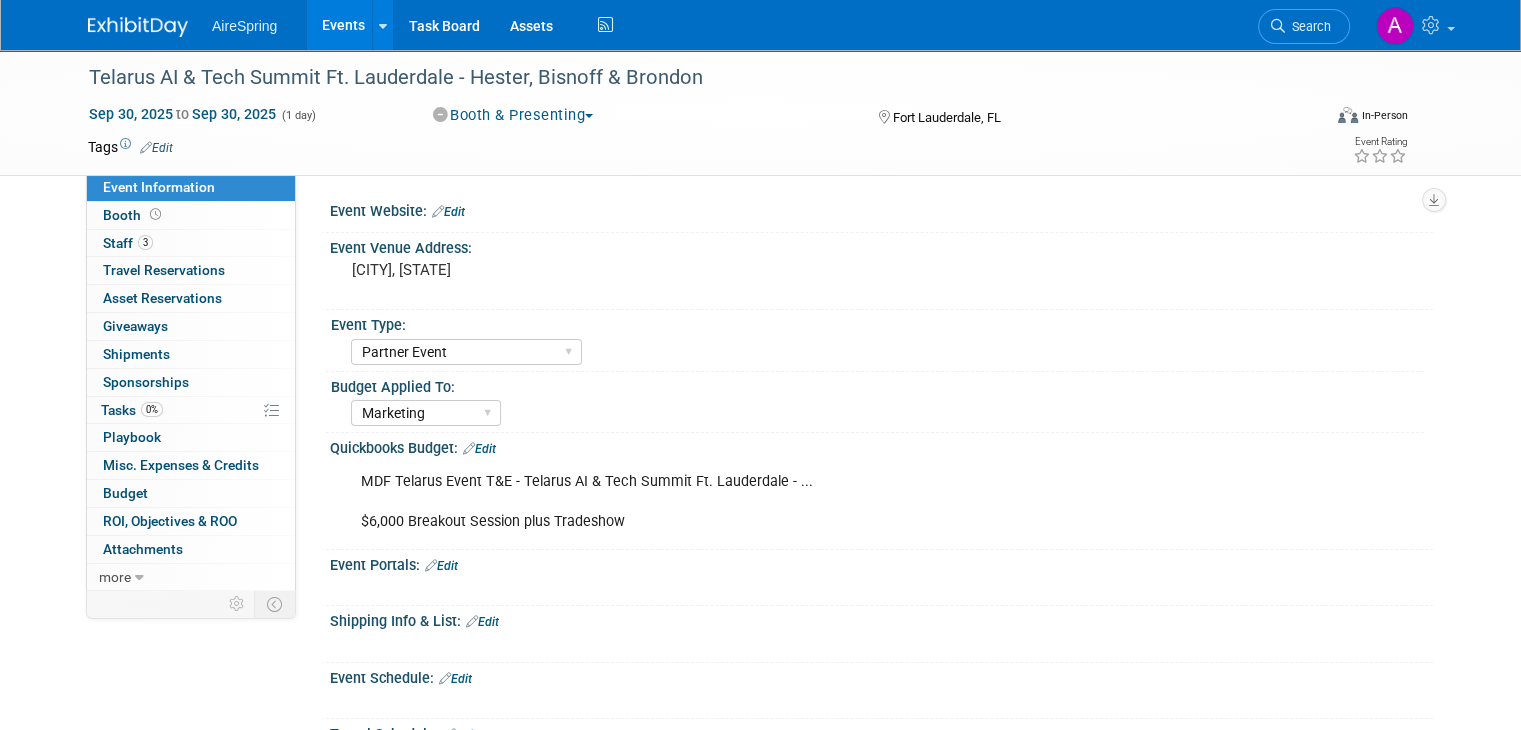 scroll, scrollTop: 0, scrollLeft: 0, axis: both 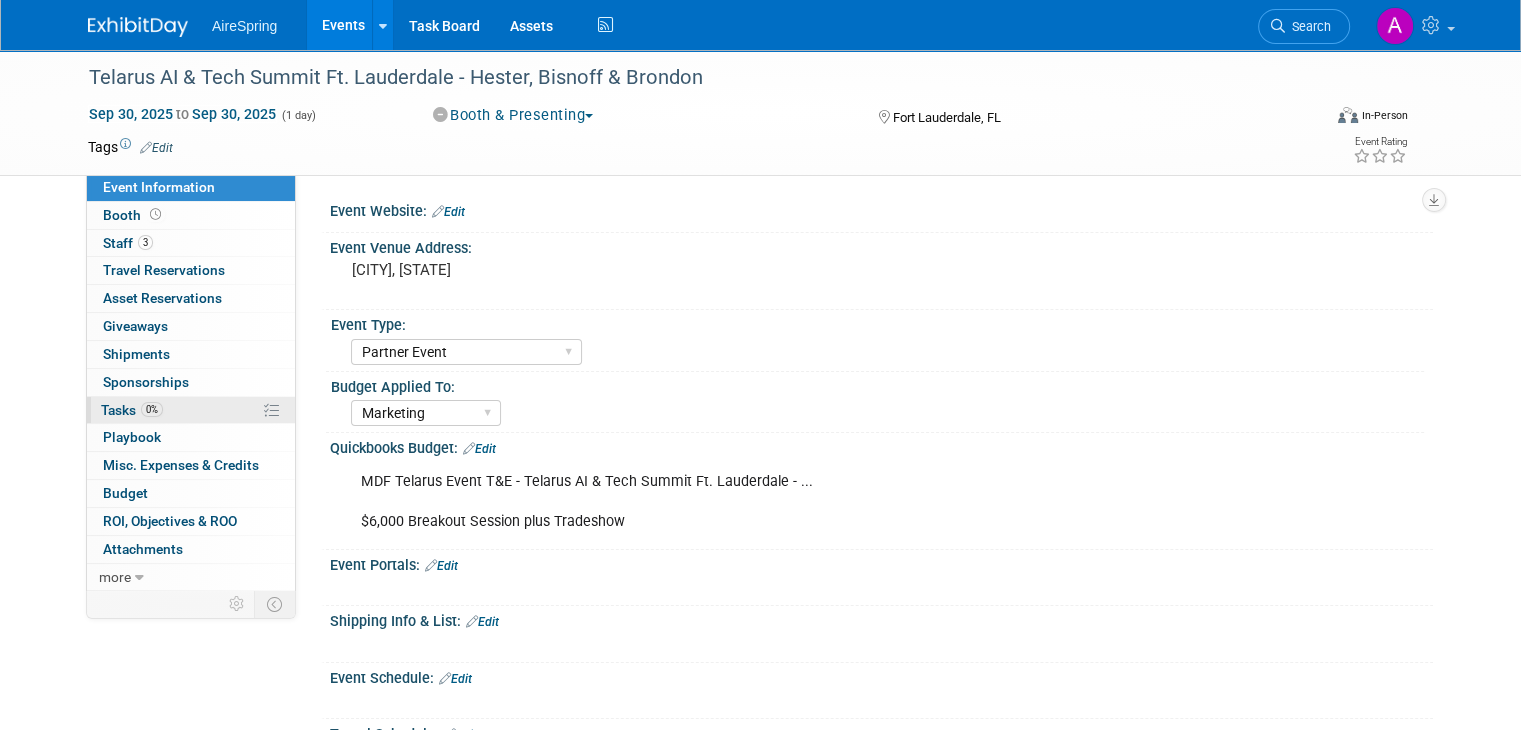 click on "Tasks 0%" at bounding box center [132, 410] 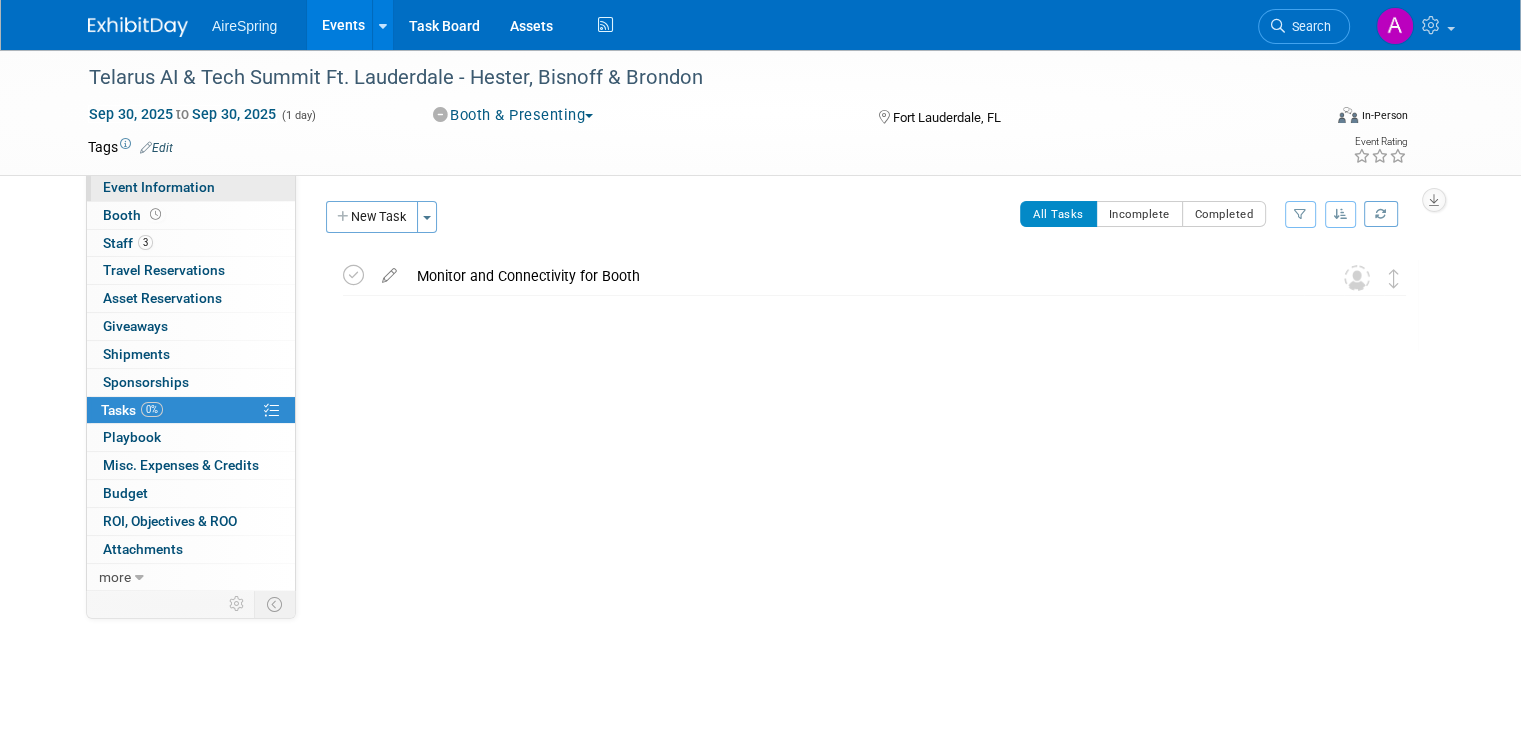 click on "Event Information" at bounding box center [191, 187] 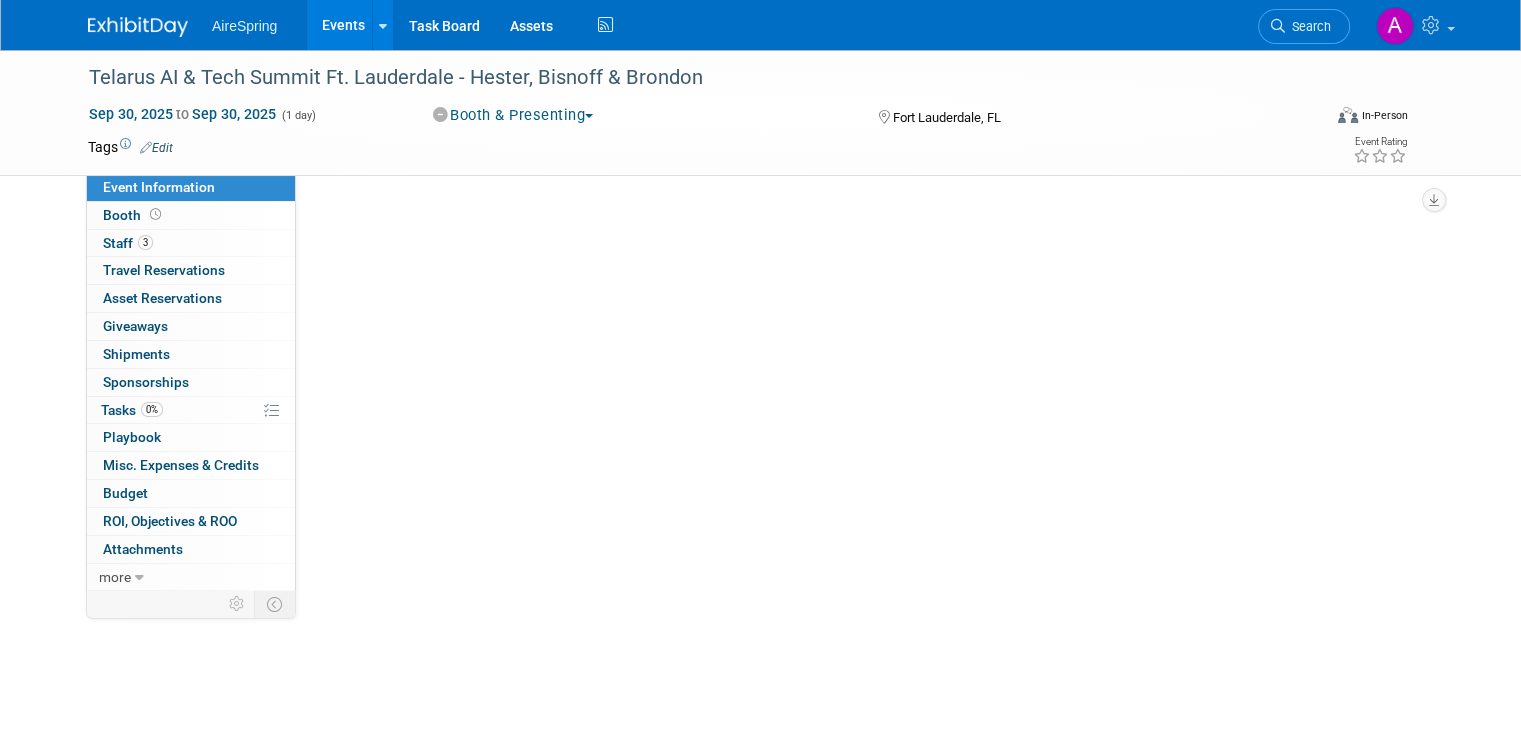 select on "Partner Event" 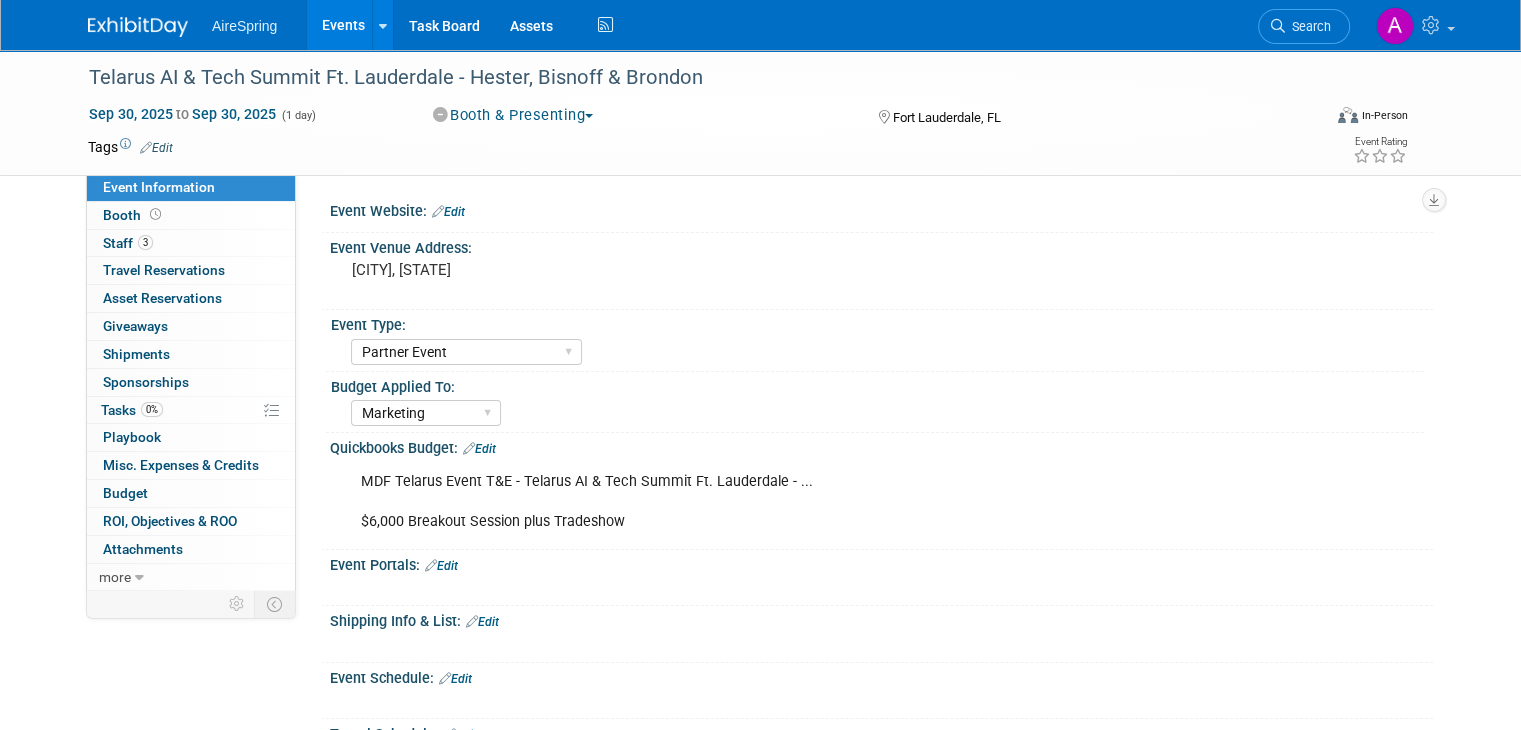 click on "Events" at bounding box center (343, 25) 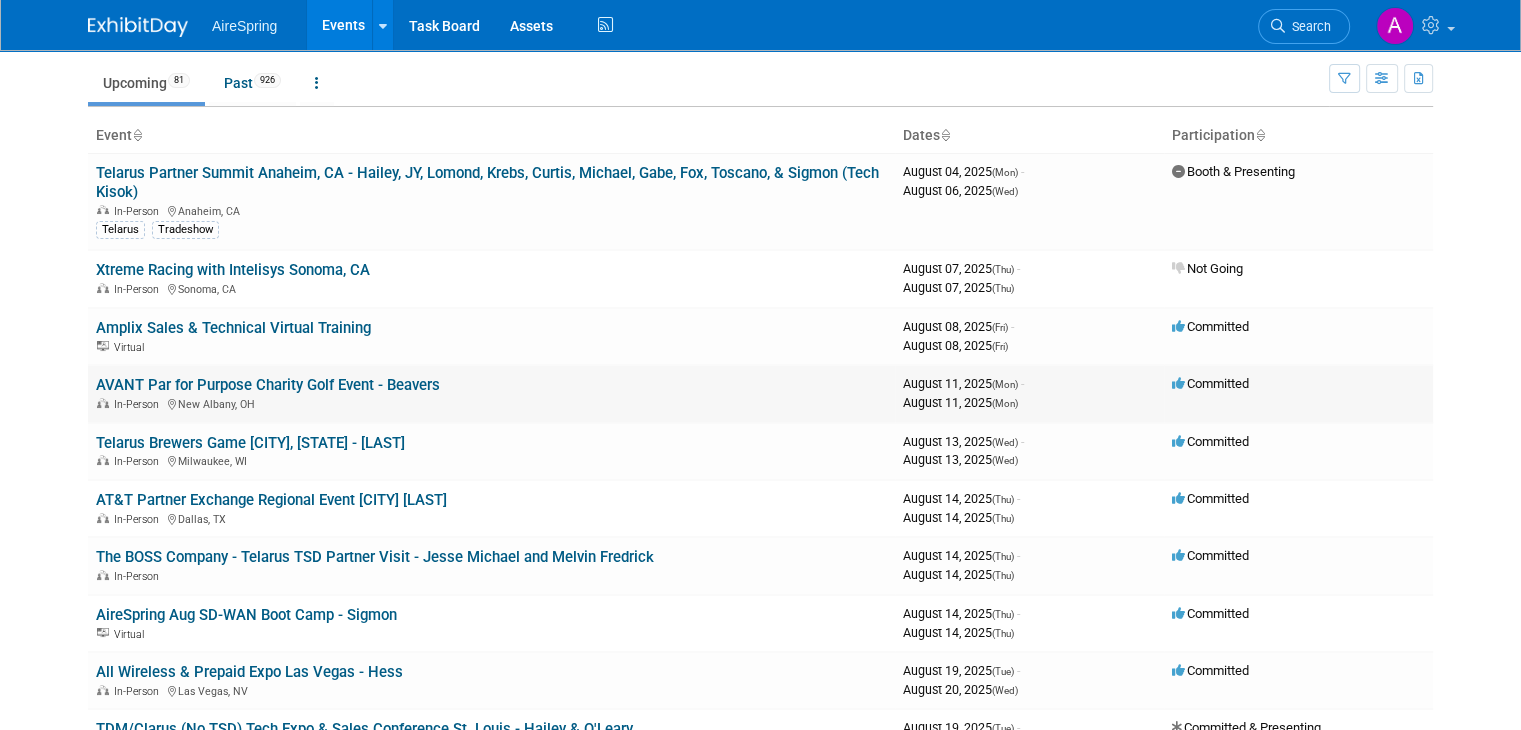 scroll, scrollTop: 100, scrollLeft: 0, axis: vertical 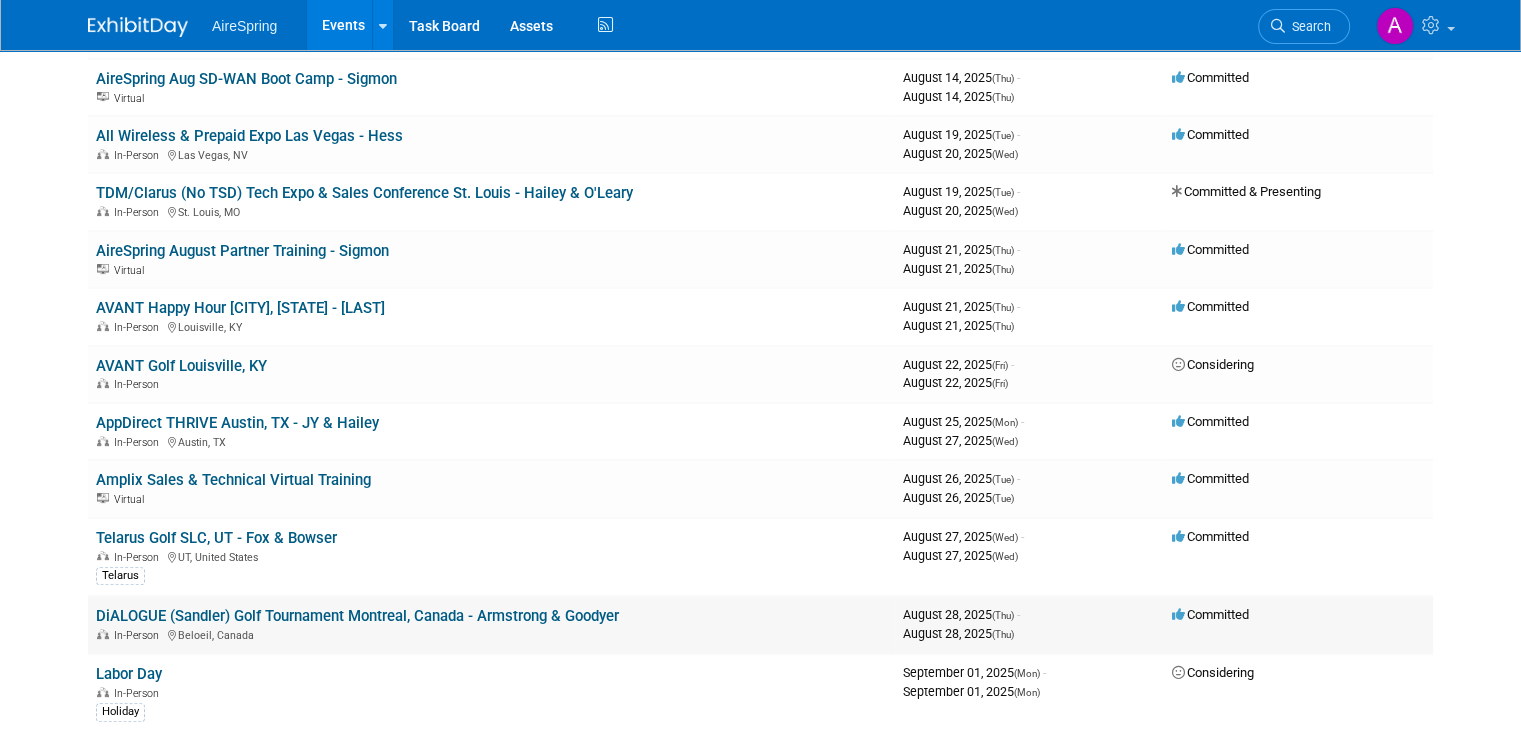 click on "DiALOGUE (Sandler) Golf Tournament Montreal, Canada - Armstrong & Goodyer" at bounding box center [357, 616] 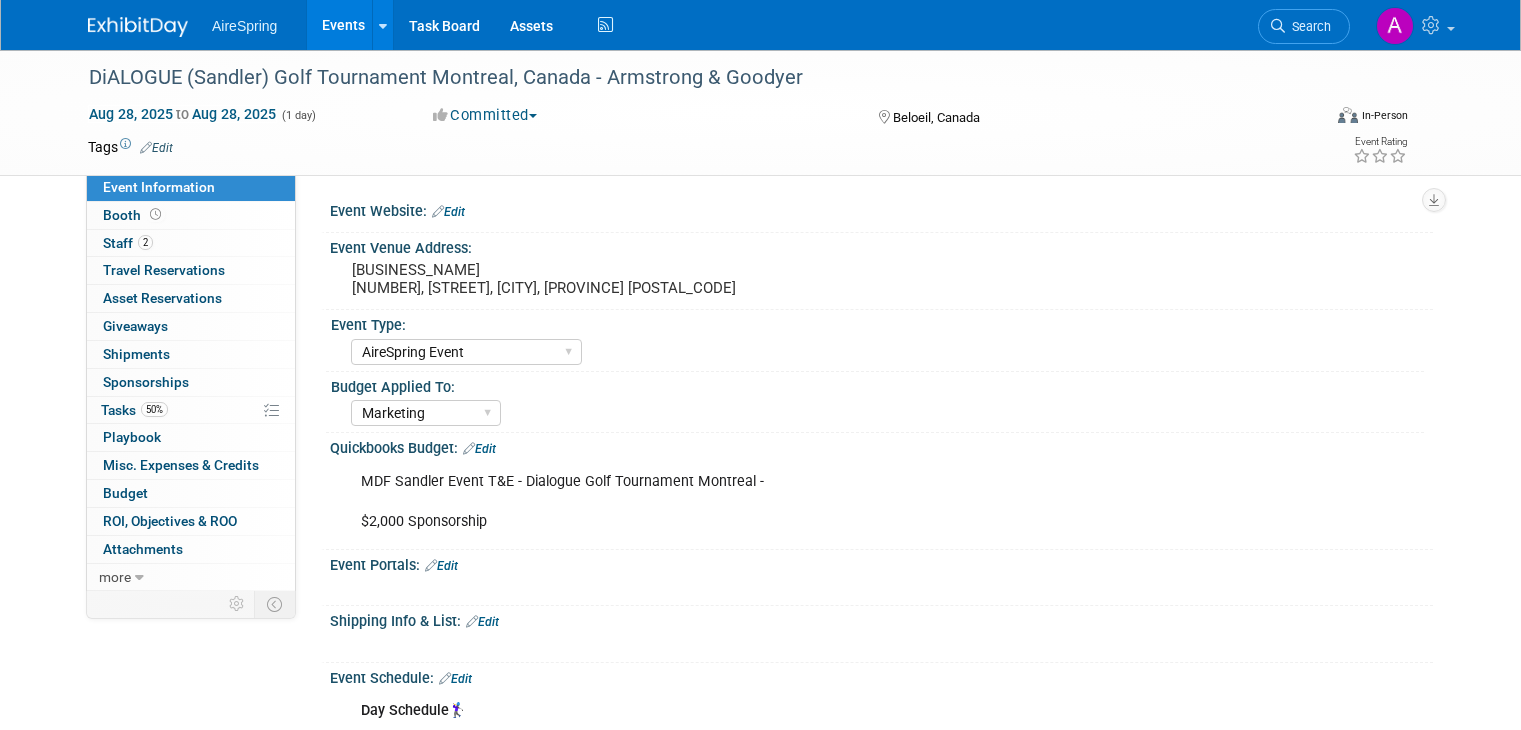 select on "AireSpring Event" 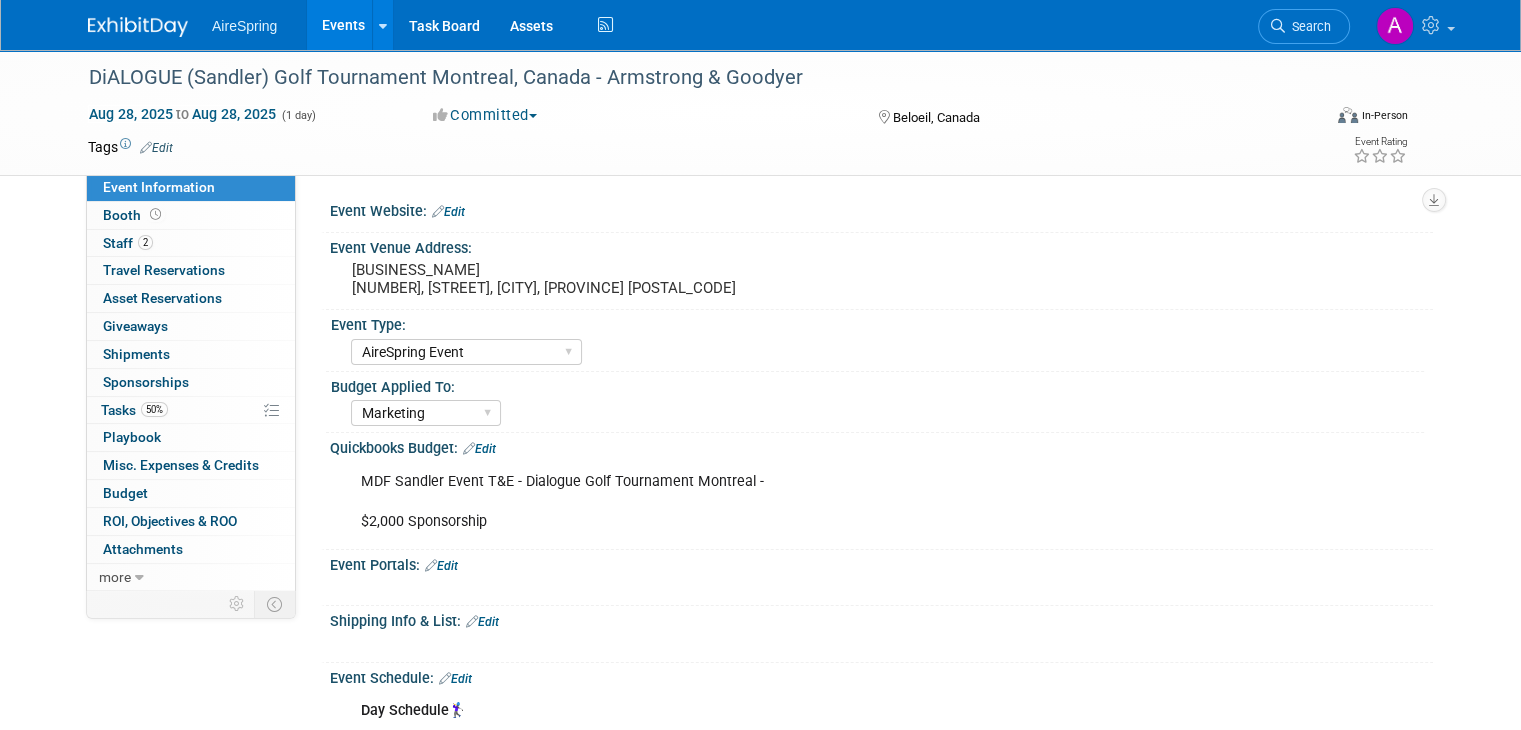 scroll, scrollTop: 0, scrollLeft: 0, axis: both 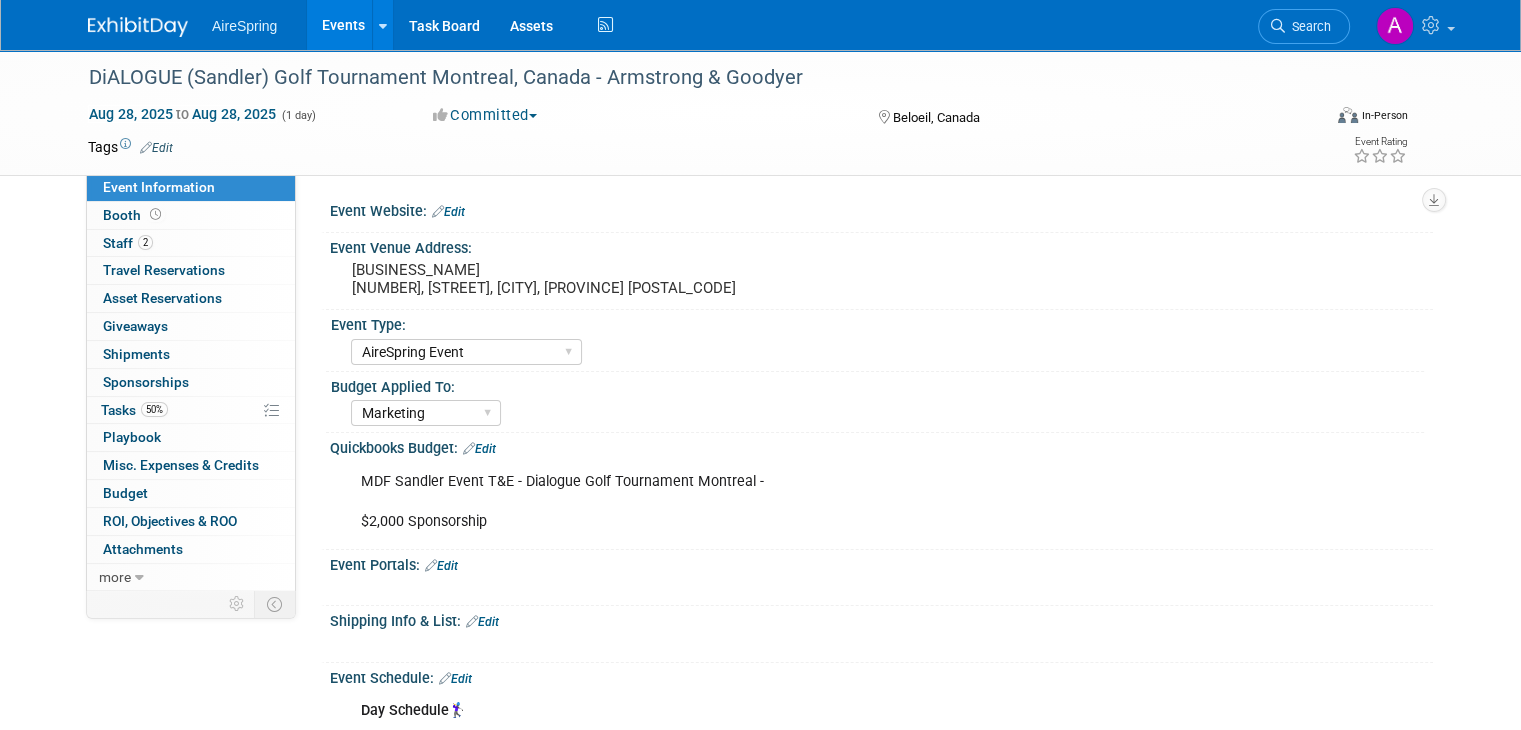 click on "Events" at bounding box center (343, 25) 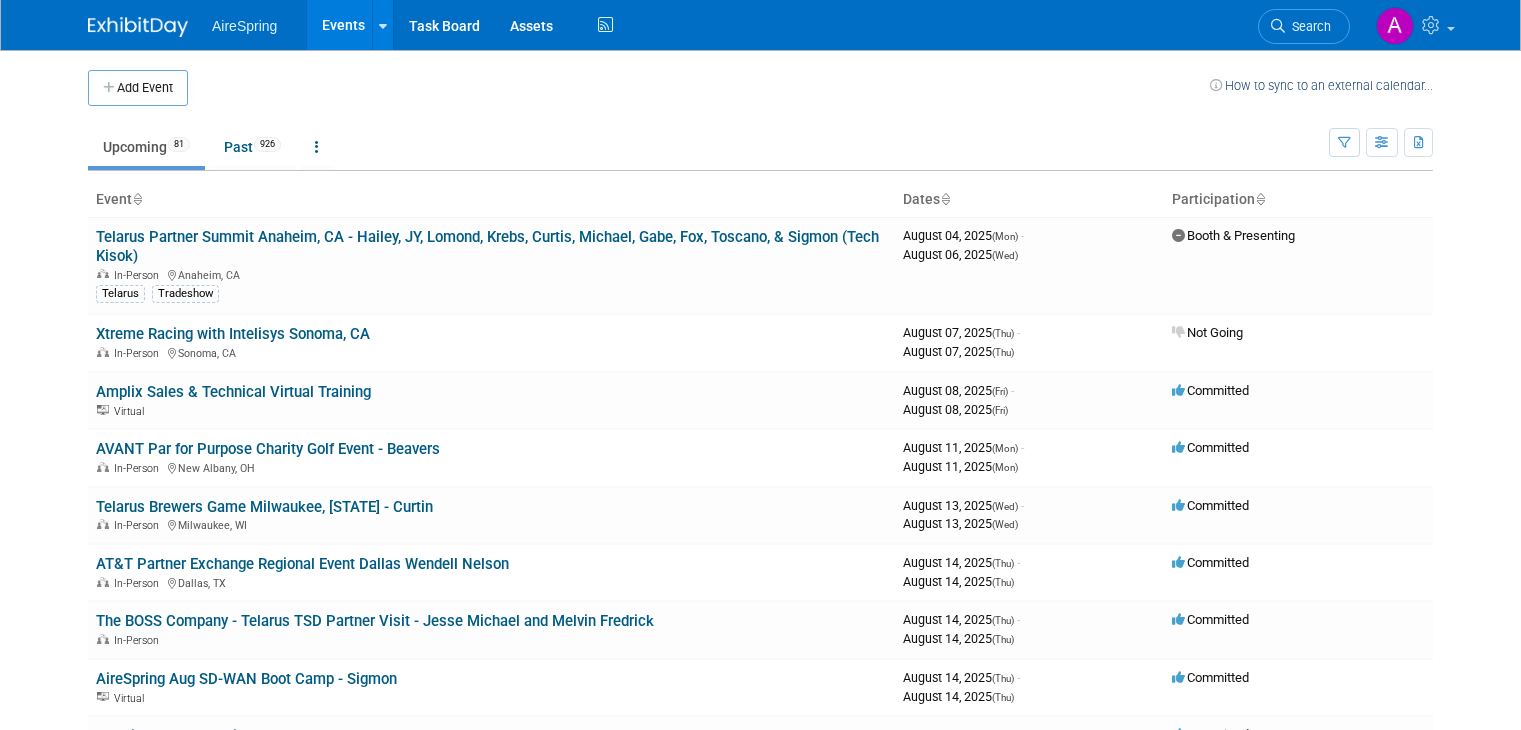 scroll, scrollTop: 0, scrollLeft: 0, axis: both 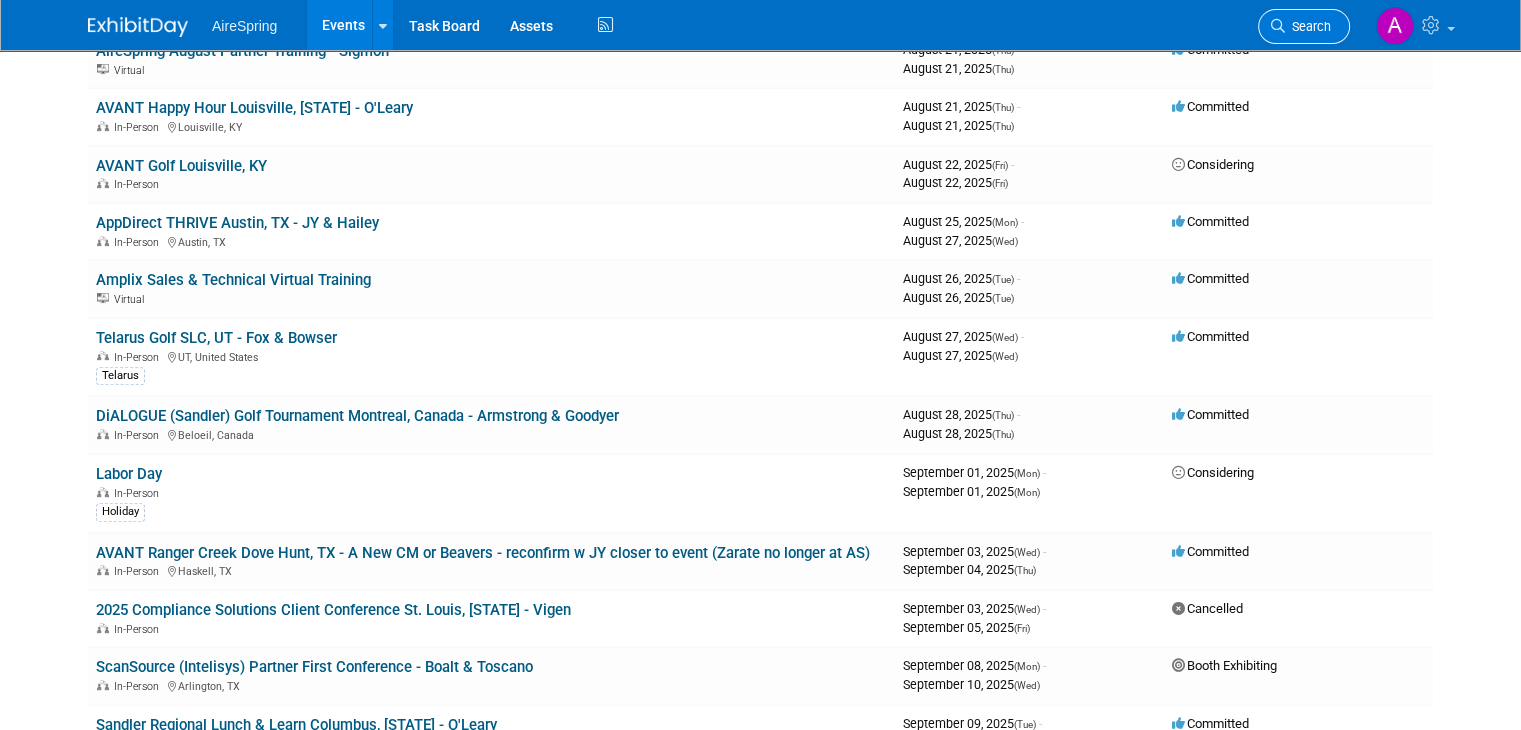 click on "Search" at bounding box center [1304, 26] 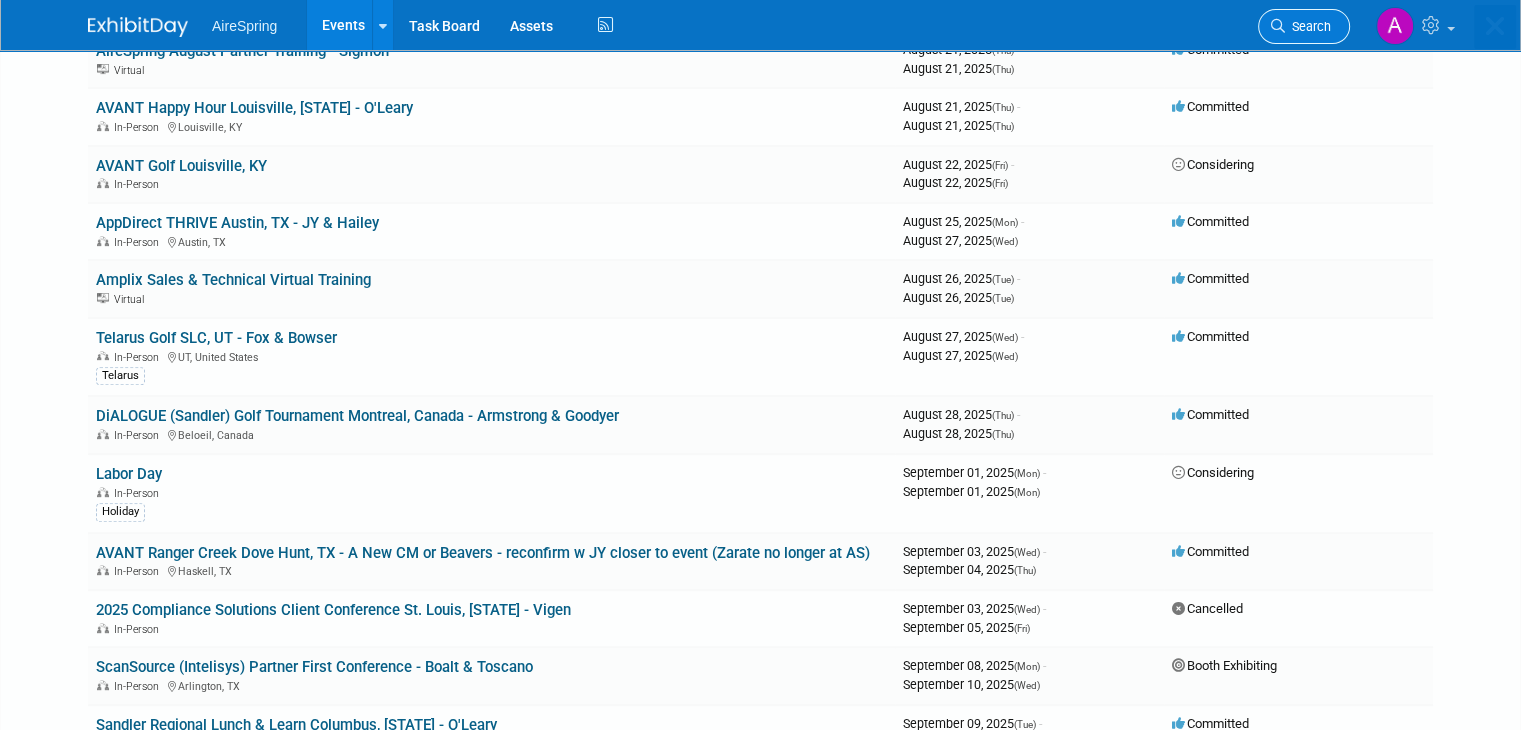 scroll, scrollTop: 0, scrollLeft: 0, axis: both 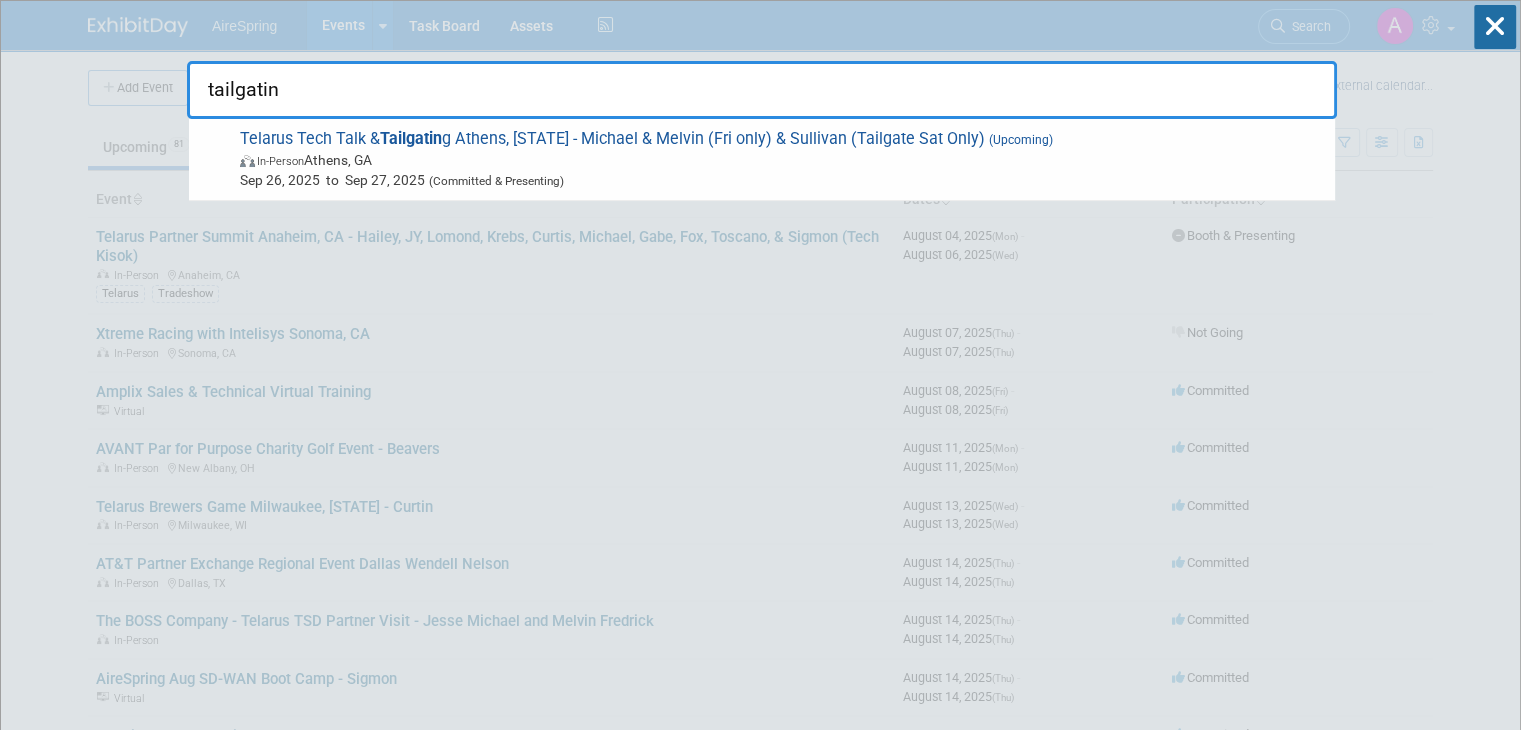 click on "tailgatin" at bounding box center (762, 90) 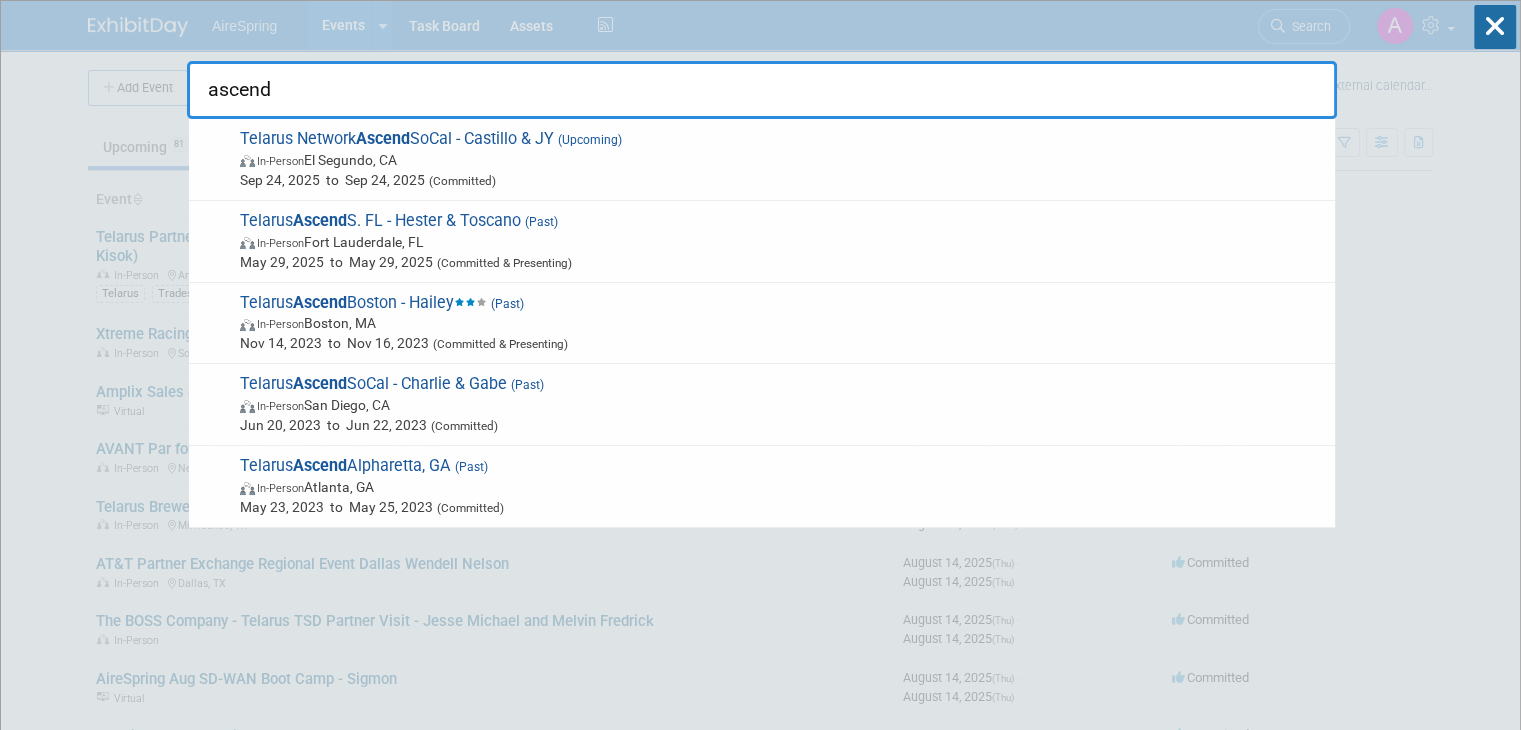type on "ascend" 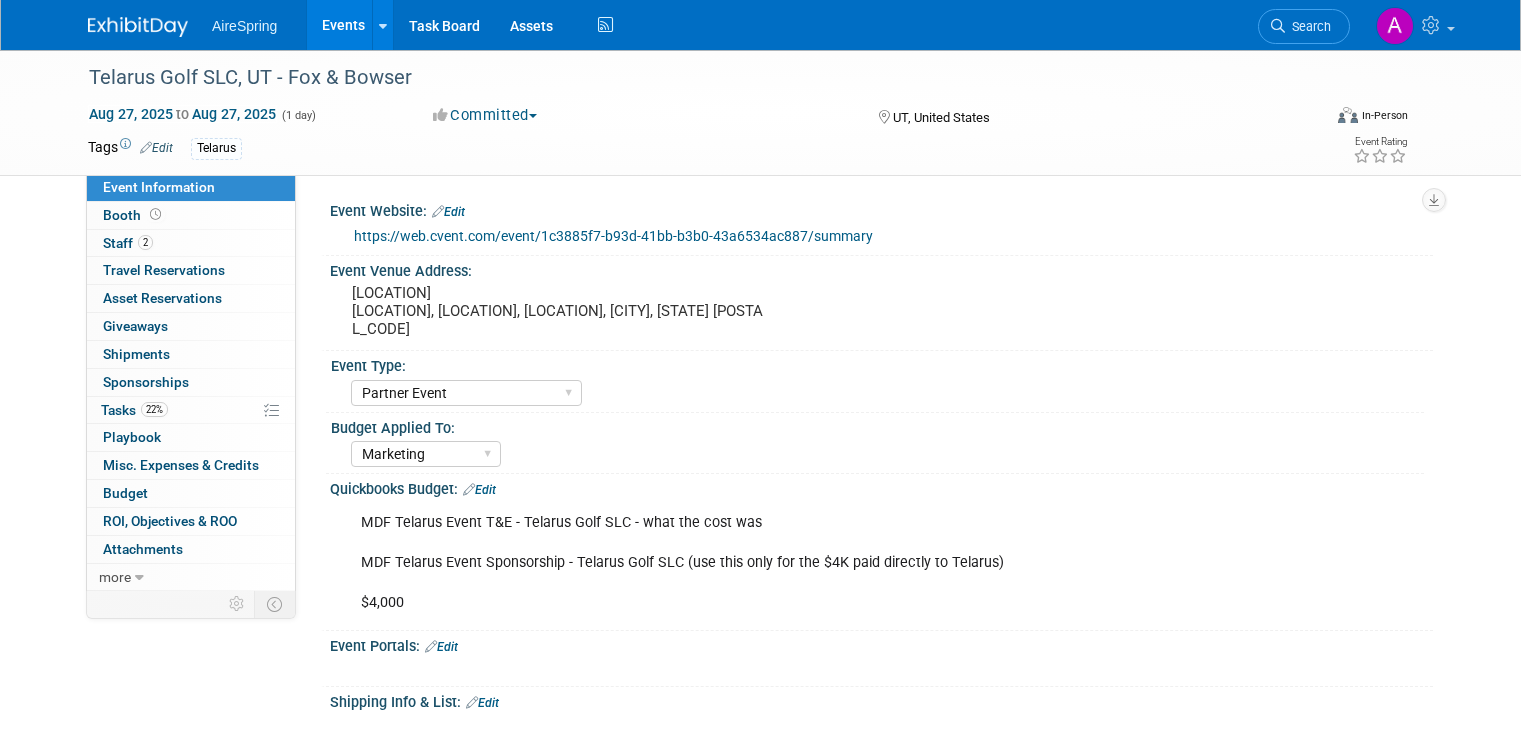 select on "Partner Event" 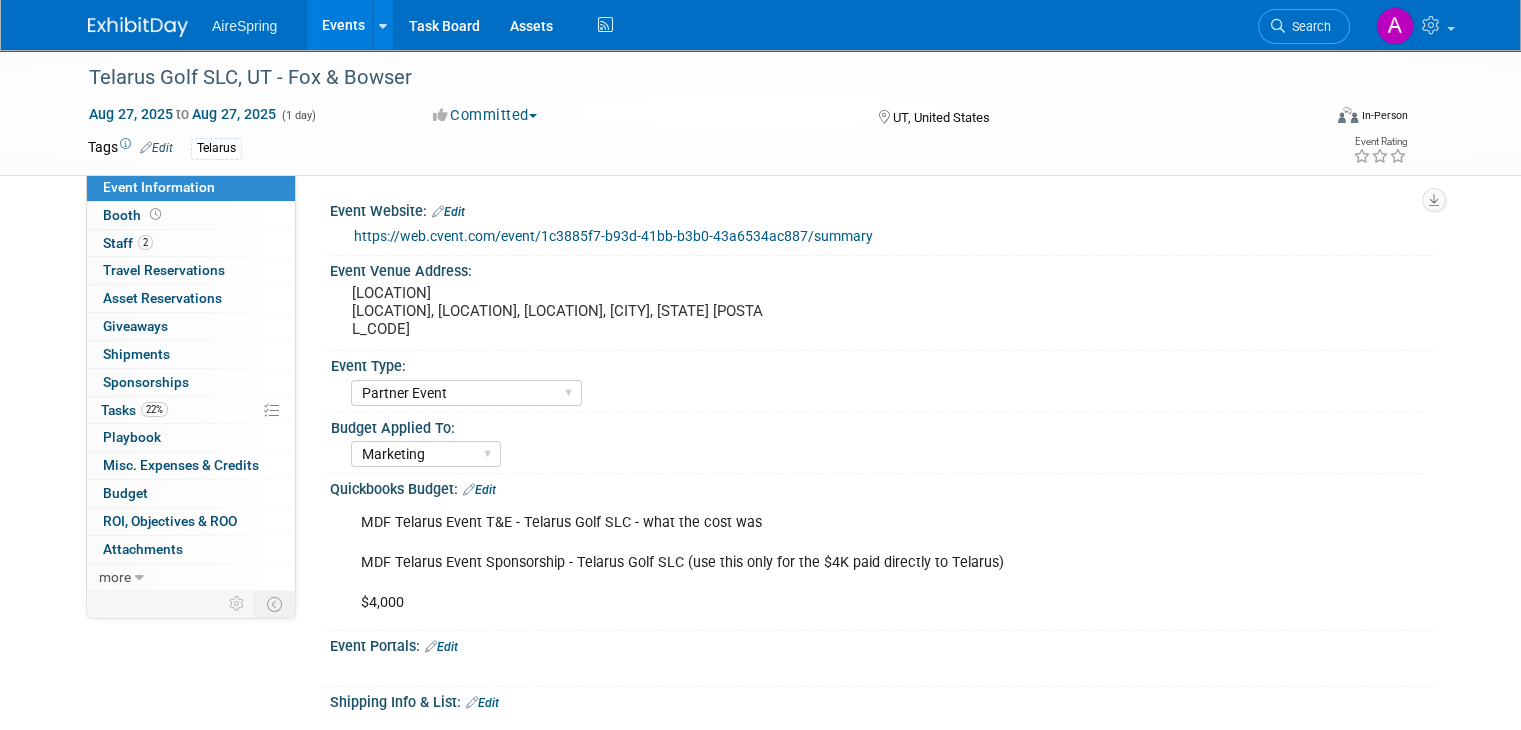 scroll, scrollTop: 0, scrollLeft: 0, axis: both 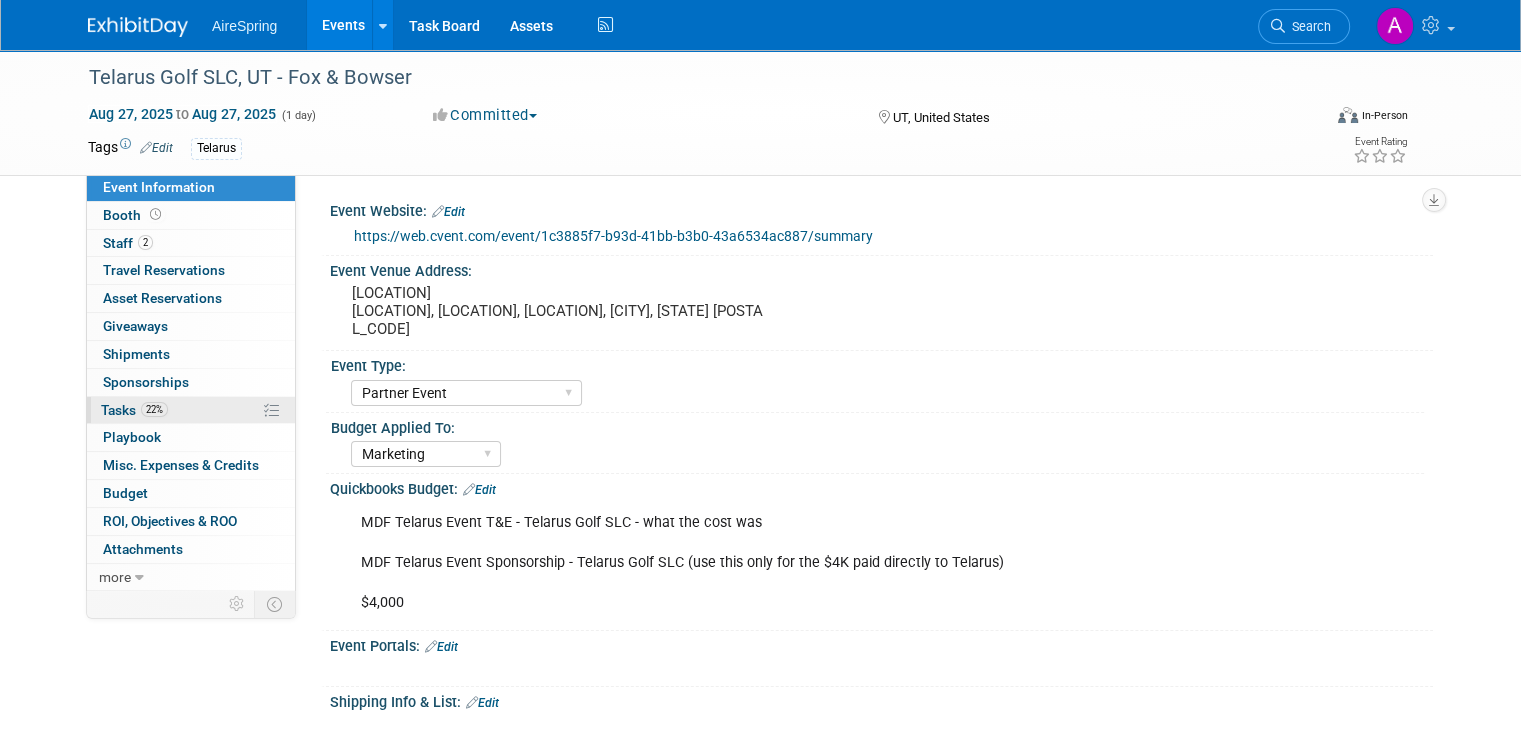 click on "22%" at bounding box center [154, 409] 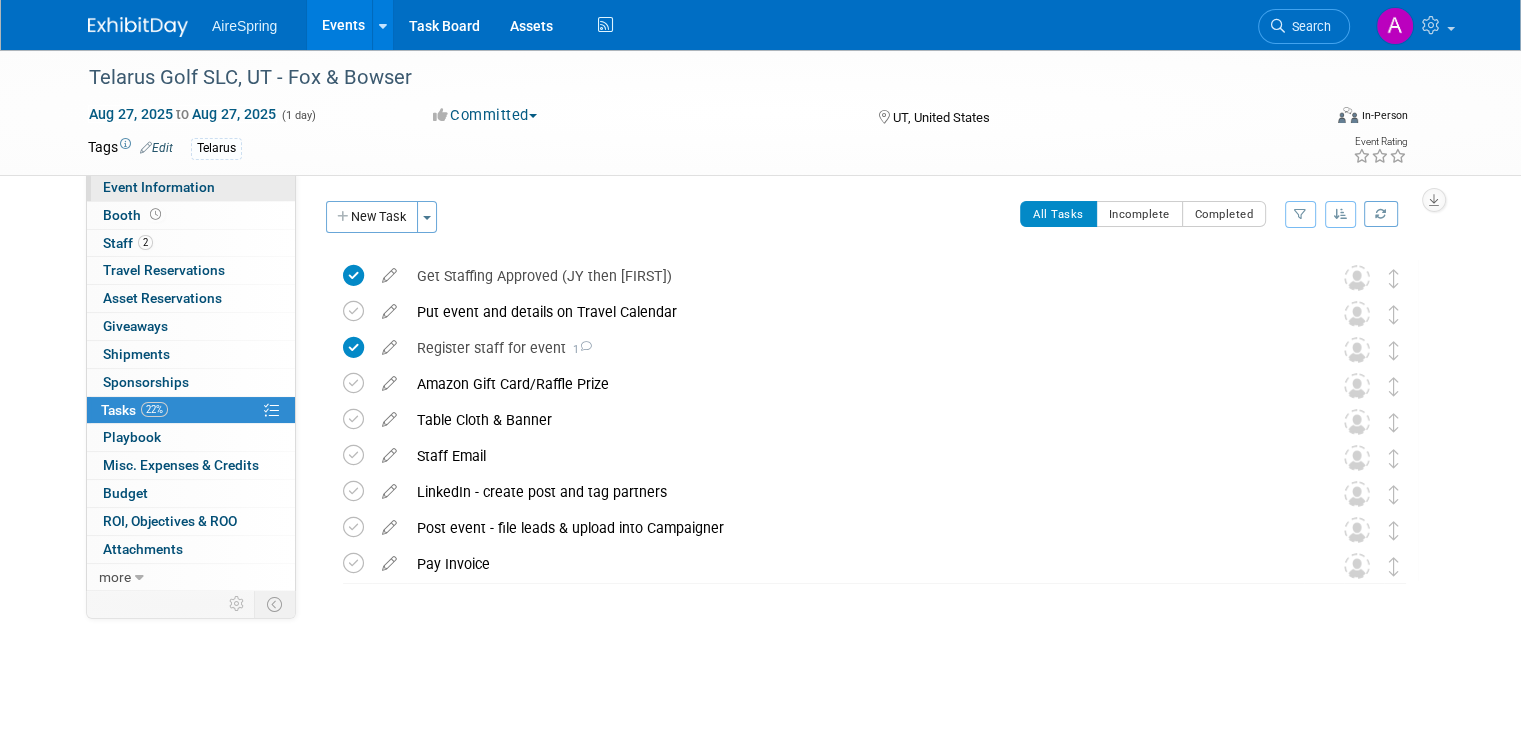 click on "Event Information" at bounding box center (159, 187) 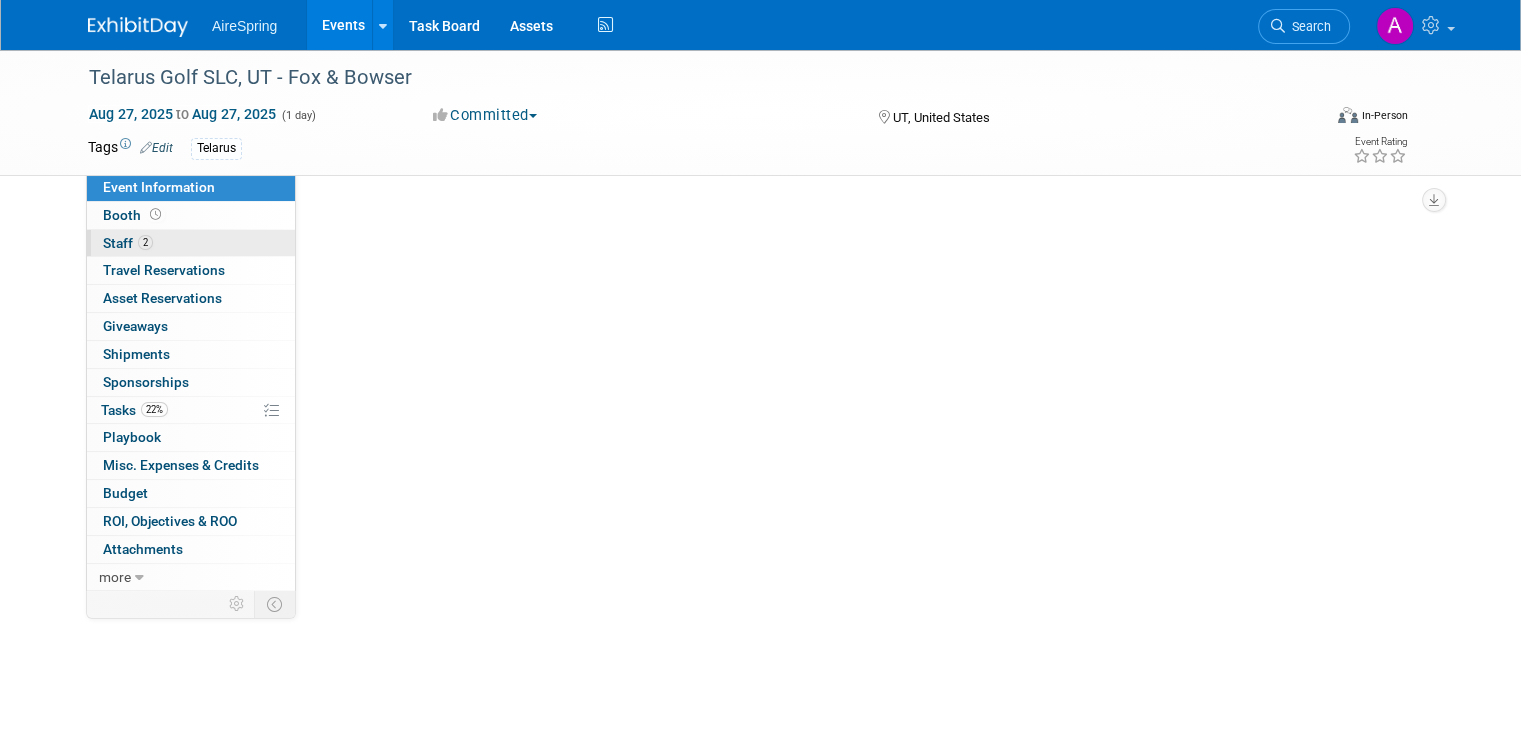 select on "Partner Event" 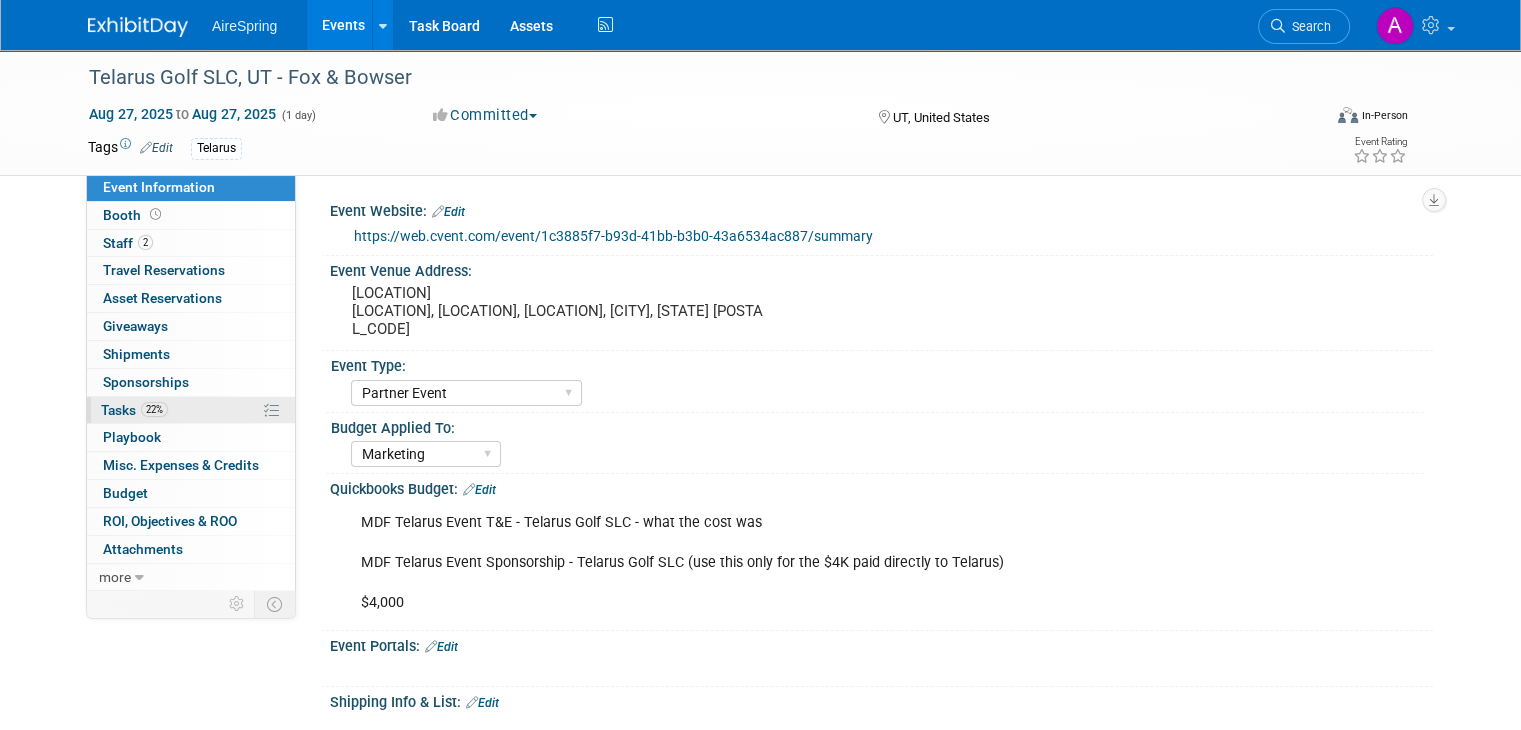 click on "22%
Tasks 22%" at bounding box center (191, 410) 